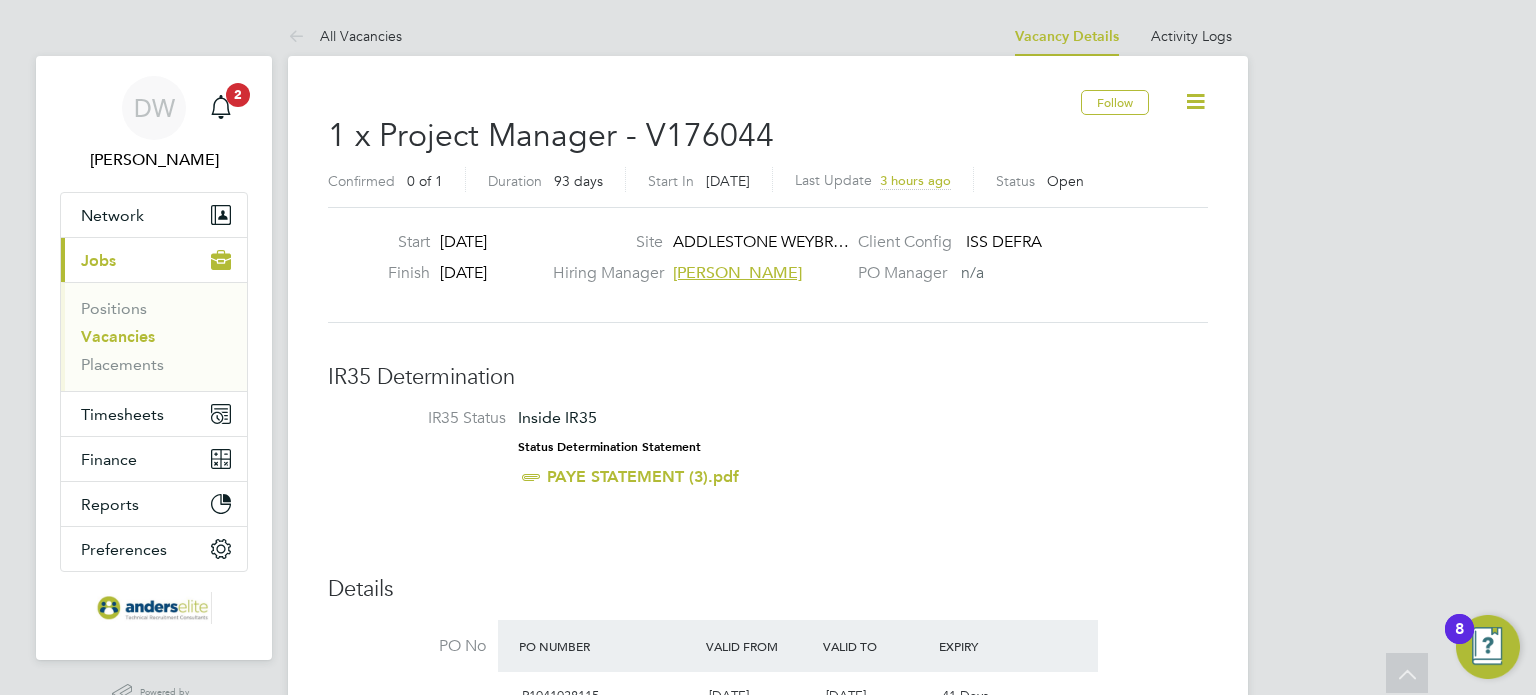 scroll, scrollTop: 2000, scrollLeft: 0, axis: vertical 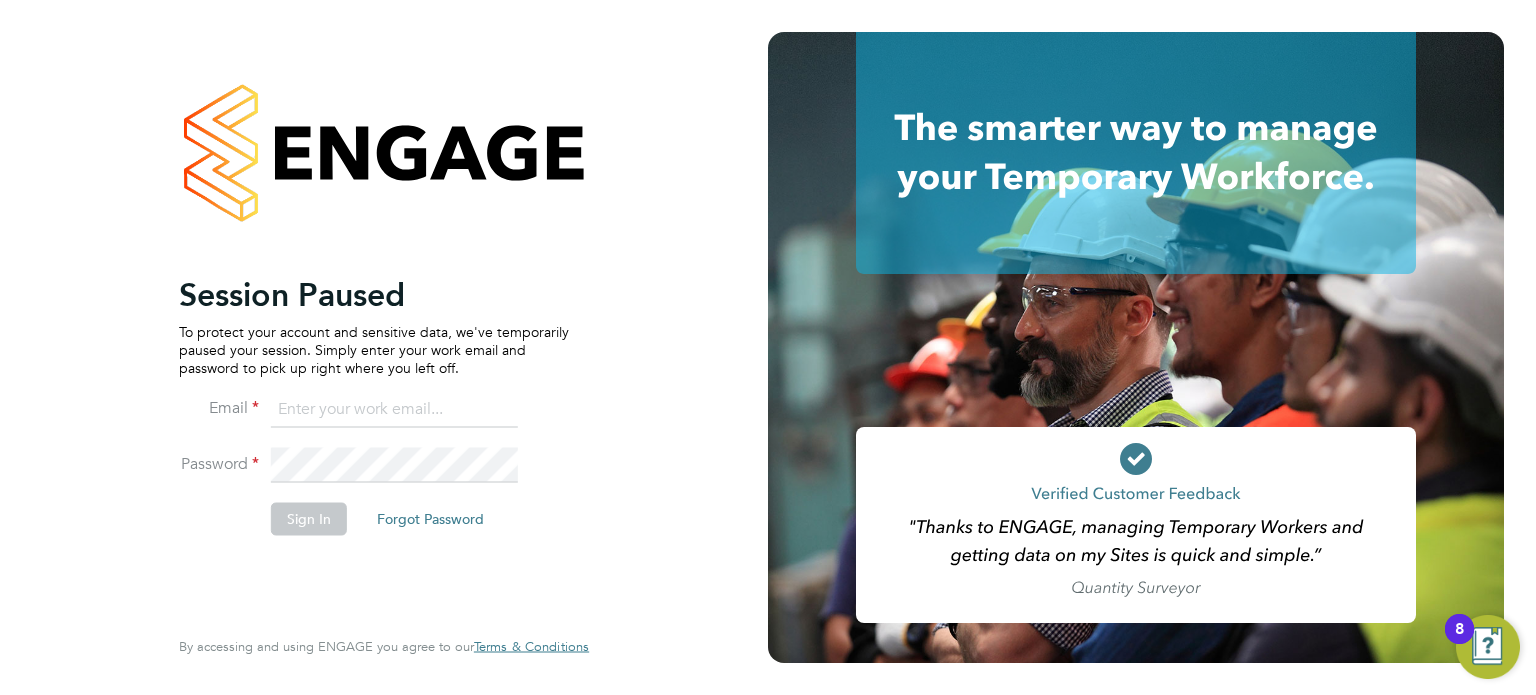 type on "doug.wright@anderselite.com" 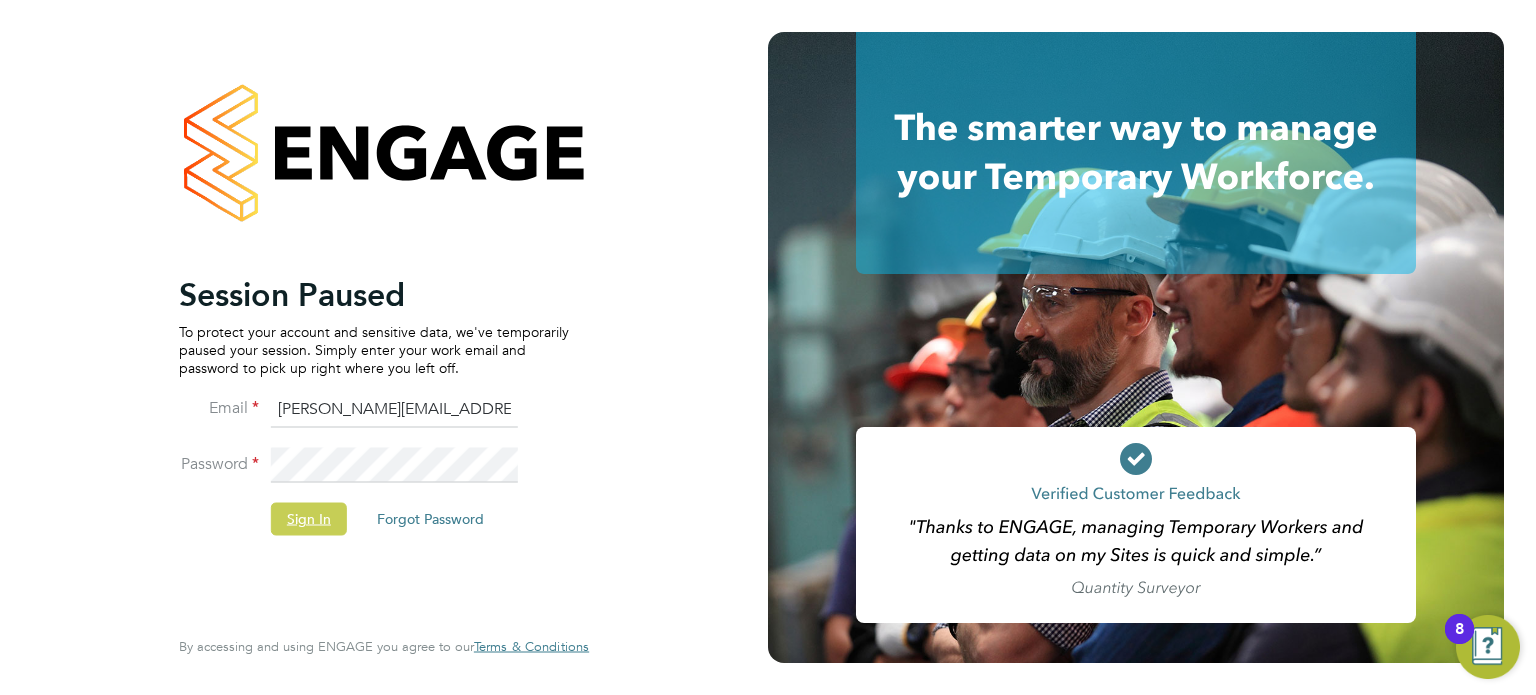 click on "Sign In" 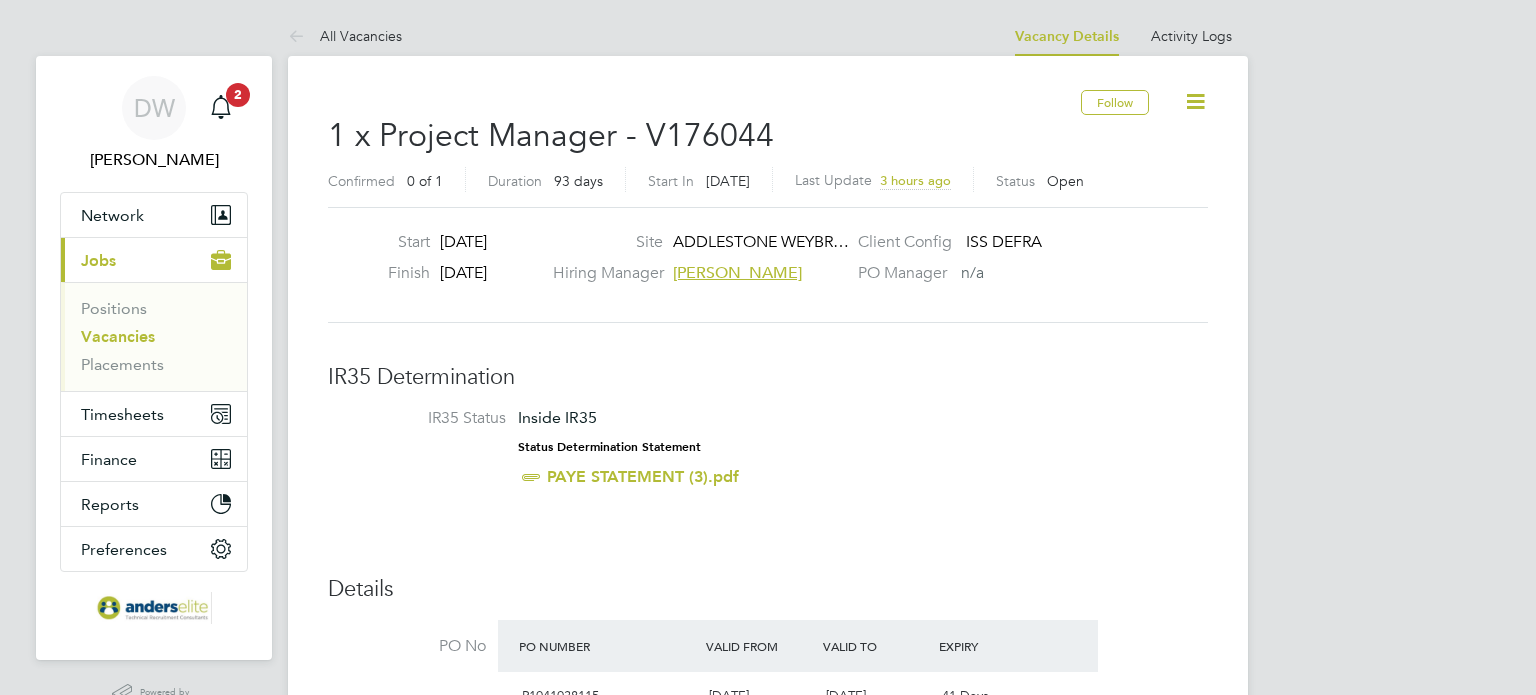 scroll, scrollTop: 0, scrollLeft: 0, axis: both 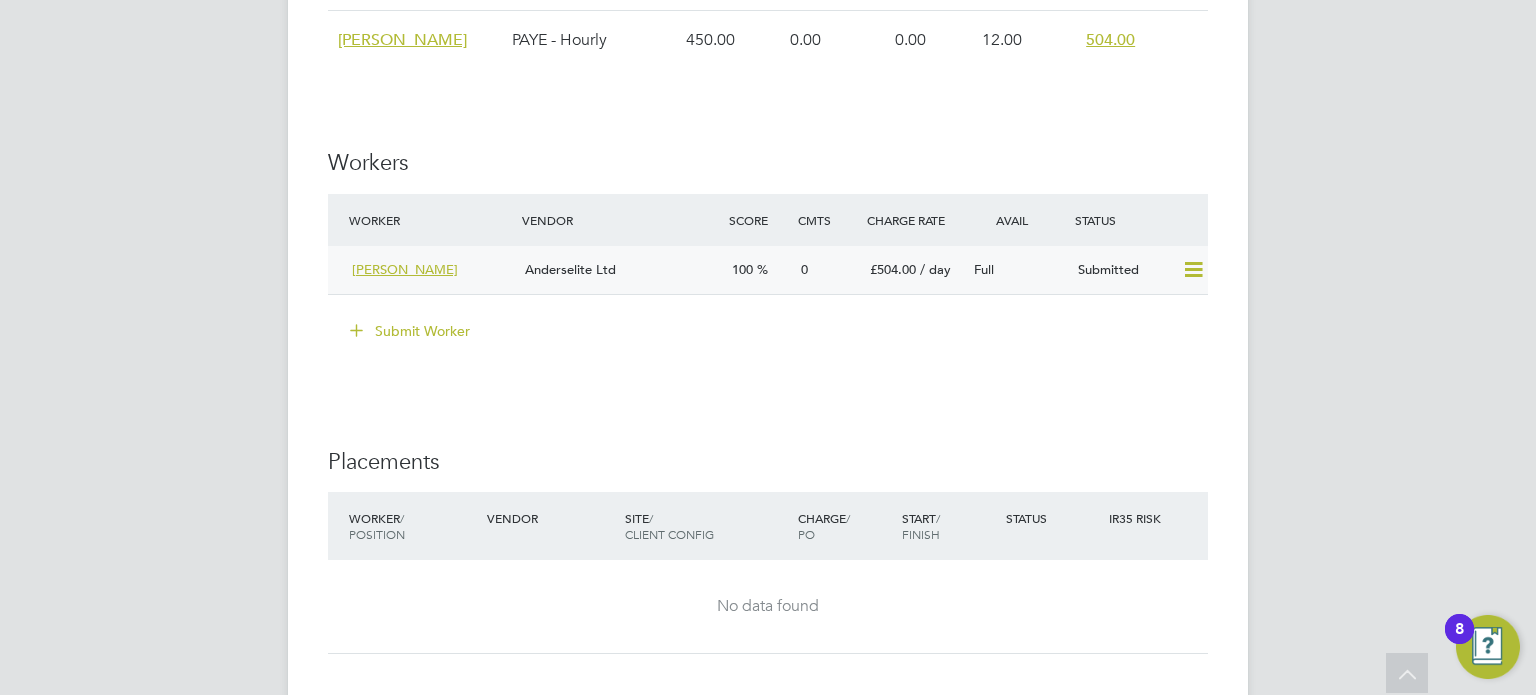 click 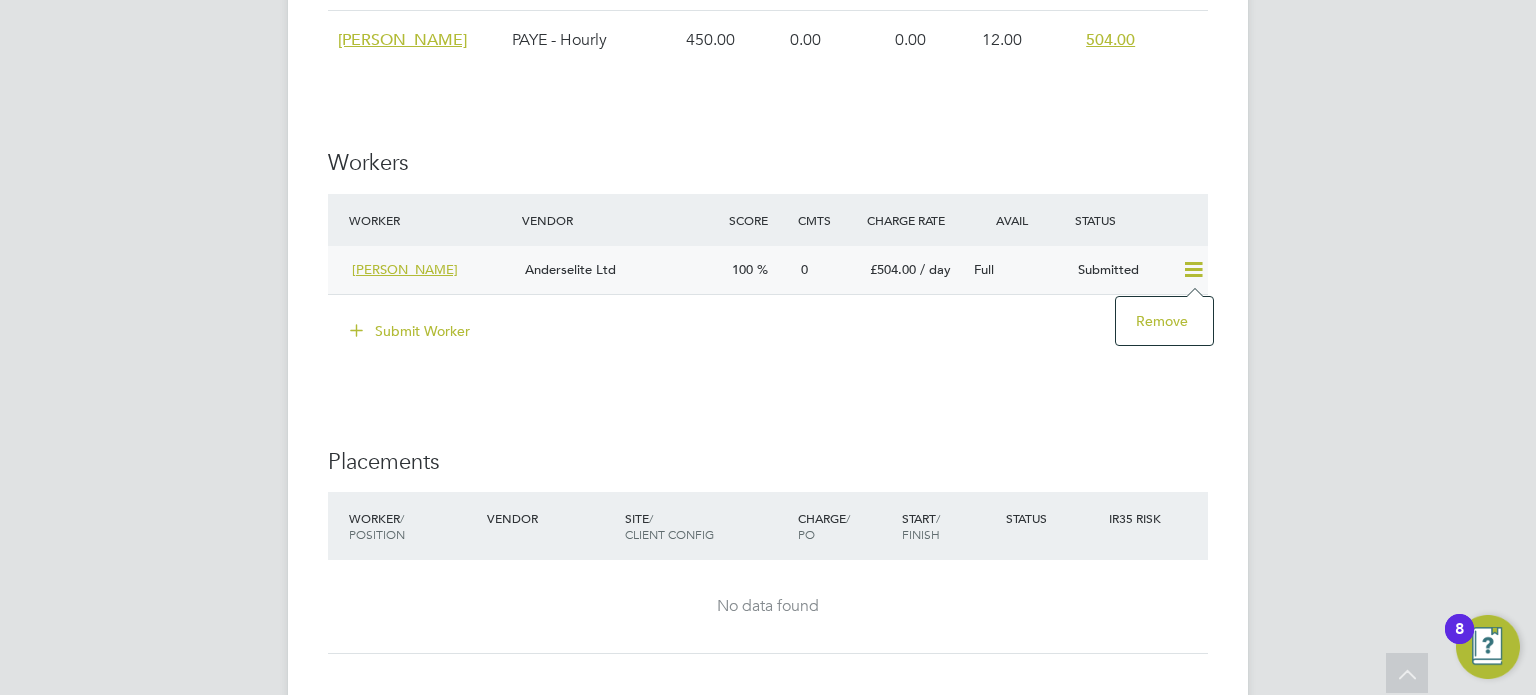 click on "DW   [PERSON_NAME]   Notifications
2   Applications:   Network
Team Members   Businesses   Sites   Workers   Contacts   Current page:   Jobs
Positions   Vacancies   Placements   Timesheets
Timesheets   Expenses   Finance
Invoices & Credit Notes   Statements   Payments   Reports
Margin Report   CIS Reports   Report Downloads   Preferences
My Business   Doc. Requirements   Notifications   VMS Configurations   Activity Logs
.st0{fill:#C0C1C2;}
Powered by Engage All Vacancies Vacancy Details   Activity Logs   Vacancy Details Activity Logs All Vacancies Follow     1 x Project Manager - V176044 Confirmed   0 of 1 Duration   93 days Start In     [DATE] Last Update 3 hours ago Status   Open   Start [DATE] Finish [DATE] Site   ISS DEFRA" at bounding box center [768, -1059] 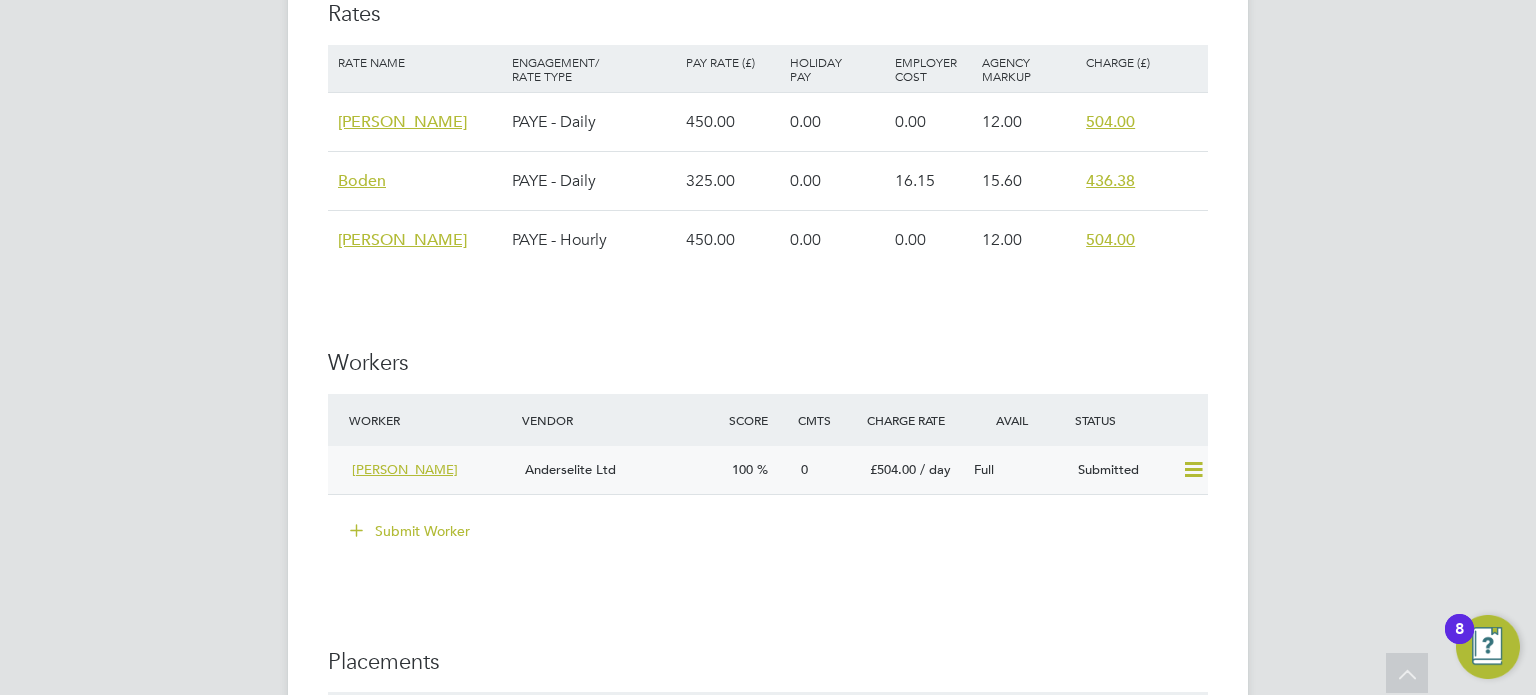 click on "[PERSON_NAME] Anderselite Ltd 100 0 £504.00   / day Full   Submitted" 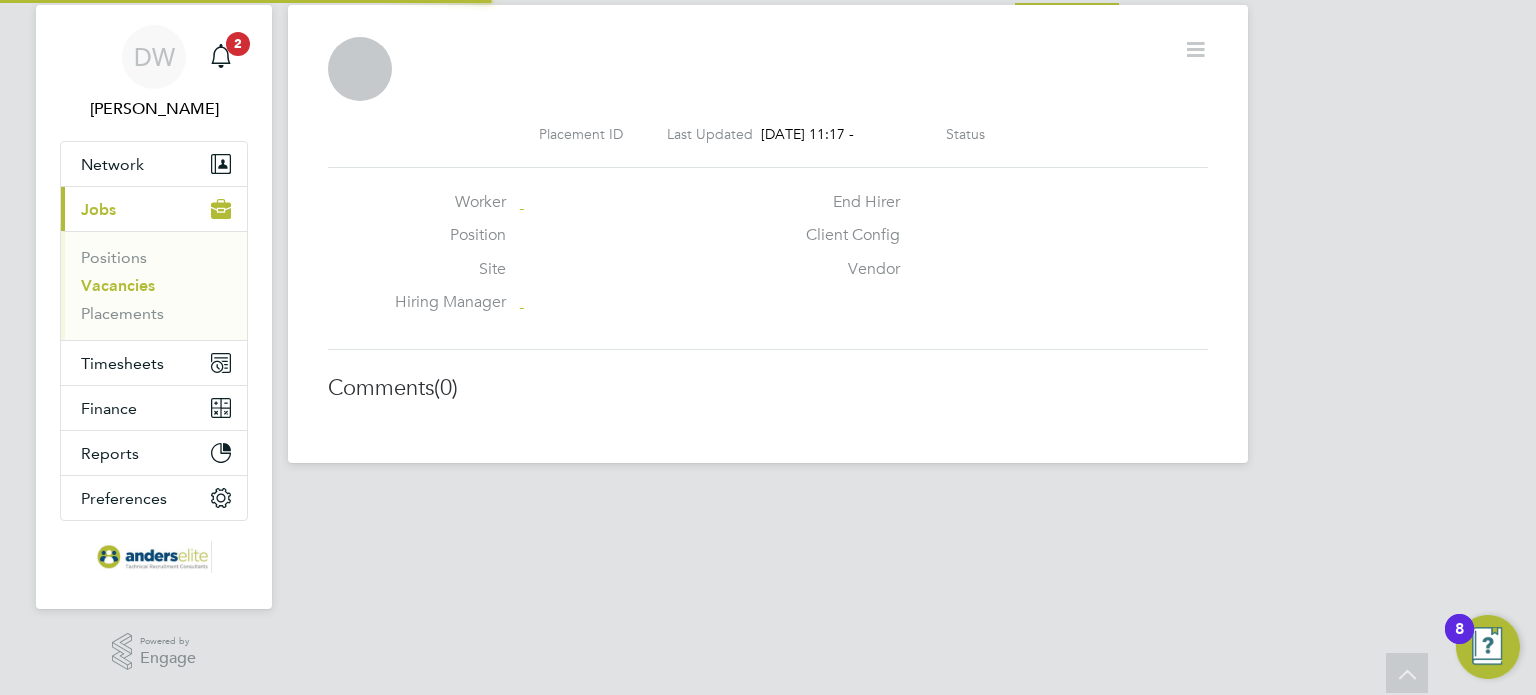 scroll, scrollTop: 48, scrollLeft: 0, axis: vertical 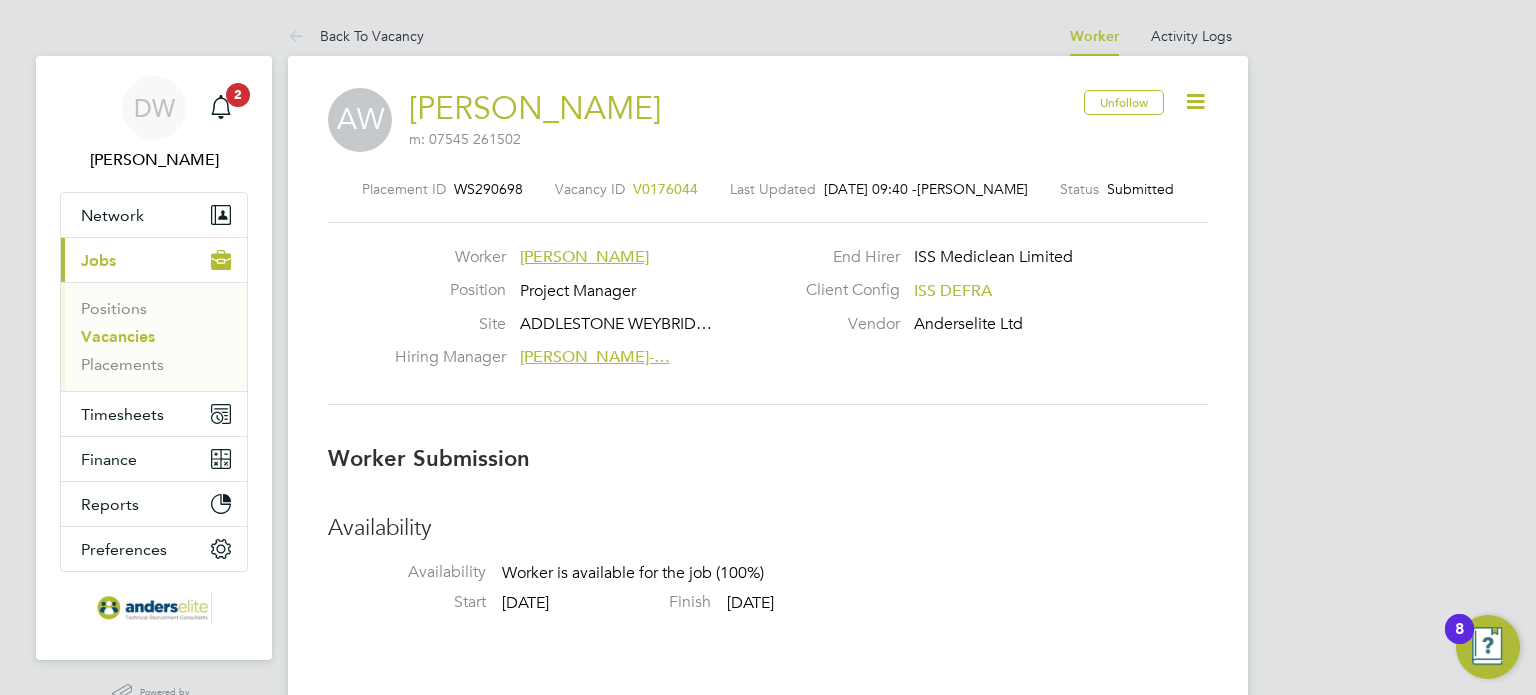 click 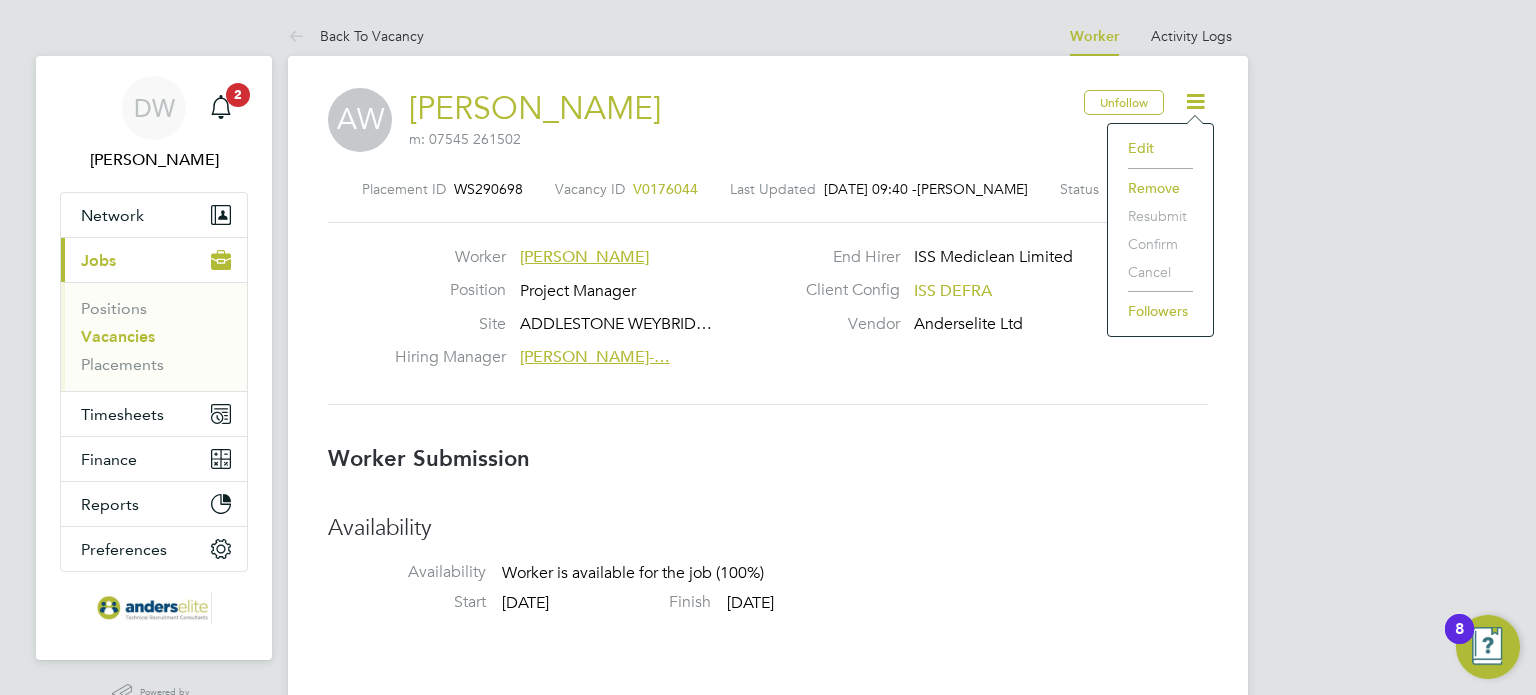 click on "Placement ID   WS290698 Vacancy ID   V0176044   Last Updated   10 Jul 2025, 09:40 -  Doug Wright Status     Submitted Worker   Adrian Wagstaff End Hirer   ISS Mediclean Limited Position   Project Manager Client Config   ISS DEFRA Site   ADDLESTONE WEYBRID… Vendor   Anderselite Ltd Hiring Manager   Ayla Jazmin Mccombie-…" 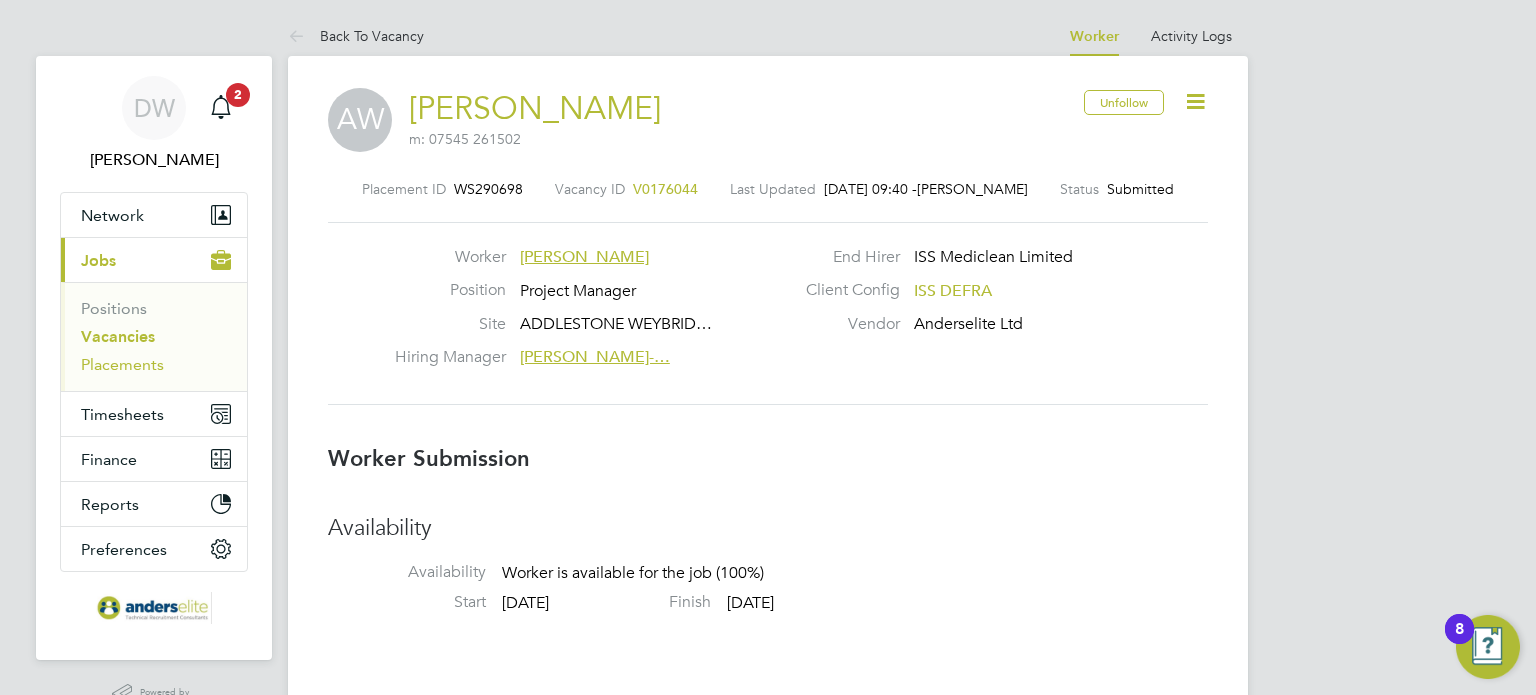 click on "Placements" at bounding box center [122, 364] 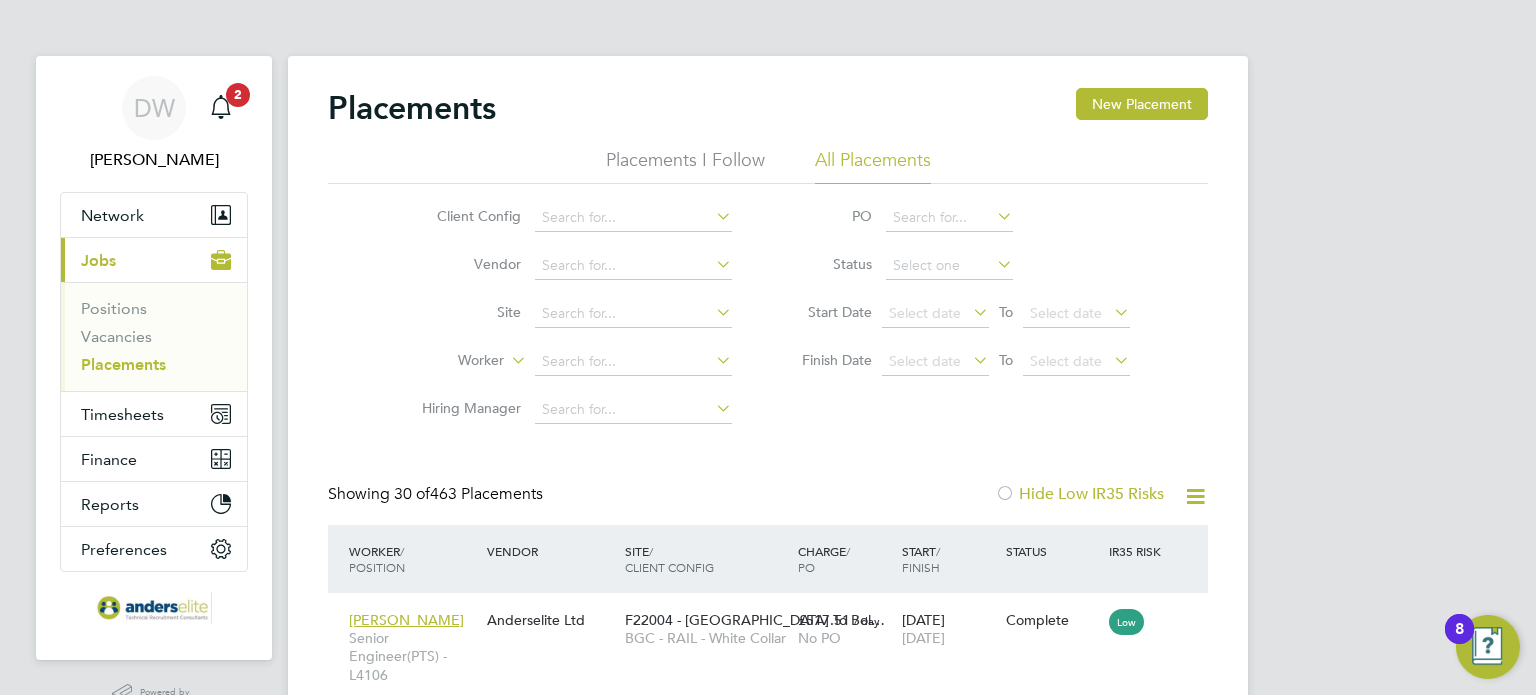 click 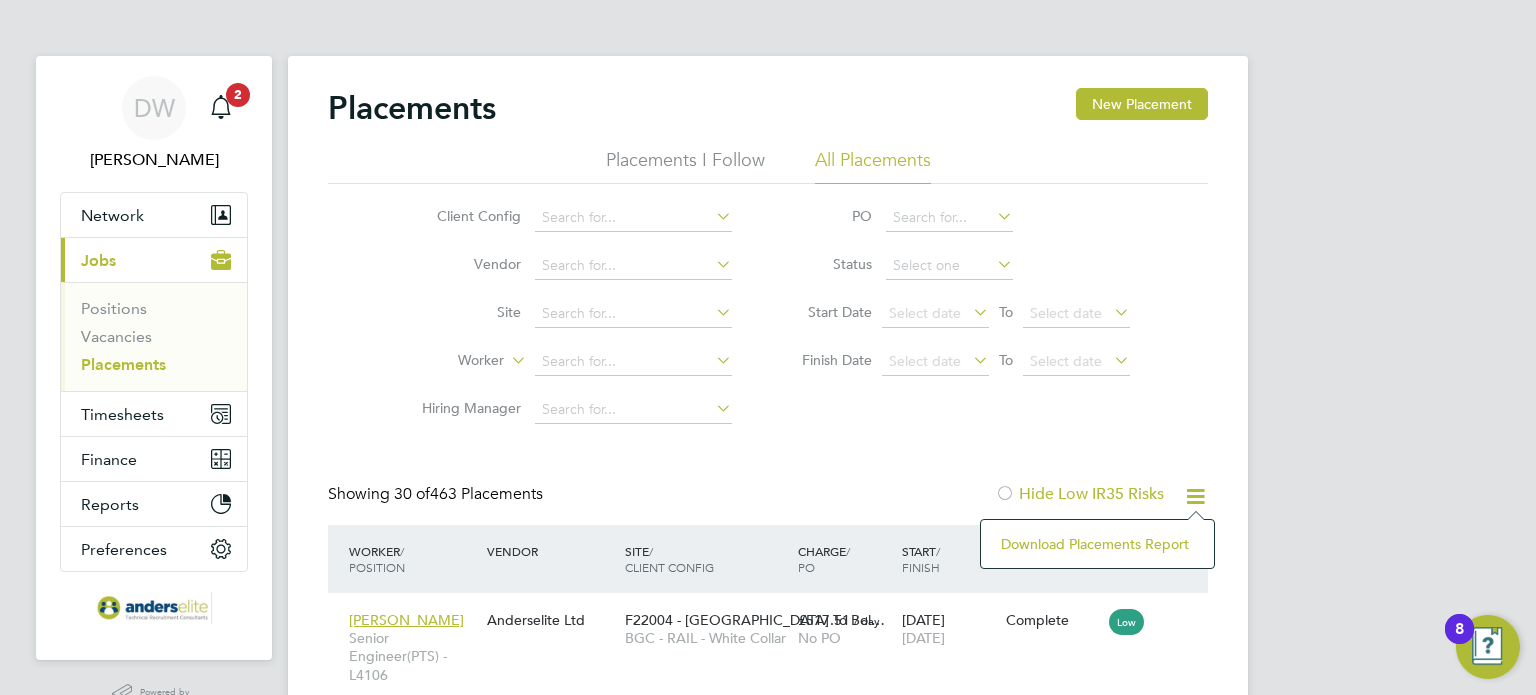 click on "DW   Doug Wright   Notifications
2   Applications:   Network
Team Members   Businesses   Sites   Workers   Contacts   Current page:   Jobs
Positions   Vacancies   Placements   Timesheets
Timesheets   Expenses   Finance
Invoices & Credit Notes   Statements   Payments   Reports
Margin Report   CIS Reports   Report Downloads   Preferences
My Business   Doc. Requirements   Notifications   VMS Configurations   Activity Logs
.st0{fill:#C0C1C2;}
Powered by Engage Placements New Placement Placements I Follow All Placements Client Config   Vendor     Site     Worker     Hiring Manager   PO   Status   Start Date
Select date
To
Select date
Finish Date
Select date
To
Select date
Showing   30 of  / Site" at bounding box center [768, 1609] 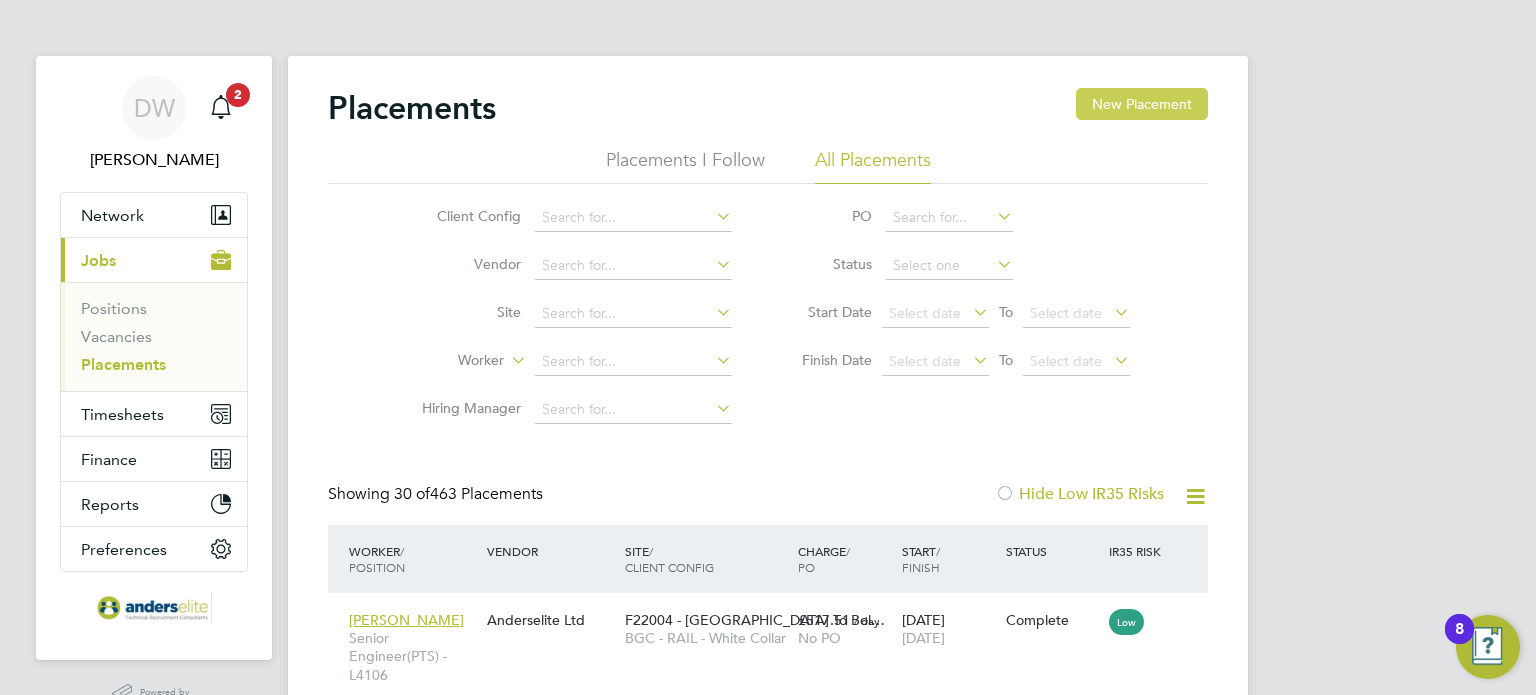click on "New Placement" 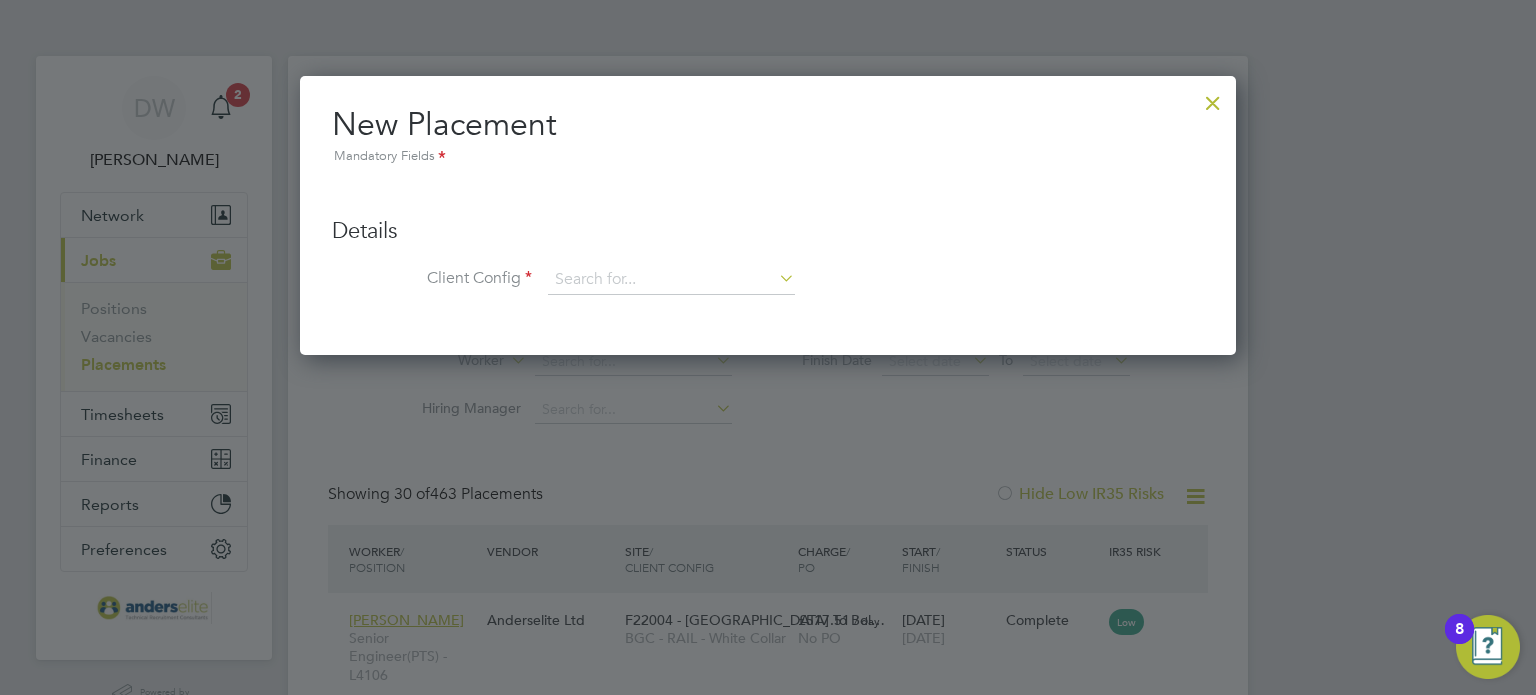 click at bounding box center (775, 278) 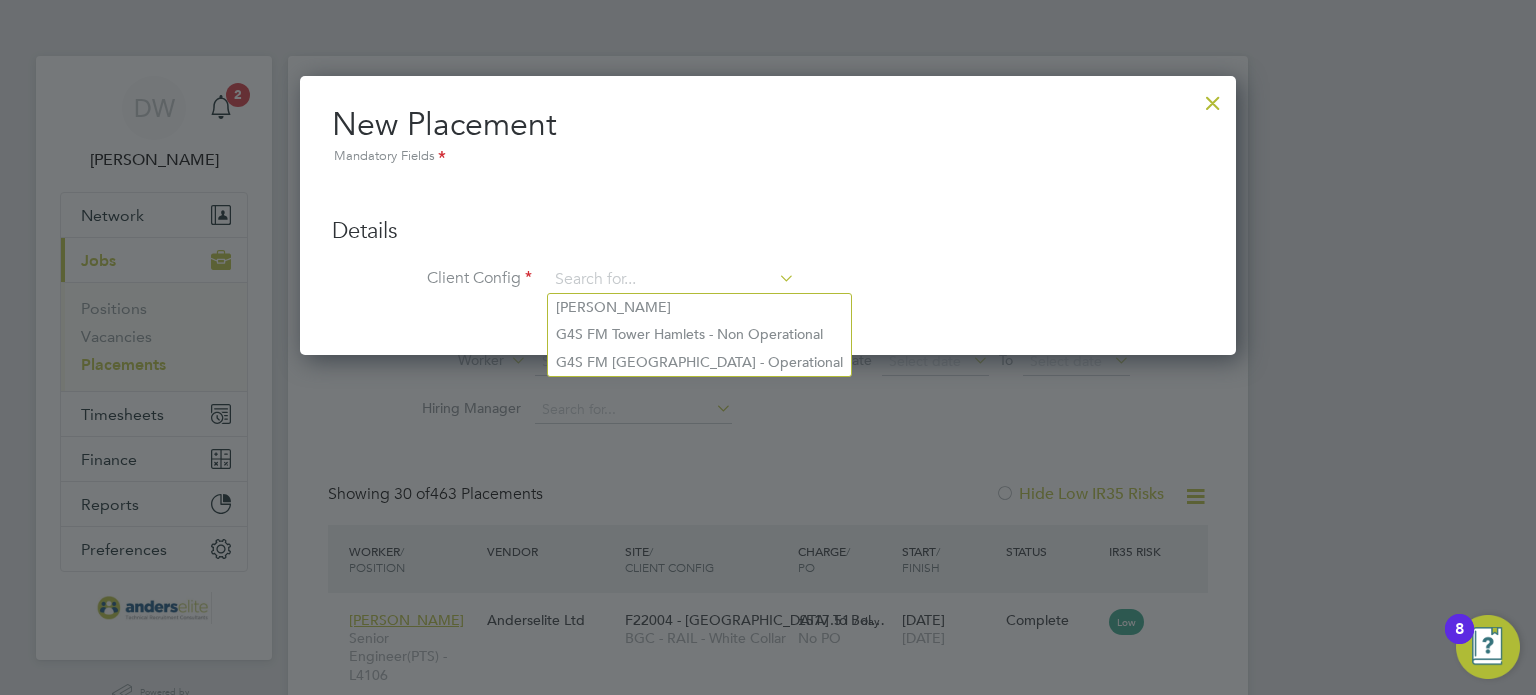 click on "Client Config" at bounding box center [768, 290] 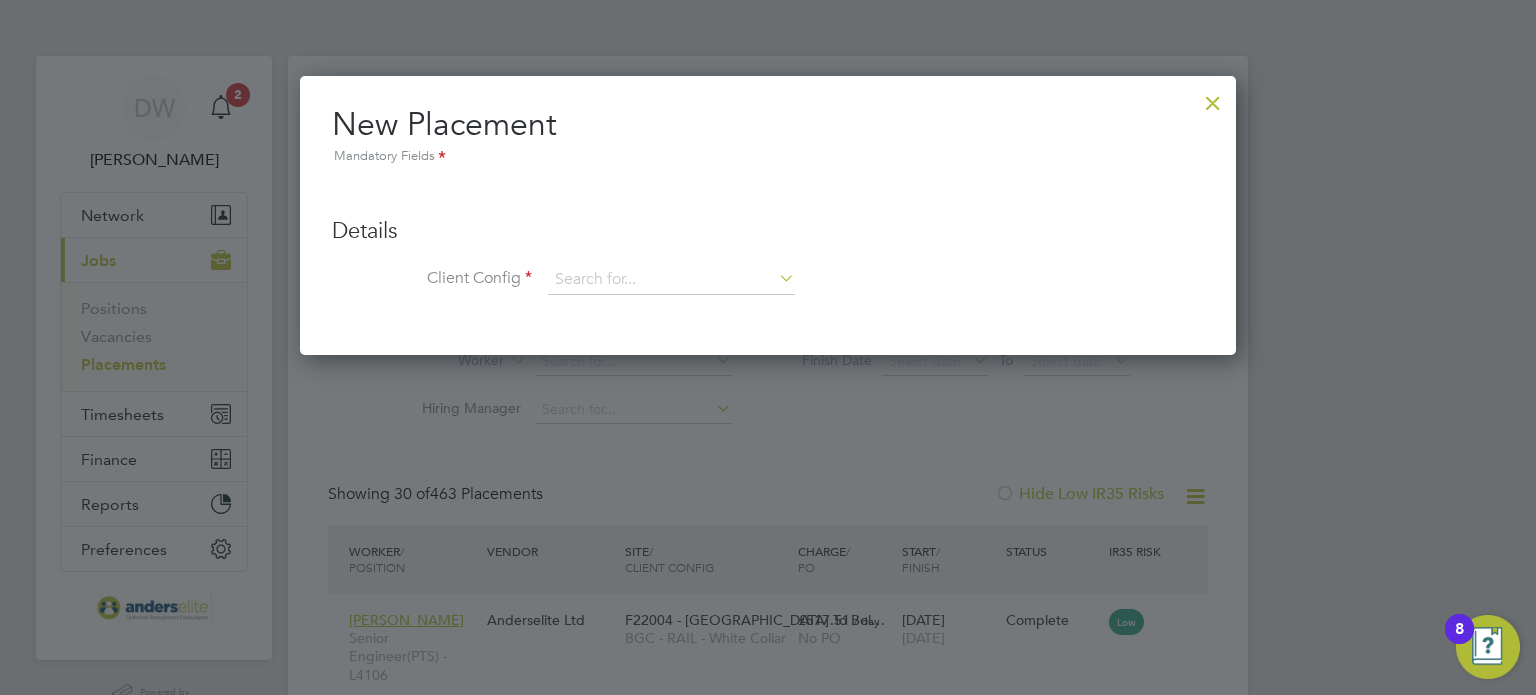 click at bounding box center [1213, 98] 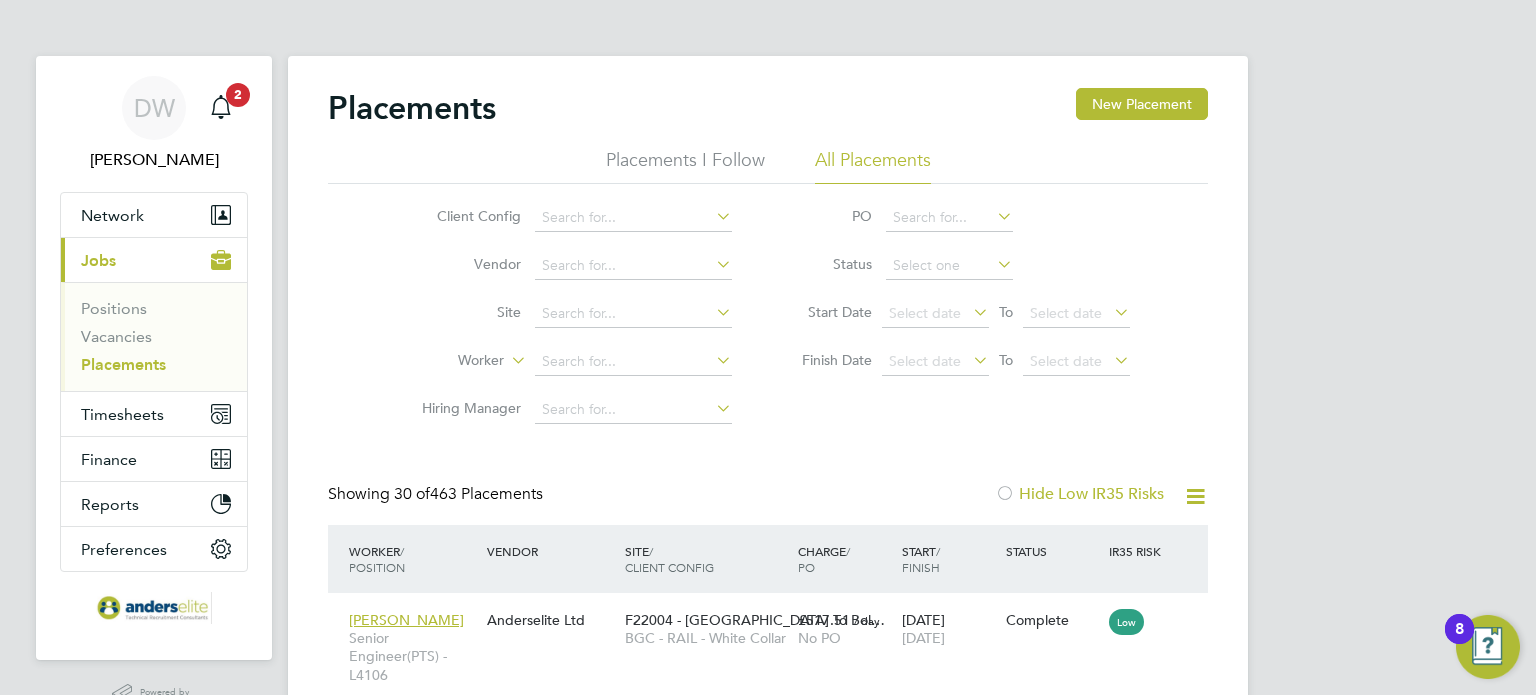 click on "Placements" at bounding box center (123, 364) 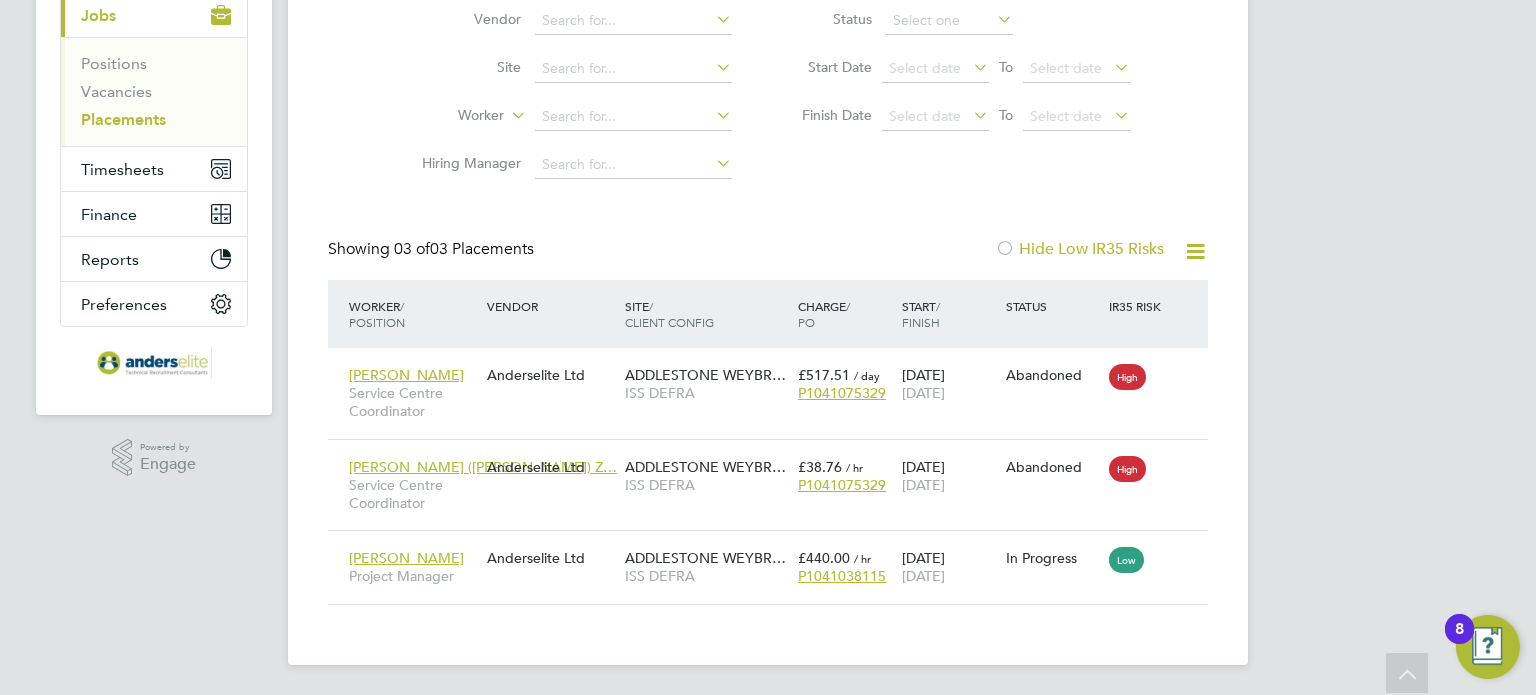 click 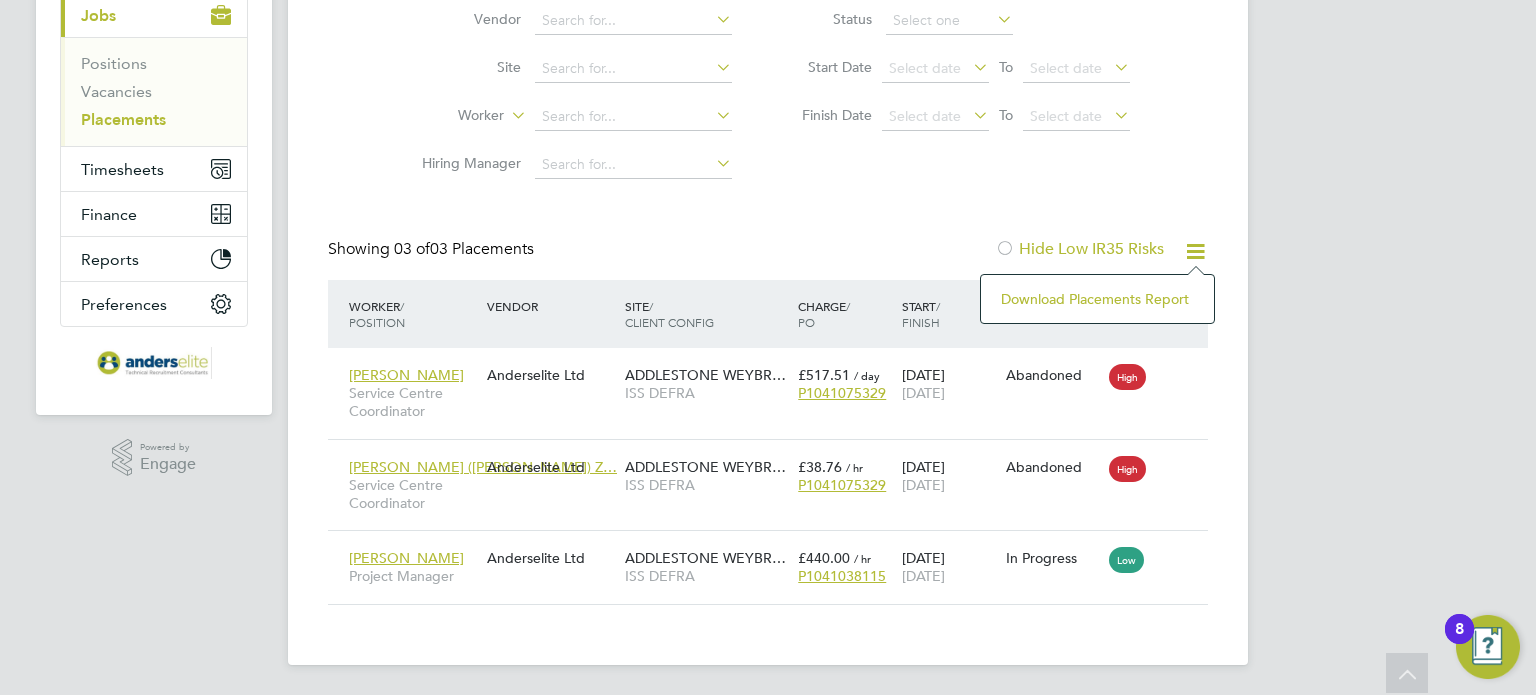 click on "DW   [PERSON_NAME]   Notifications
2   Applications:   Network
Team Members   Businesses   Sites   Workers   Contacts   Current page:   Jobs
Positions   Vacancies   Placements   Timesheets
Timesheets   Expenses   Finance
Invoices & Credit Notes   Statements   Payments   Reports
Margin Report   CIS Reports   Report Downloads   Preferences
My Business   Doc. Requirements   Notifications   VMS Configurations   Activity Logs
.st0{fill:#C0C1C2;}
Powered by Engage Placements New Placement Placements I Follow All Placements Client Config   Vendor     Site     Worker     Hiring Manager   PO   Status   Start Date
Select date
To
Select date
Finish Date
Select date
To
Select date
Showing   03 of  / Site" at bounding box center (768, 226) 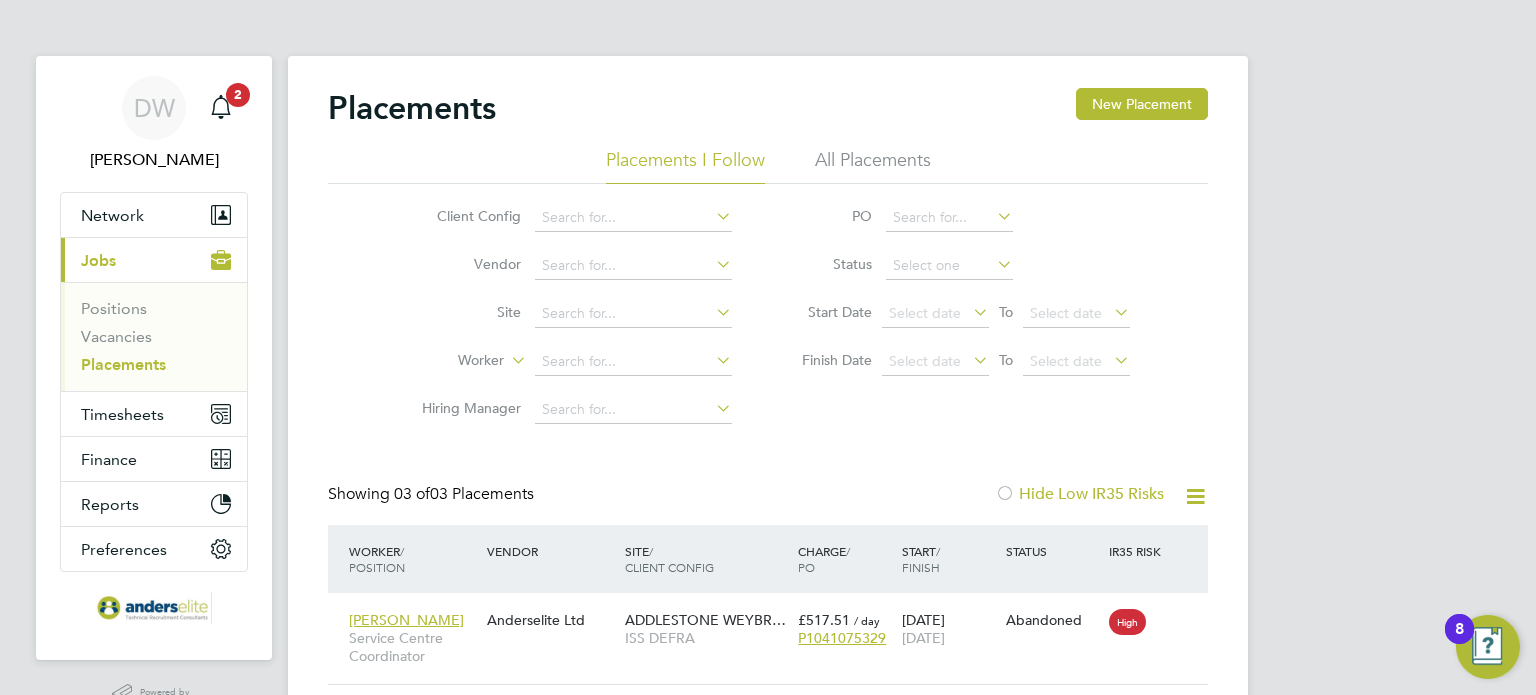 click on "All Placements" 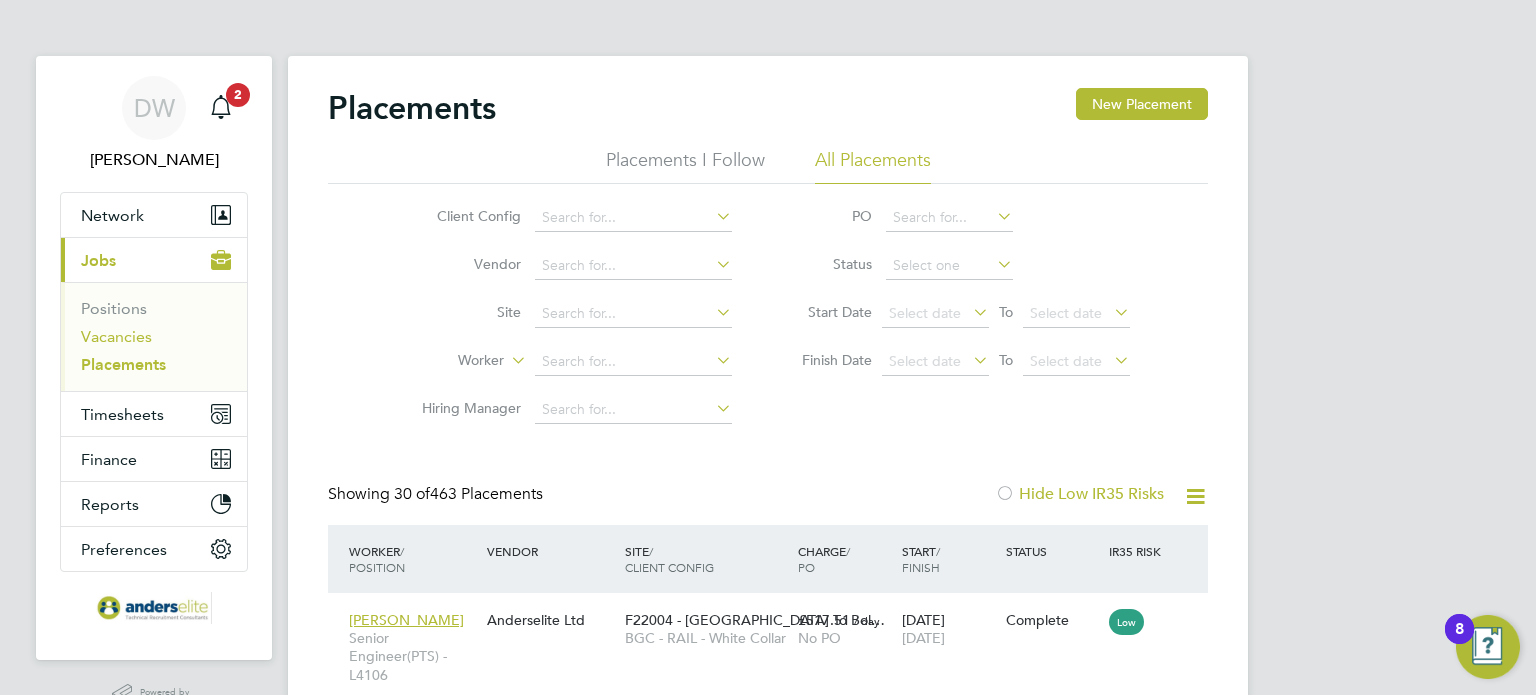 click on "Vacancies" at bounding box center (116, 336) 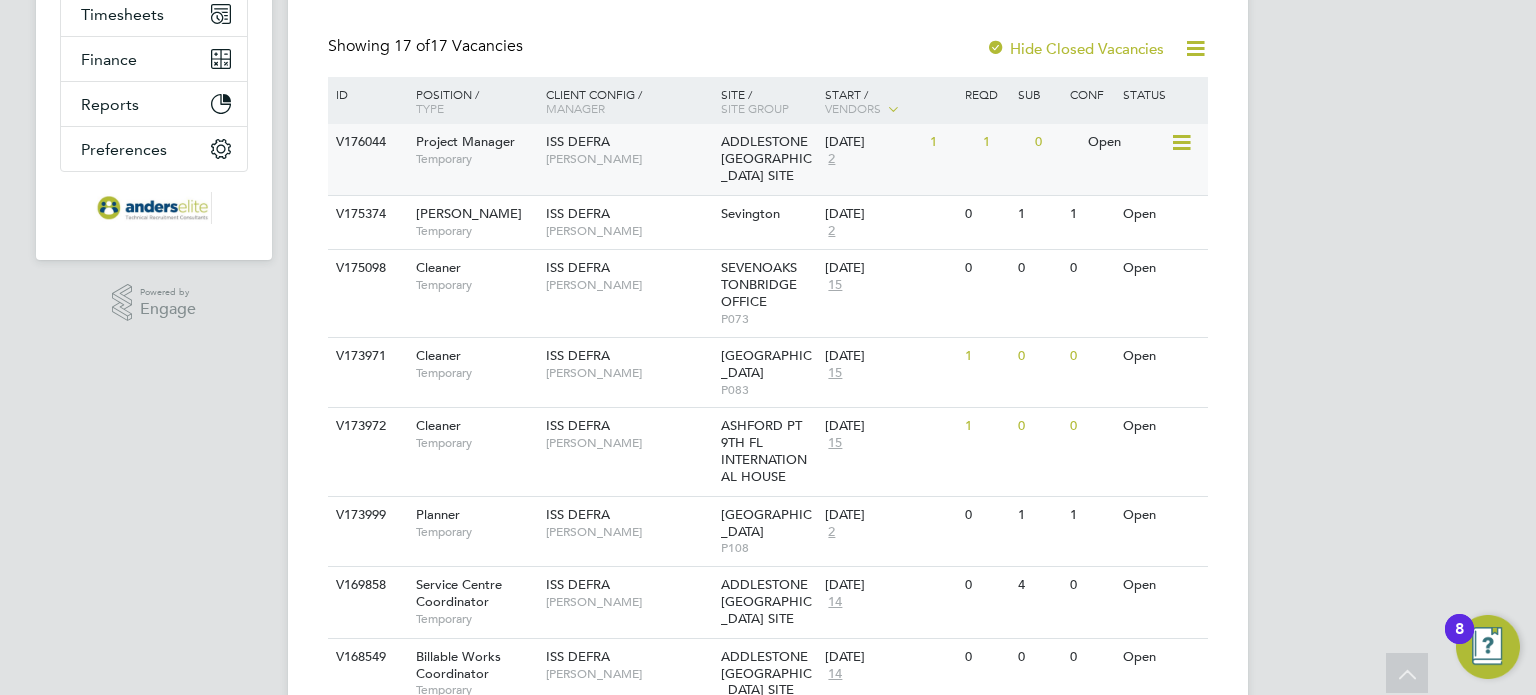 click 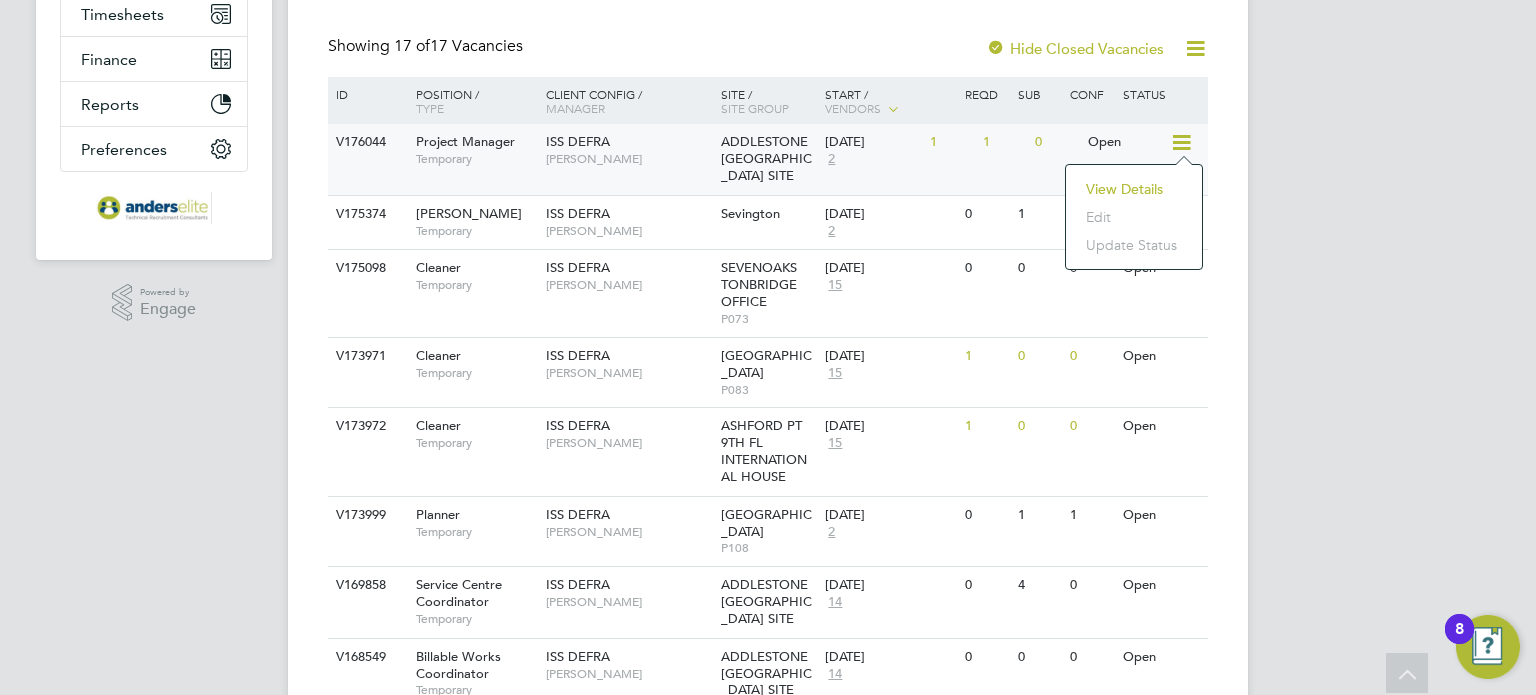 click on "DW   Doug Wright   Notifications
2   Applications:   Network
Team Members   Businesses   Sites   Workers   Contacts   Current page:   Jobs
Positions   Vacancies   Placements   Timesheets
Timesheets   Expenses   Finance
Invoices & Credit Notes   Statements   Payments   Reports
Margin Report   CIS Reports   Report Downloads   Preferences
My Business   Doc. Requirements   Notifications   VMS Configurations   Activity Logs
.st0{fill:#C0C1C2;}
Powered by Engage Vacancies New Vacancy Vacancies I follow All Vacancies Client Config     Site     Position     Status   Hiring Manager     Vendor   Start Date
Select date
To
Select date
Showing   17 of  17 Vacancies Hide Closed Vacancies ID  Position / Type   Manager Site /" at bounding box center (768, 510) 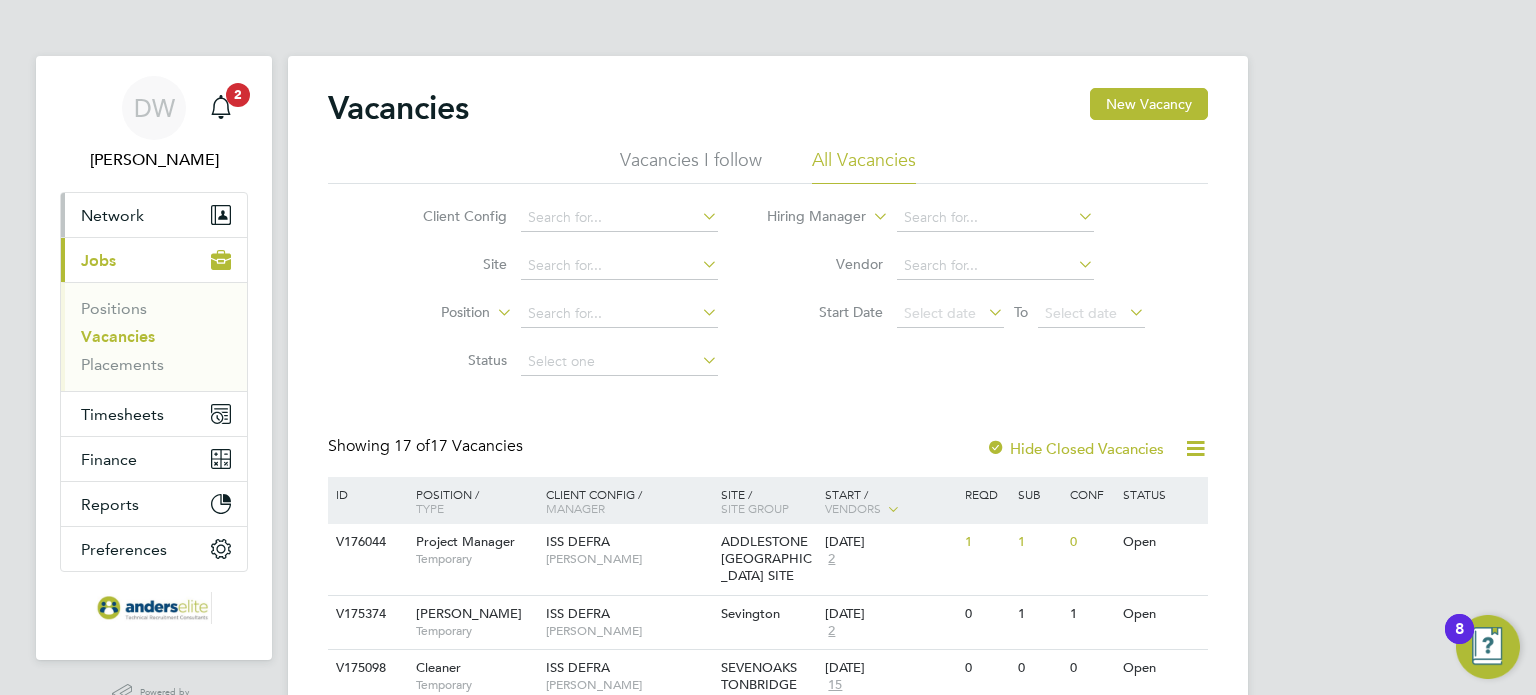 click on "Network" at bounding box center [154, 215] 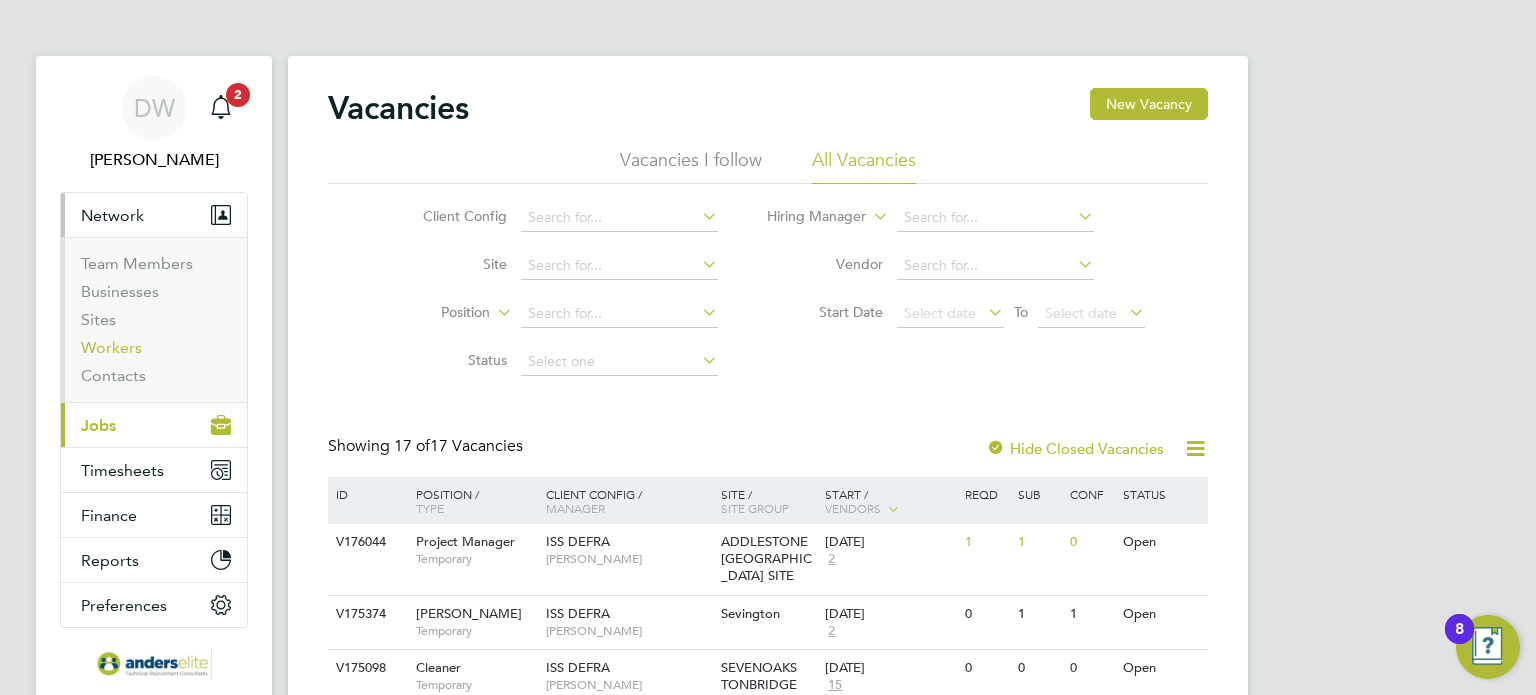 click on "Workers" at bounding box center (111, 347) 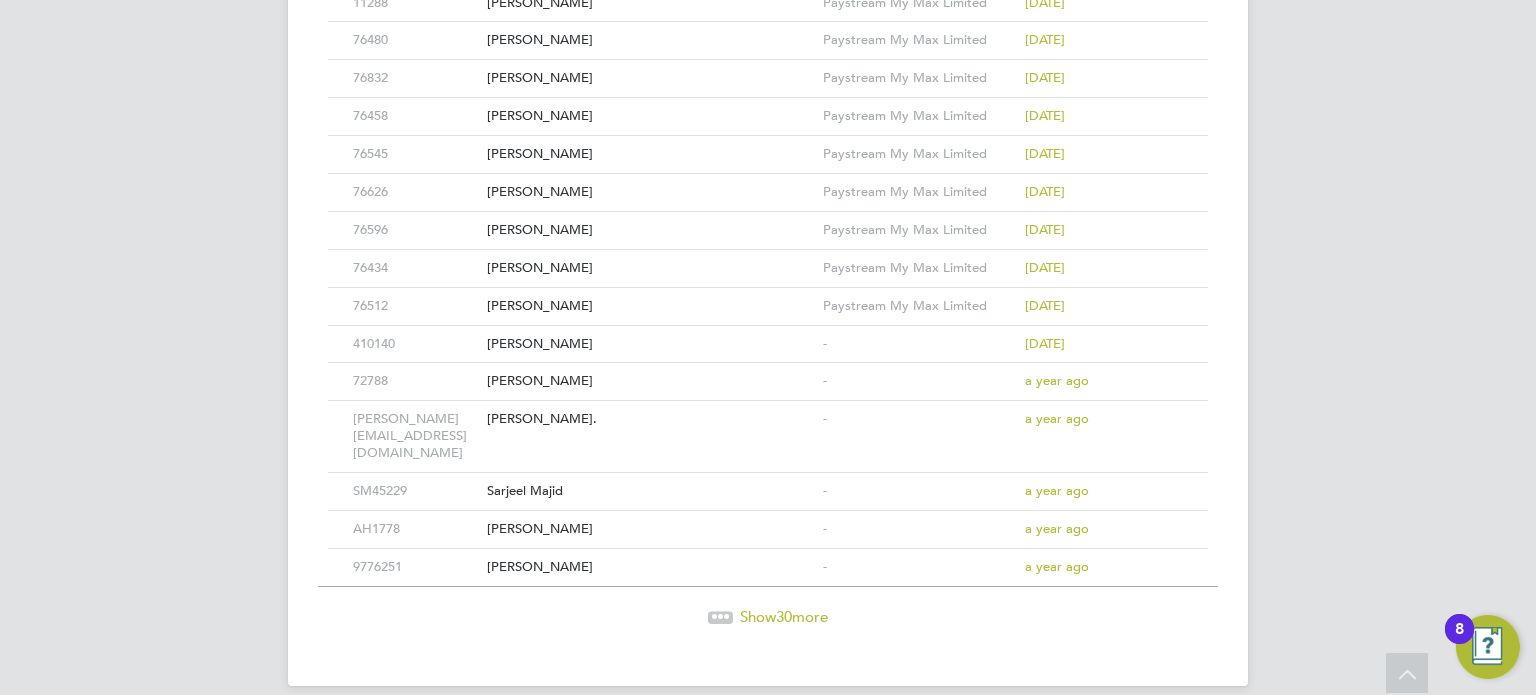 click on "Show  30  more" 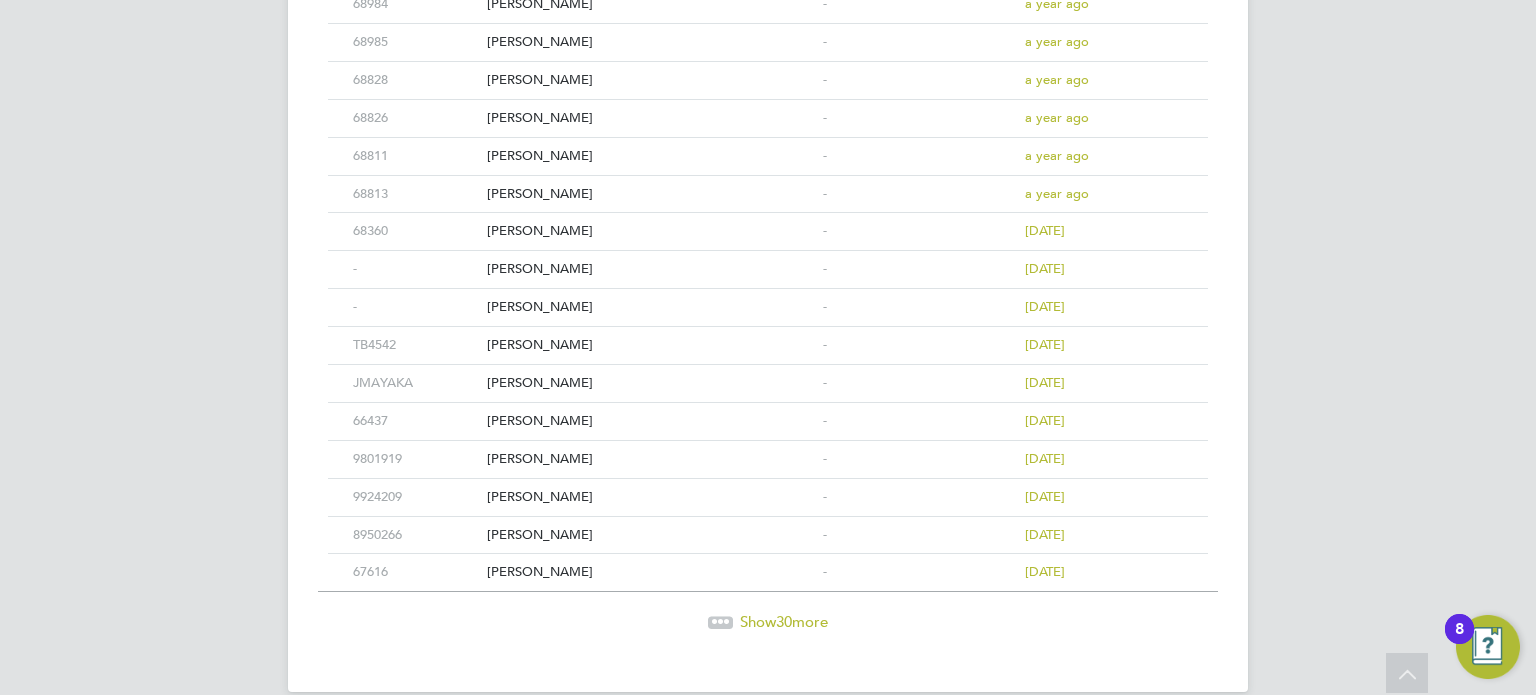 click on "30" 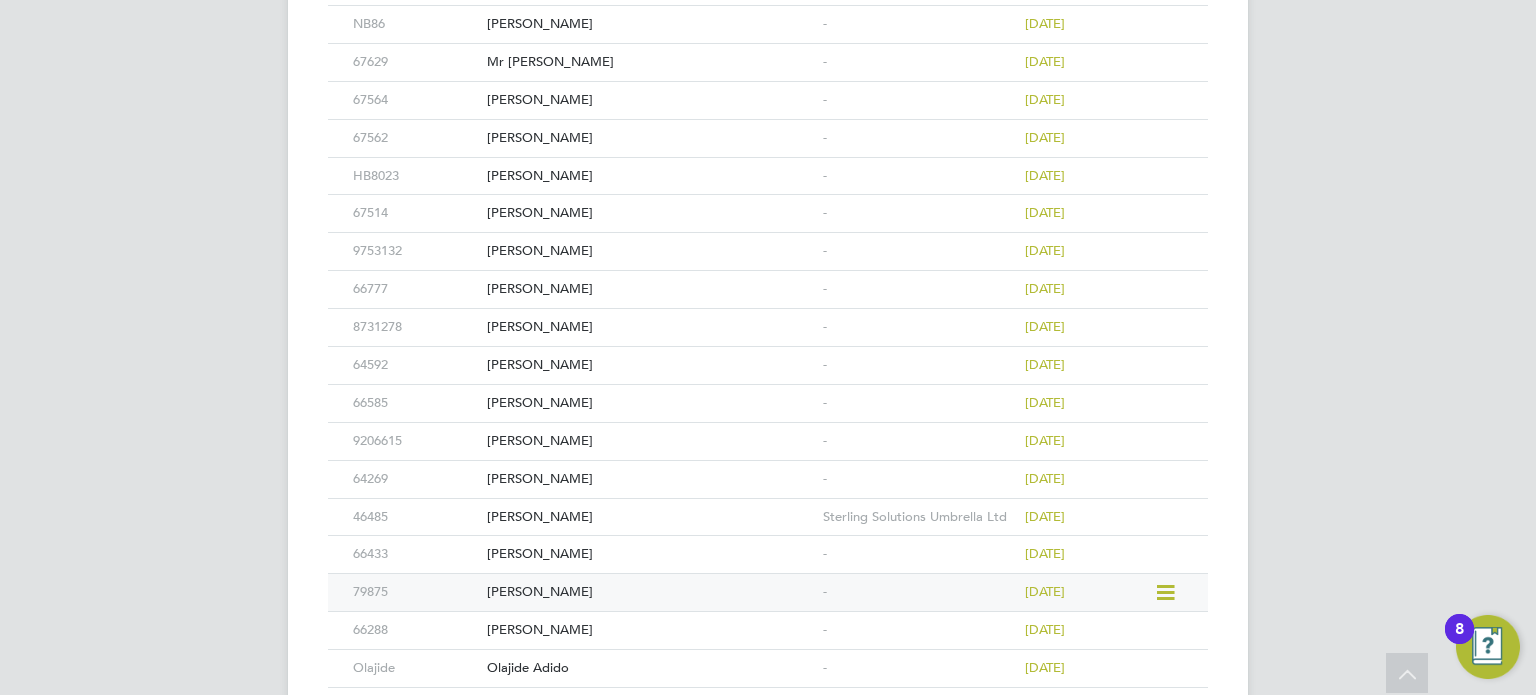 click on "79875" 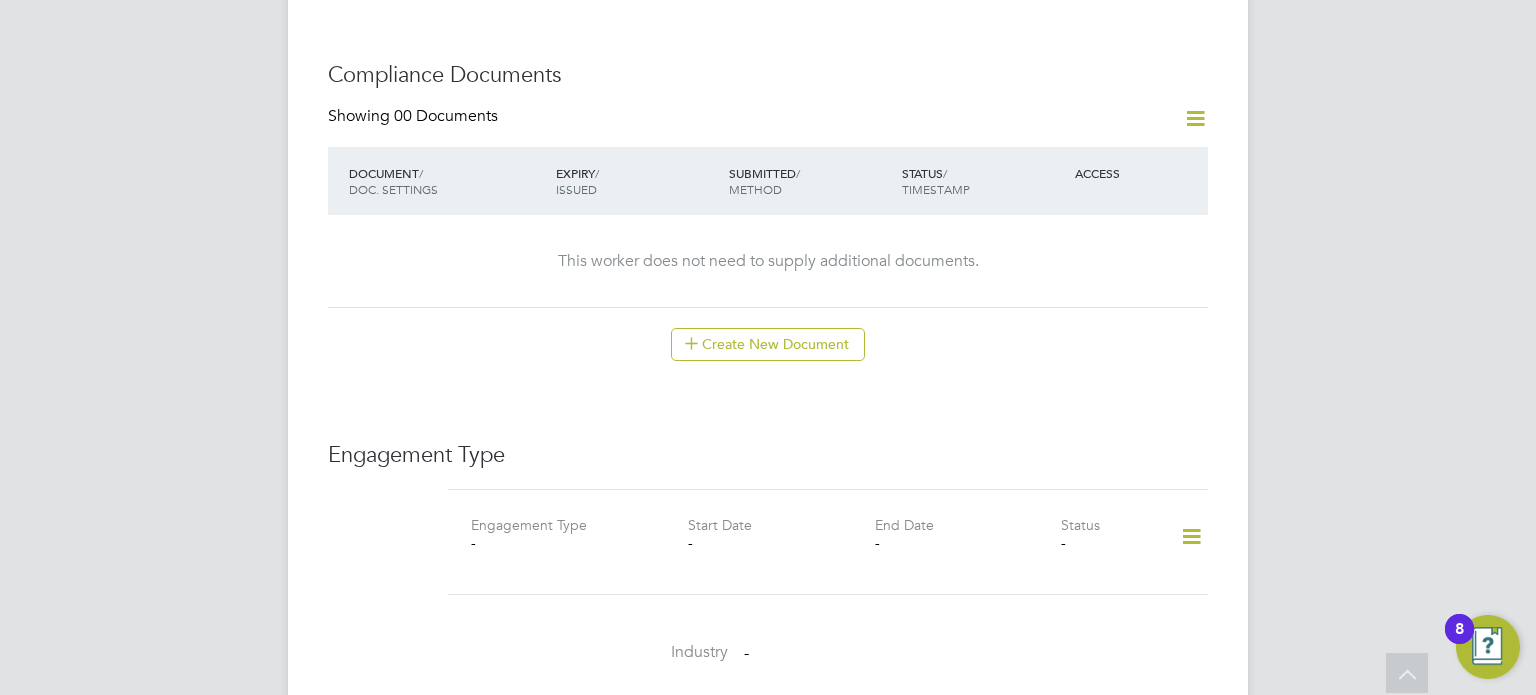 scroll, scrollTop: 1200, scrollLeft: 0, axis: vertical 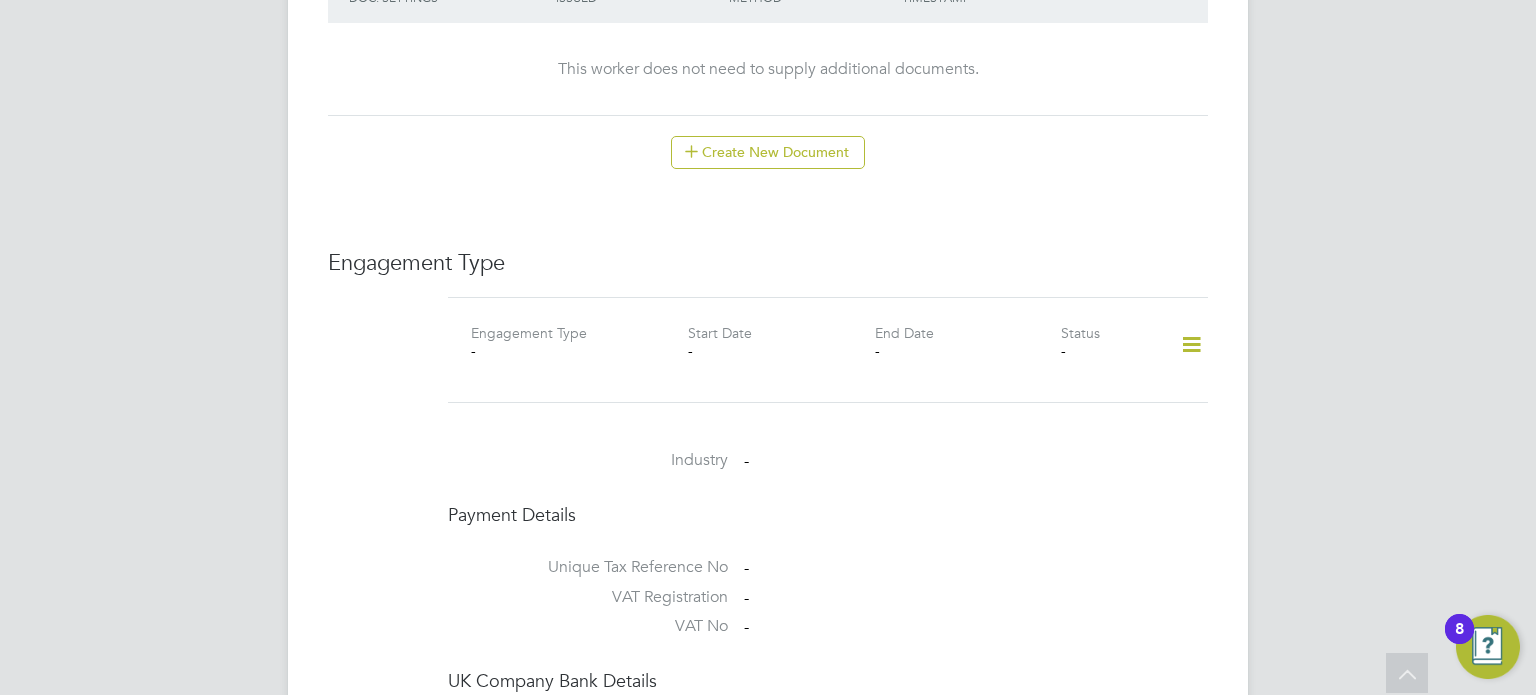 click on "Unfollow AW Adrian Wagstaff     m:  07545 261502   Personal Details ID     79875 Mobile Phone   07545 261502 Home Phone   Email   adrianwagstaff@yahoo.com Address Fairthorne House Basingstoke Reading RG22 5DU United Kingdom Date of Birth   20 Aug 1965 Gender   Male Nationality   National Ins. No.   NH102937B Right To Work Showing   01 Documents DOCUMENT  / DOCUMENT NO. EXPIRY  / ISSUED SUBMITTED  / METHOD STATUS  / TIMESTAMP DOWNLOAD Passport 141470705 24 May 2033 n/a 09 Jul 2025  Manual by Doug Wright. Verified 09 Jul 2025, 17:04   by Doug Wright.  Compliance Documents Showing   00 Documents DOCUMENT  / DOC. SETTINGS EXPIRY  / ISSUED SUBMITTED  / METHOD STATUS  / TIMESTAMP ACCESS This worker does not need to supply additional documents.  Create New Document Engagement Type Engagement Type - Start Date - End Date - Status - Industry   - Payment Details Unique Tax Reference No   - VAT Registration   - VAT No   - UK Company Bank Details Bank Name   - Account Name - Sort Code   - Account No   -   - Comments" 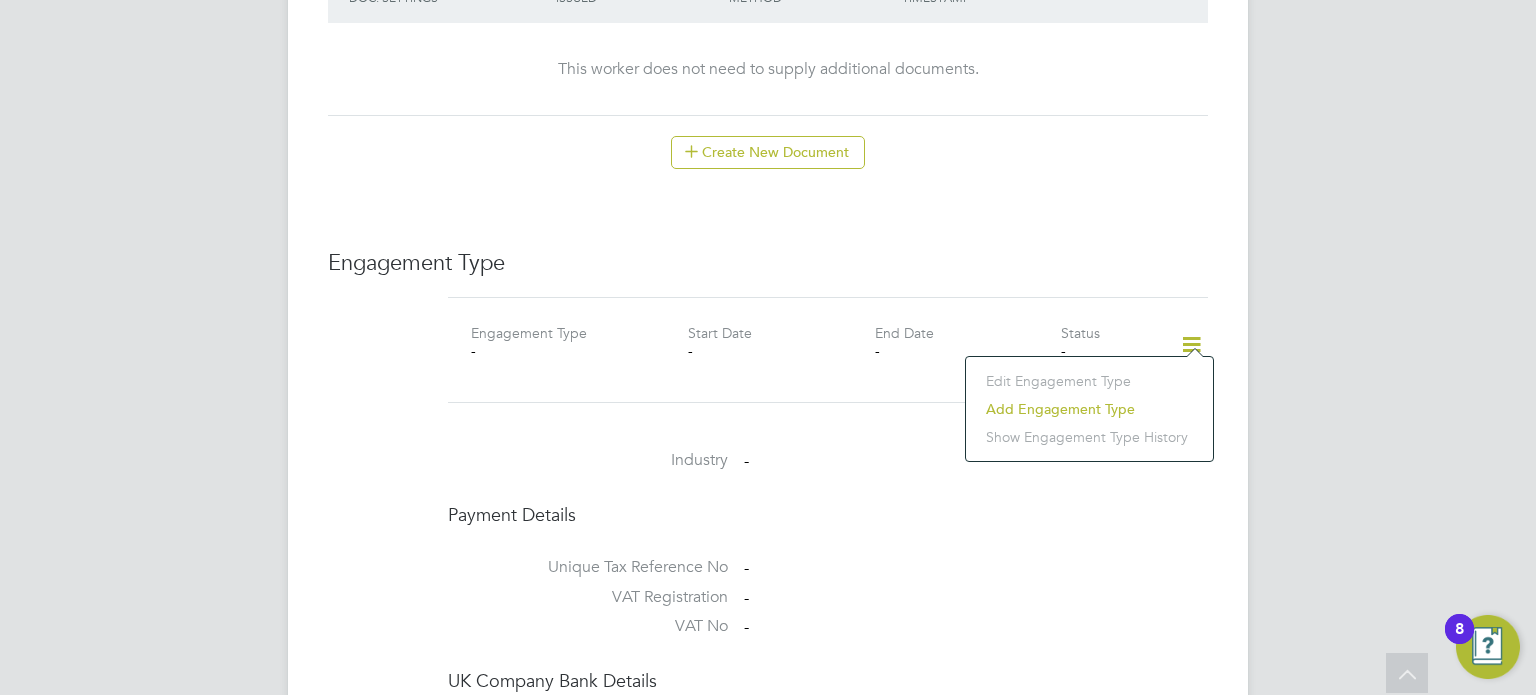 click on "Add Engagement Type" 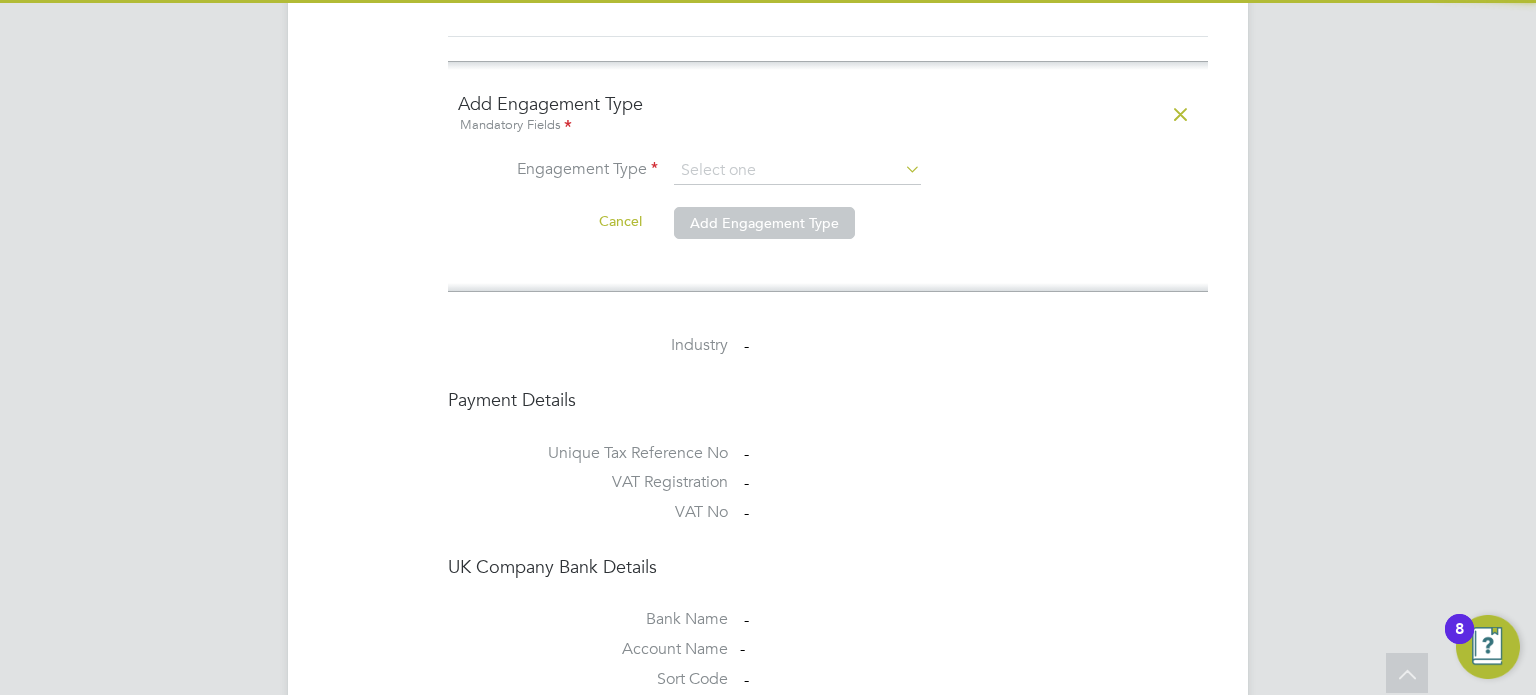 scroll, scrollTop: 1600, scrollLeft: 0, axis: vertical 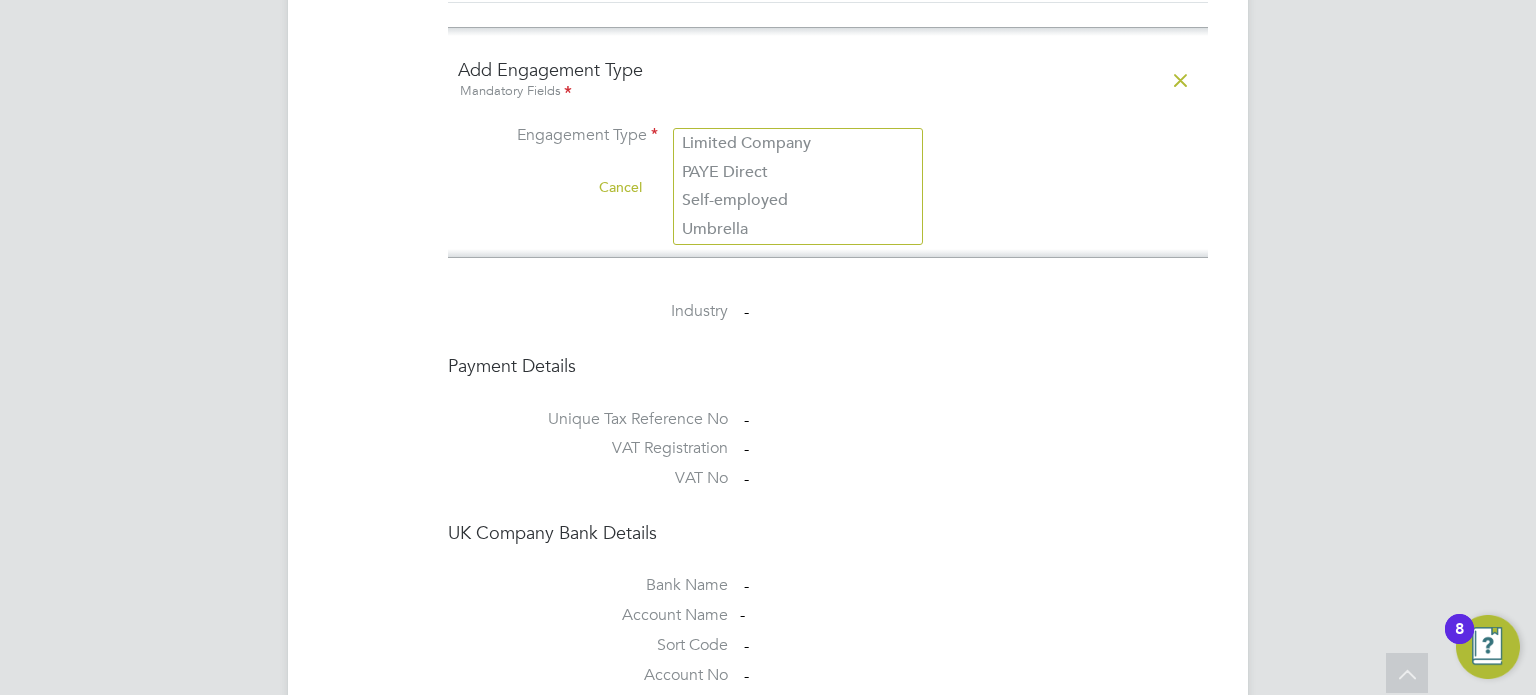 click 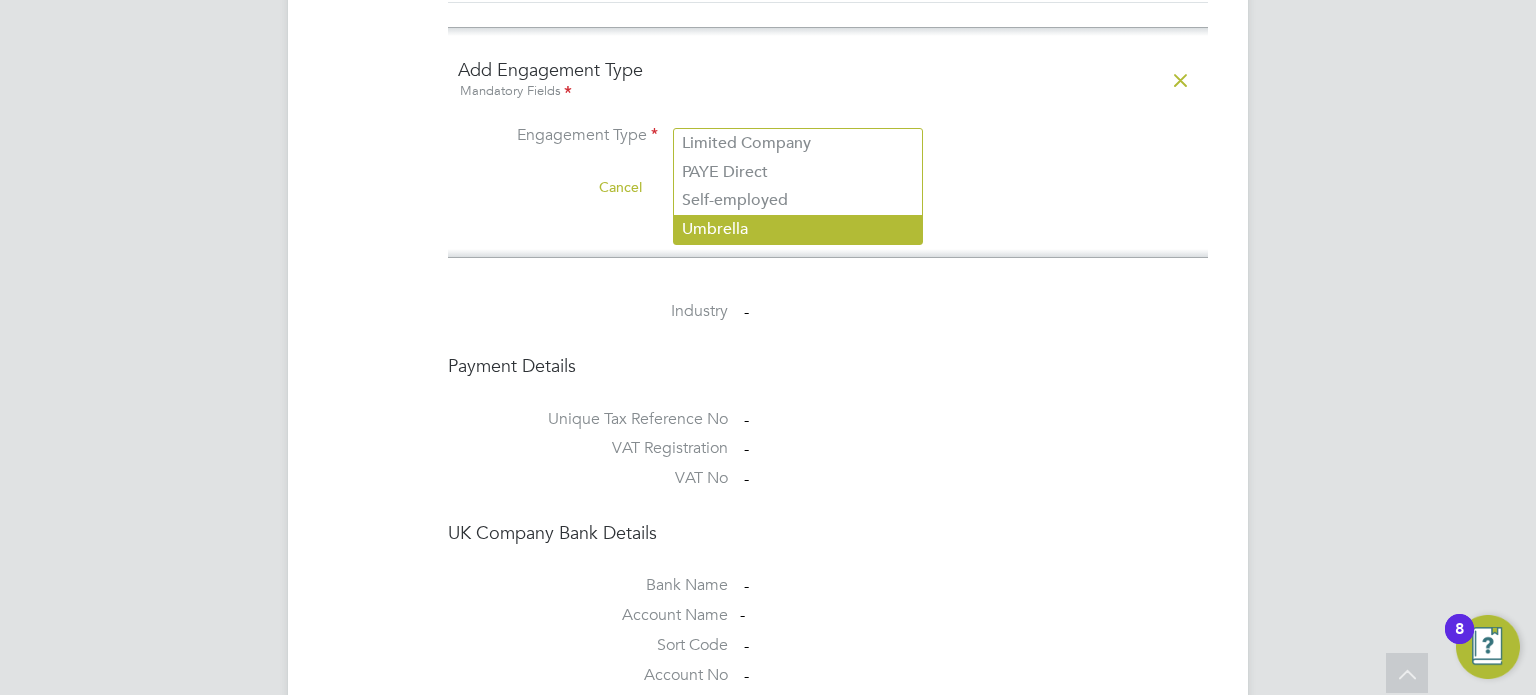 click on "Umbrella" 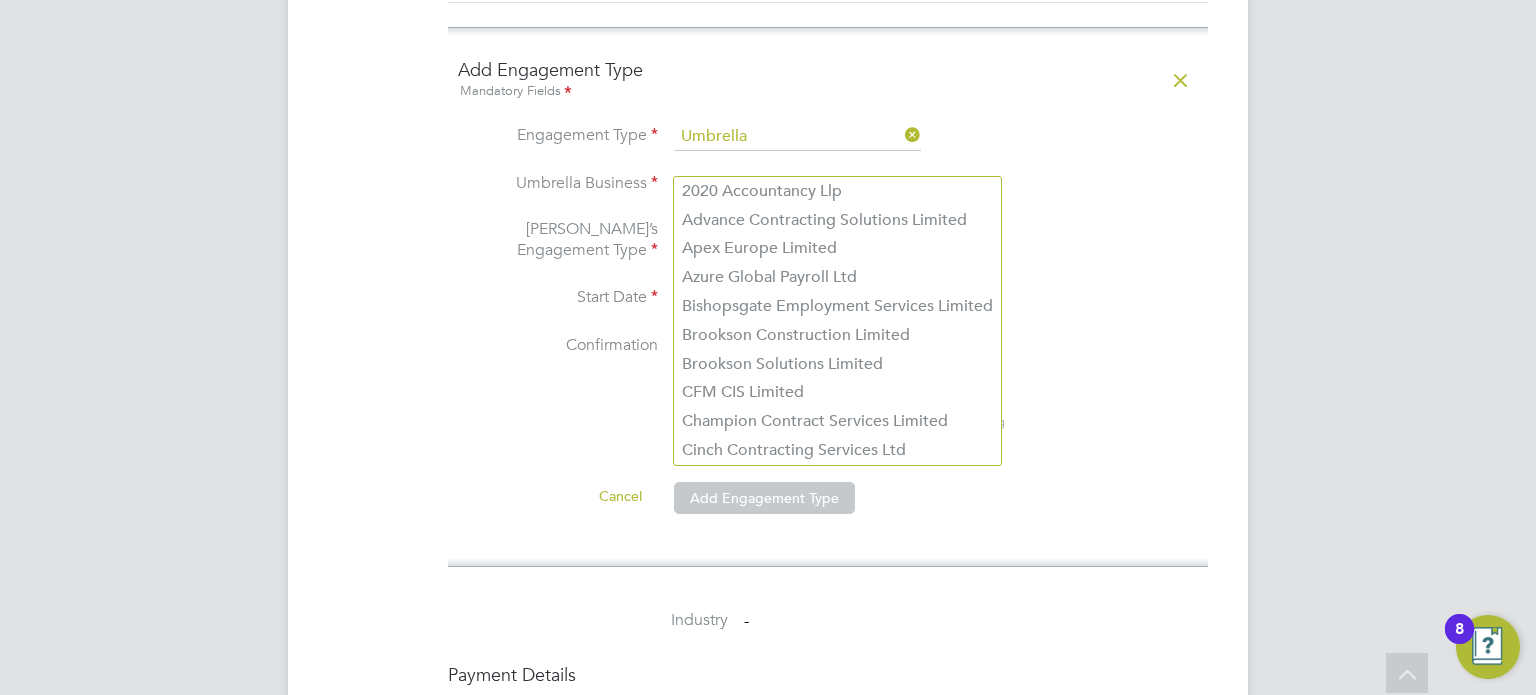 click 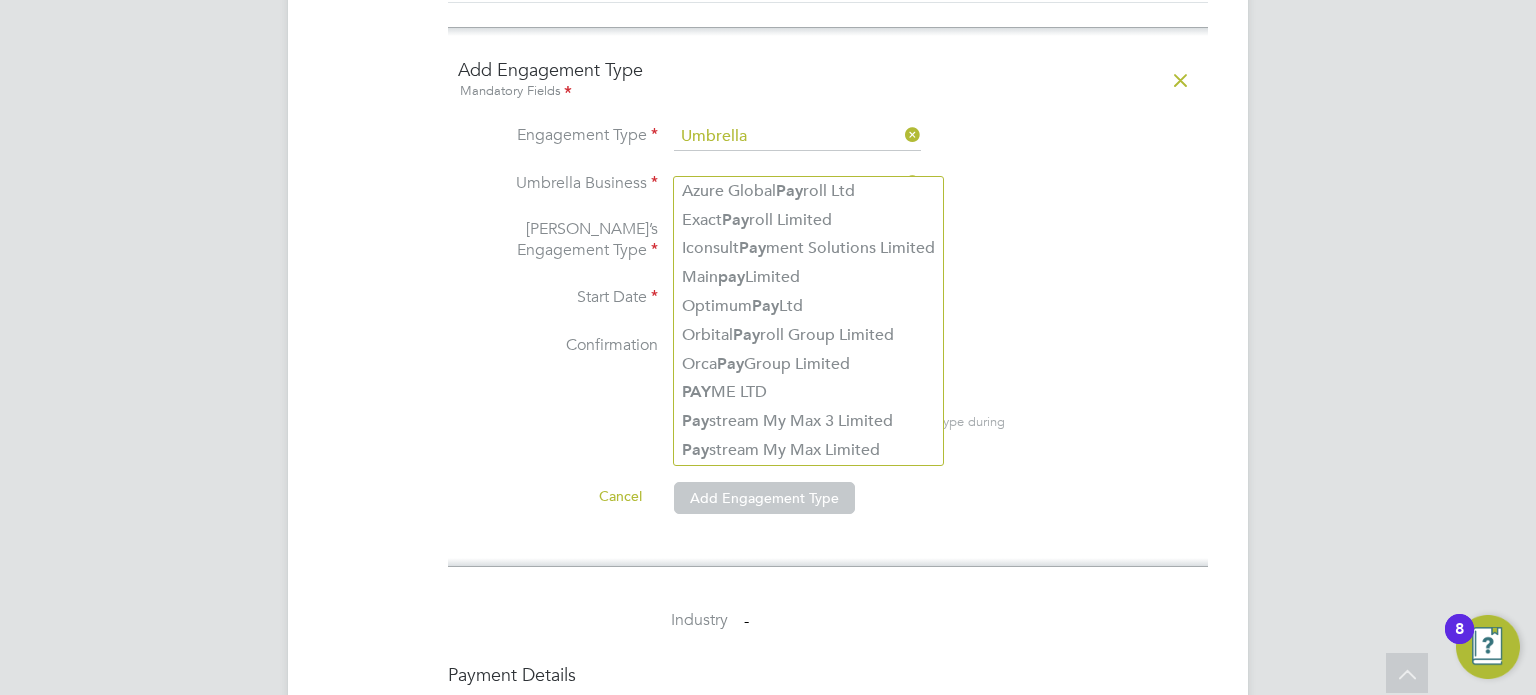 type on "pay" 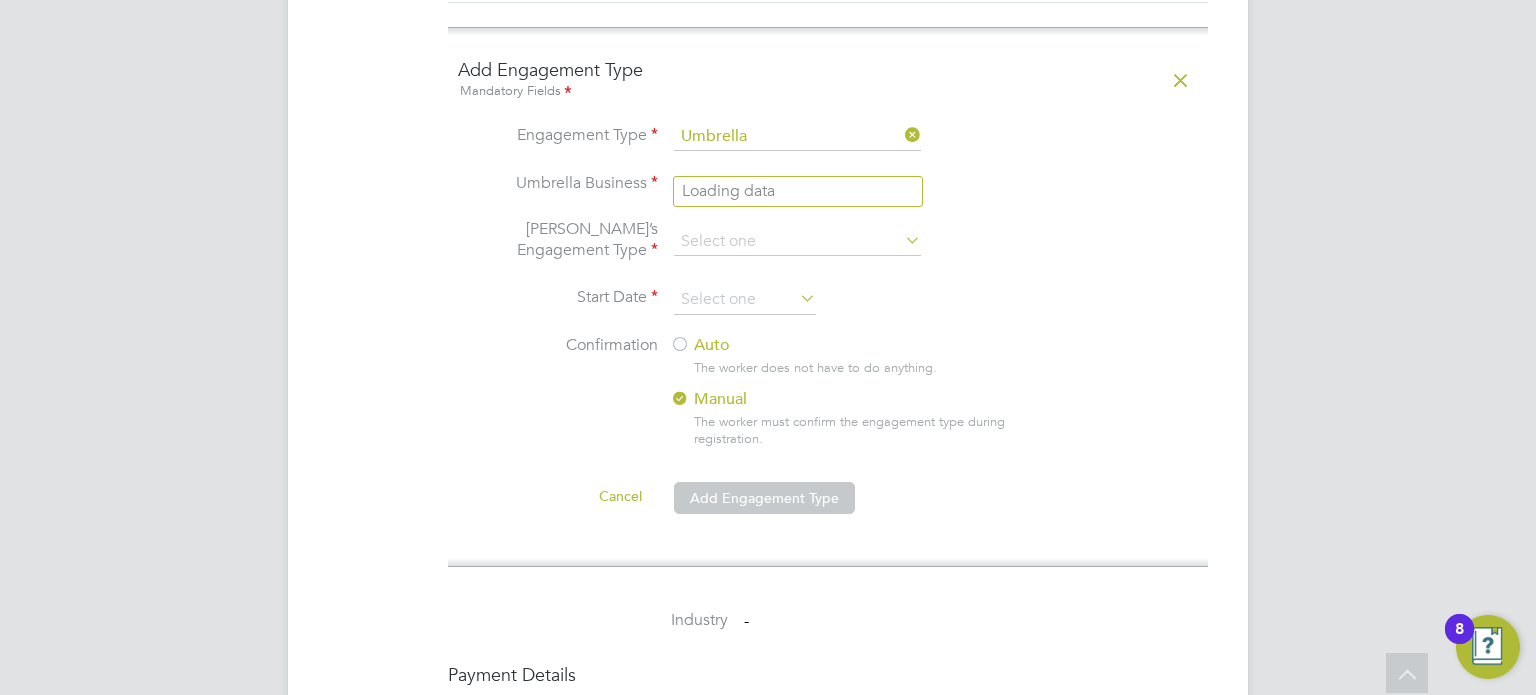 click 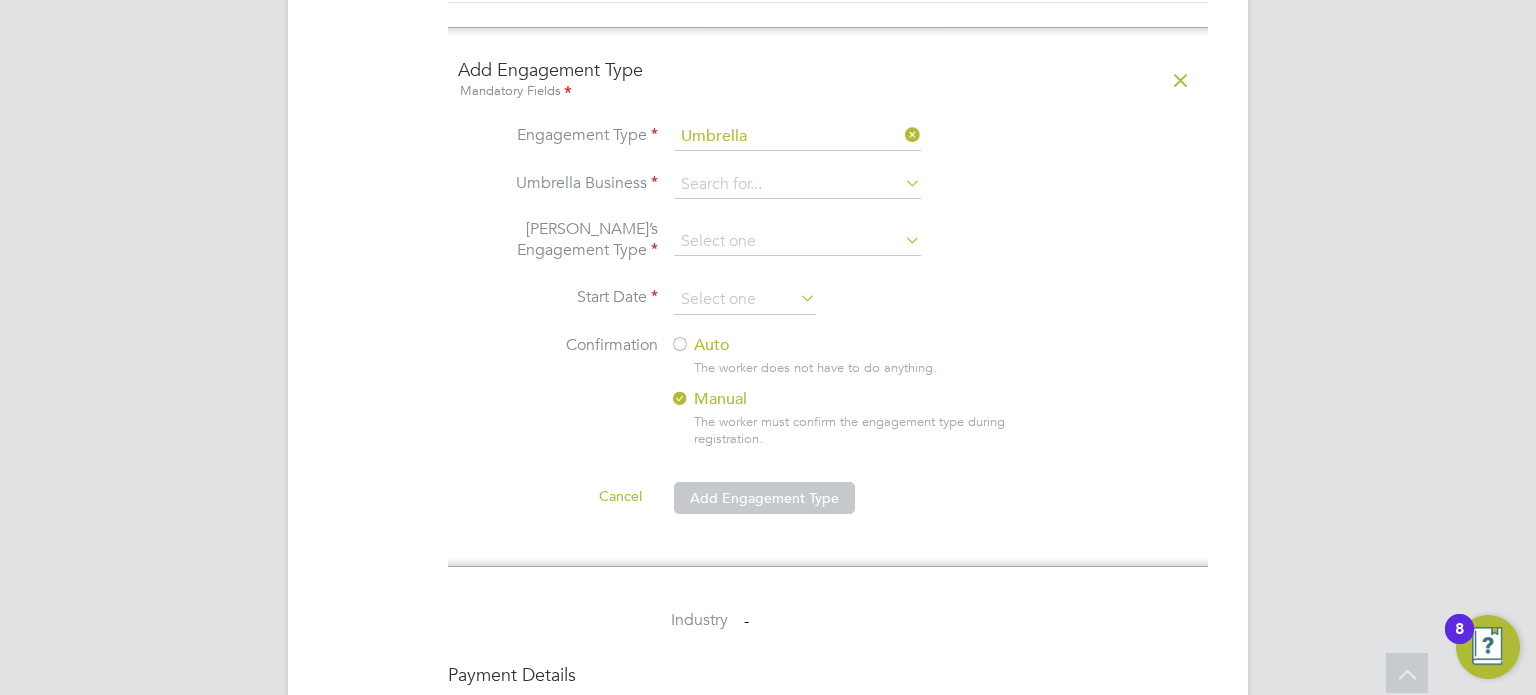 click 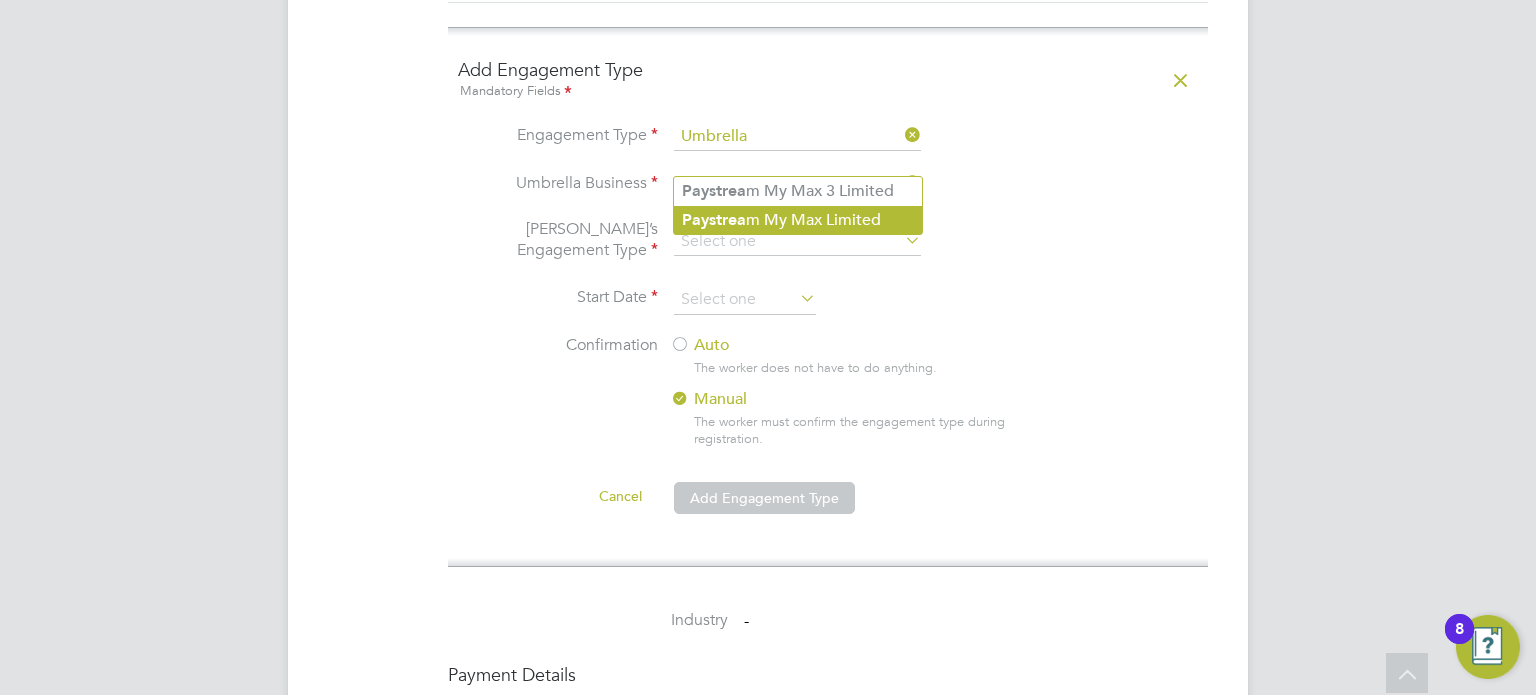 click on "Paystrea m My Max Limited" 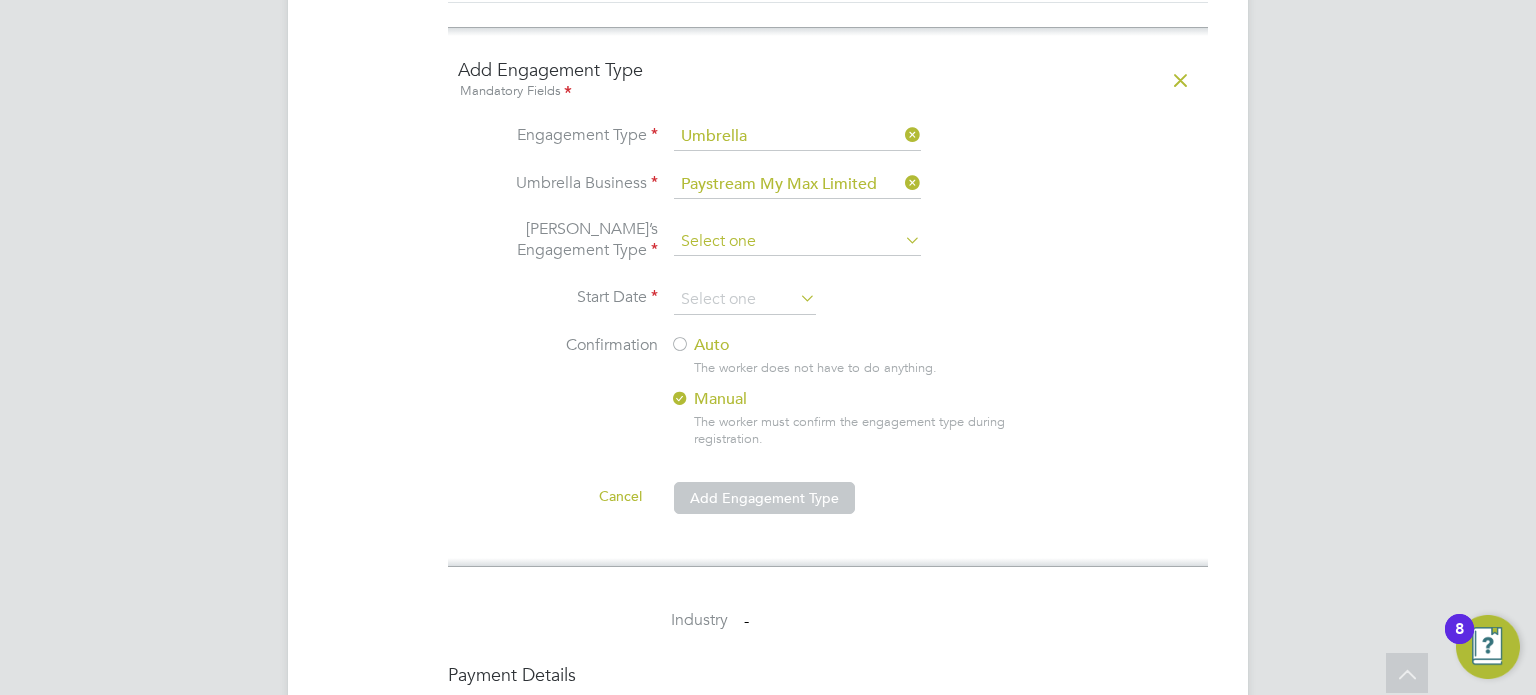 click 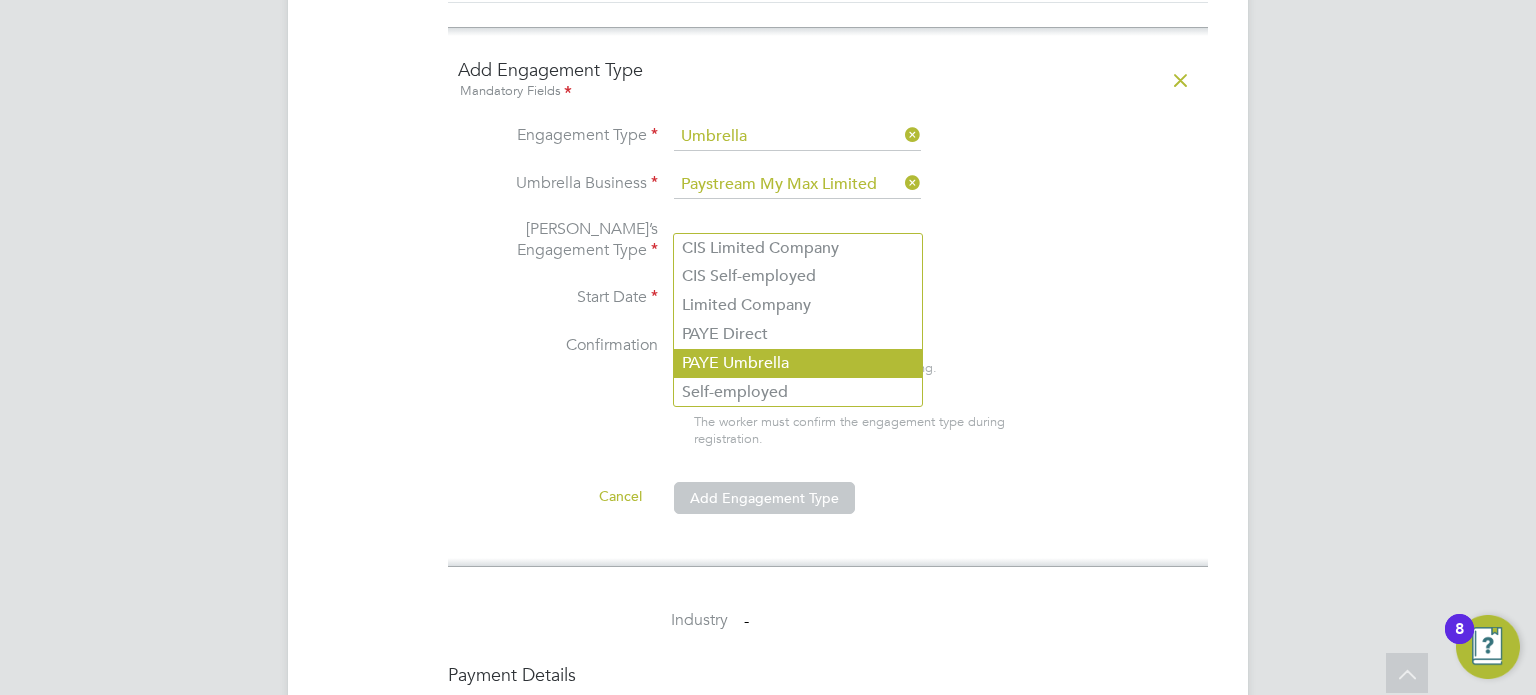 click on "PAYE Umbrella" 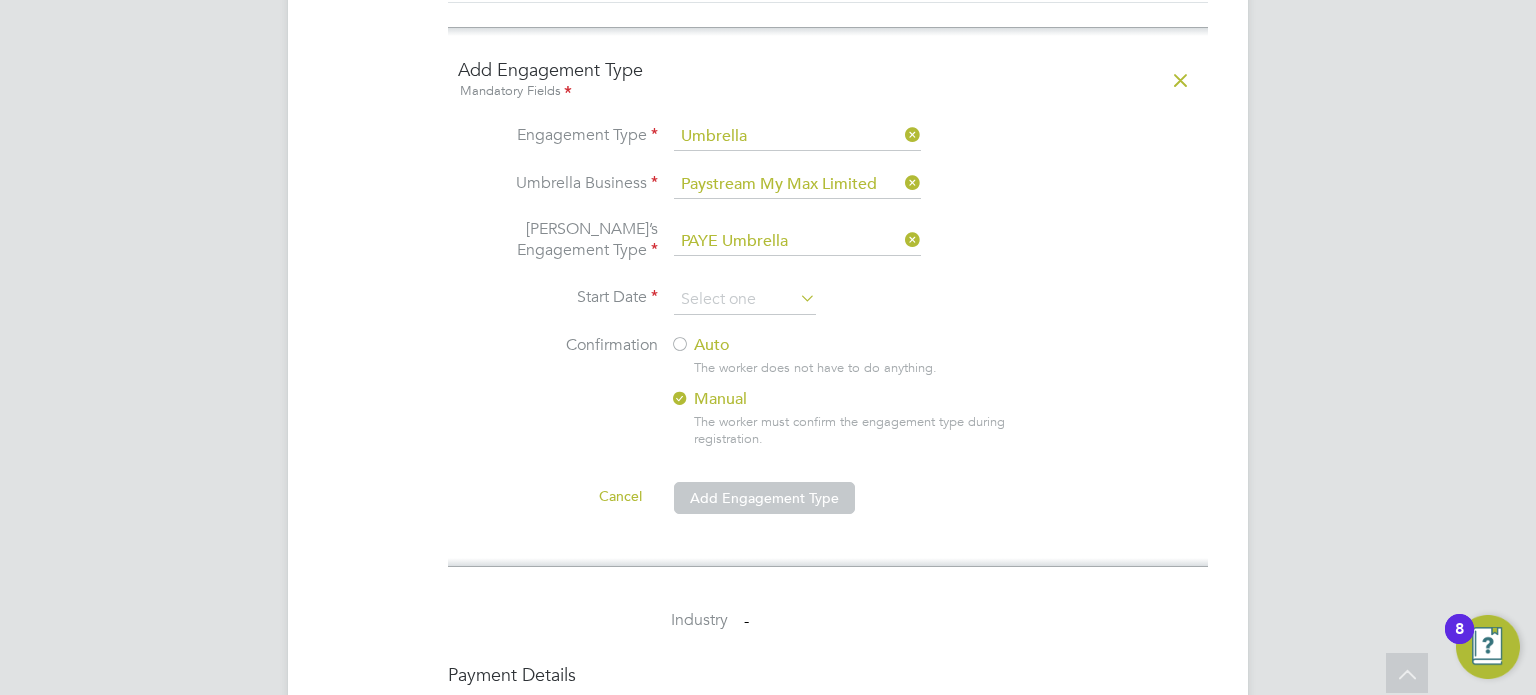 click 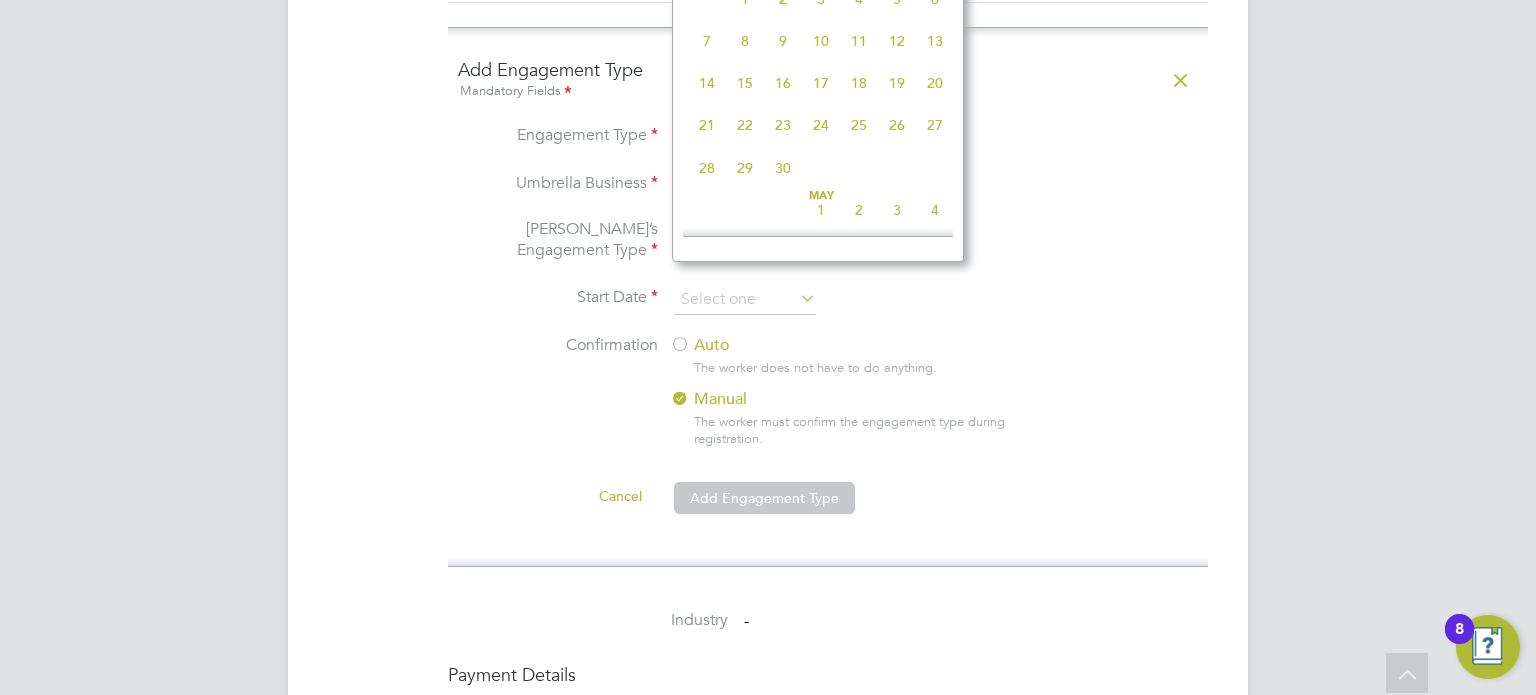 scroll, scrollTop: 652, scrollLeft: 0, axis: vertical 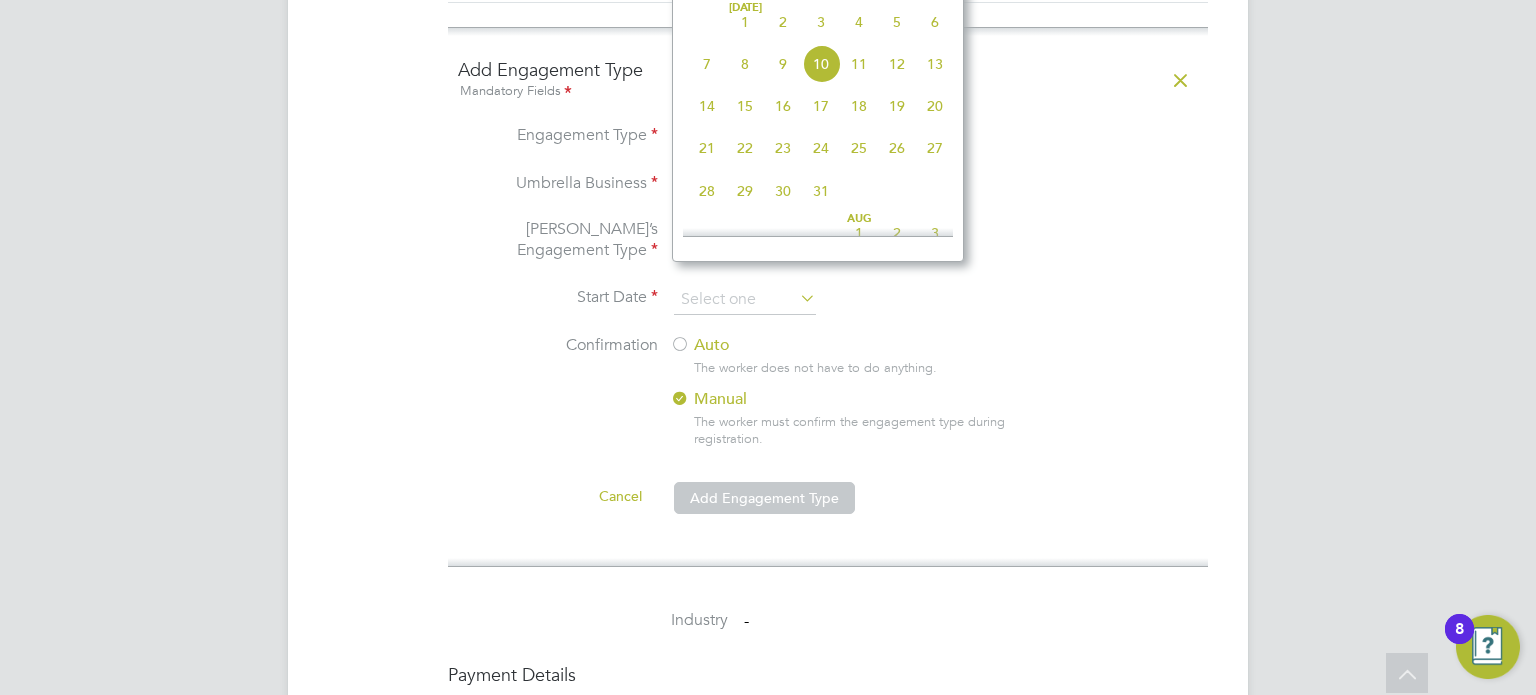 click on "10" 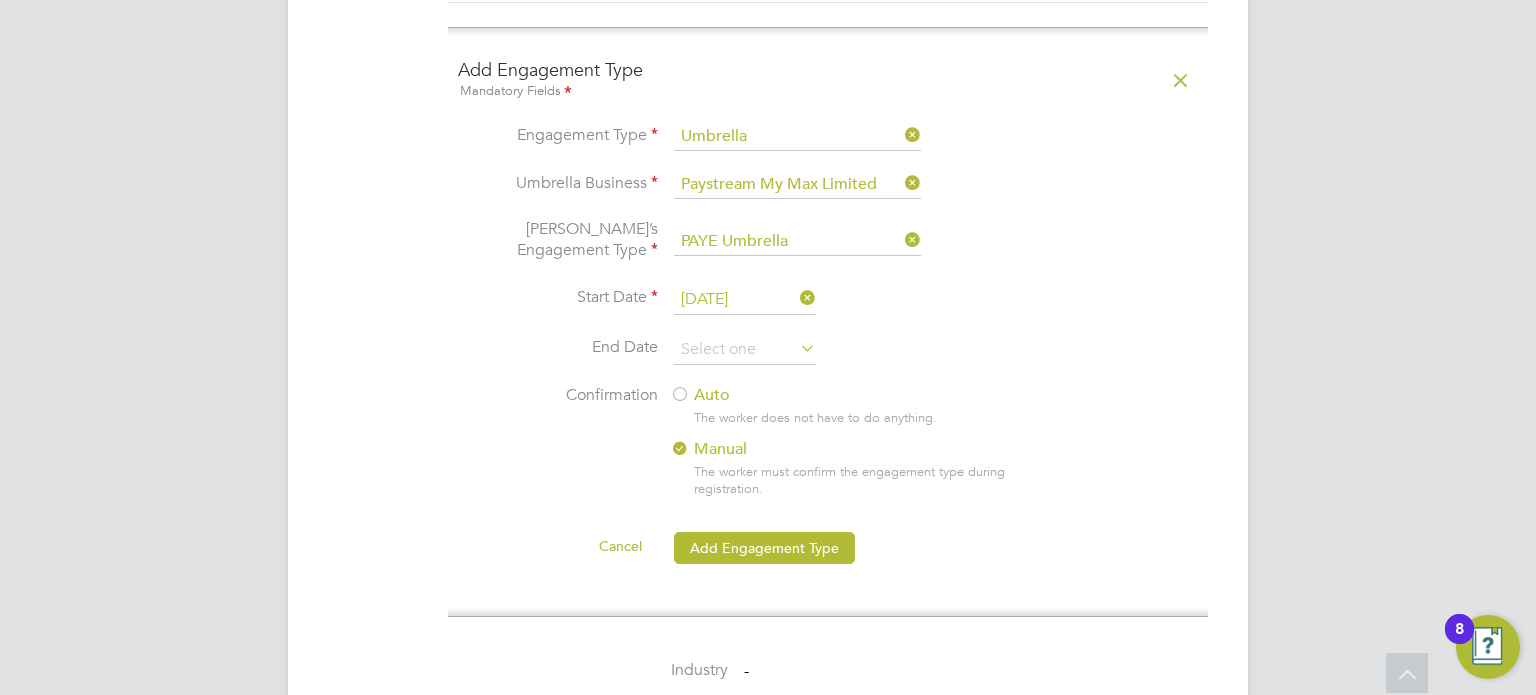 scroll, scrollTop: 1700, scrollLeft: 0, axis: vertical 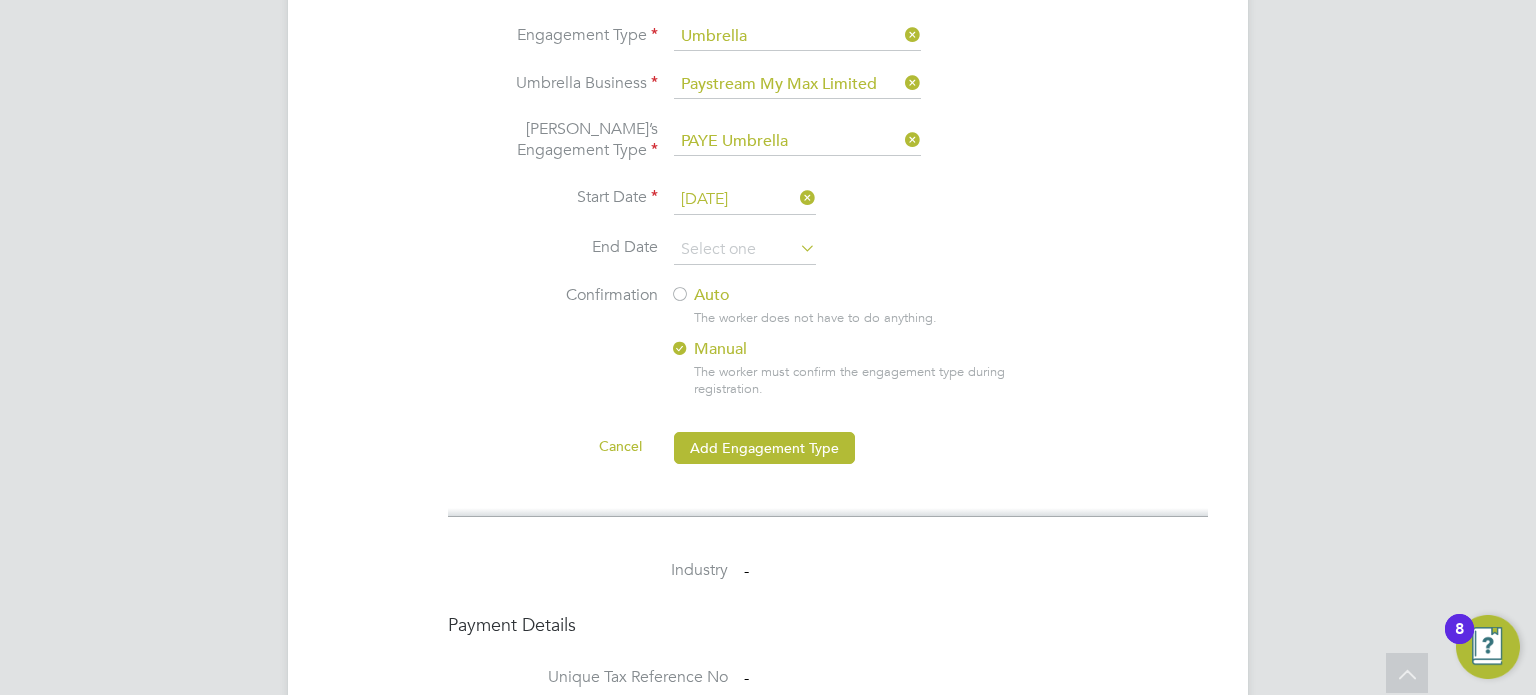 click 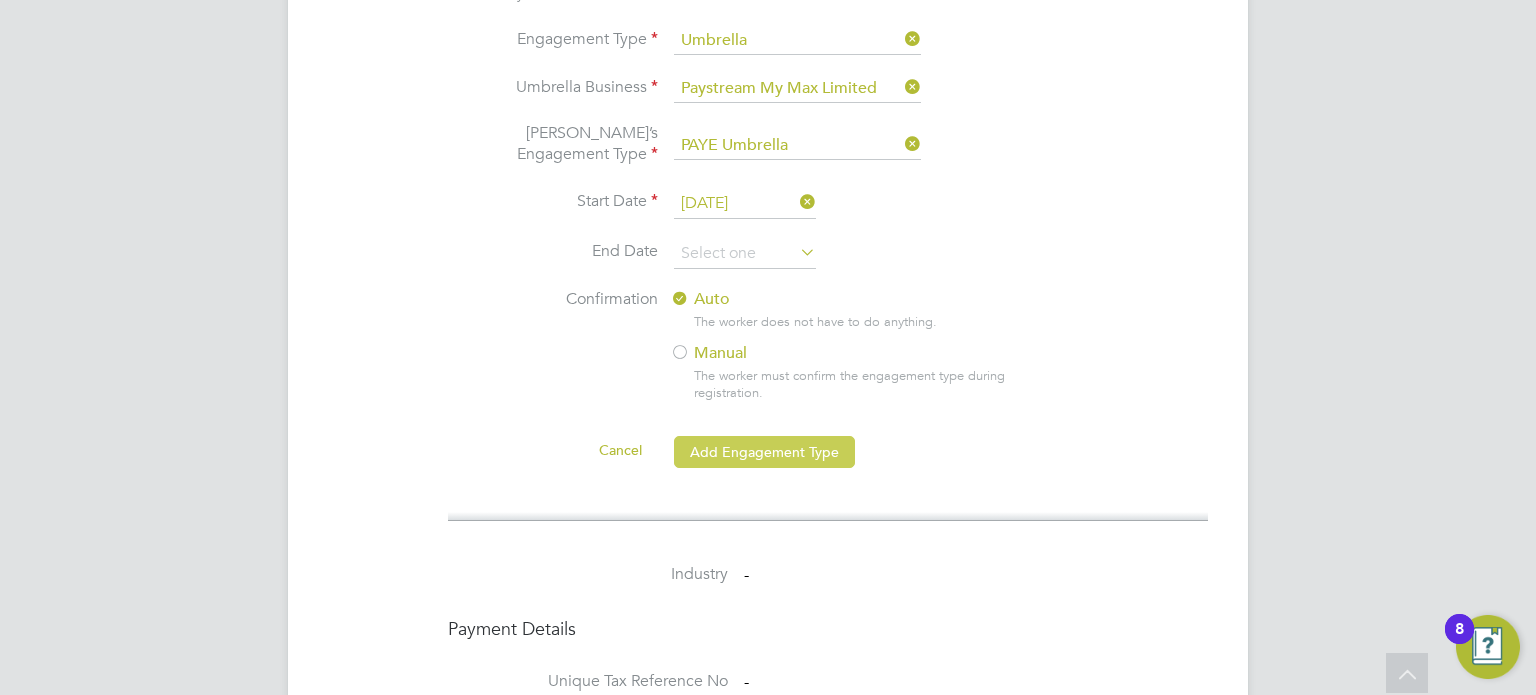 scroll, scrollTop: 1700, scrollLeft: 0, axis: vertical 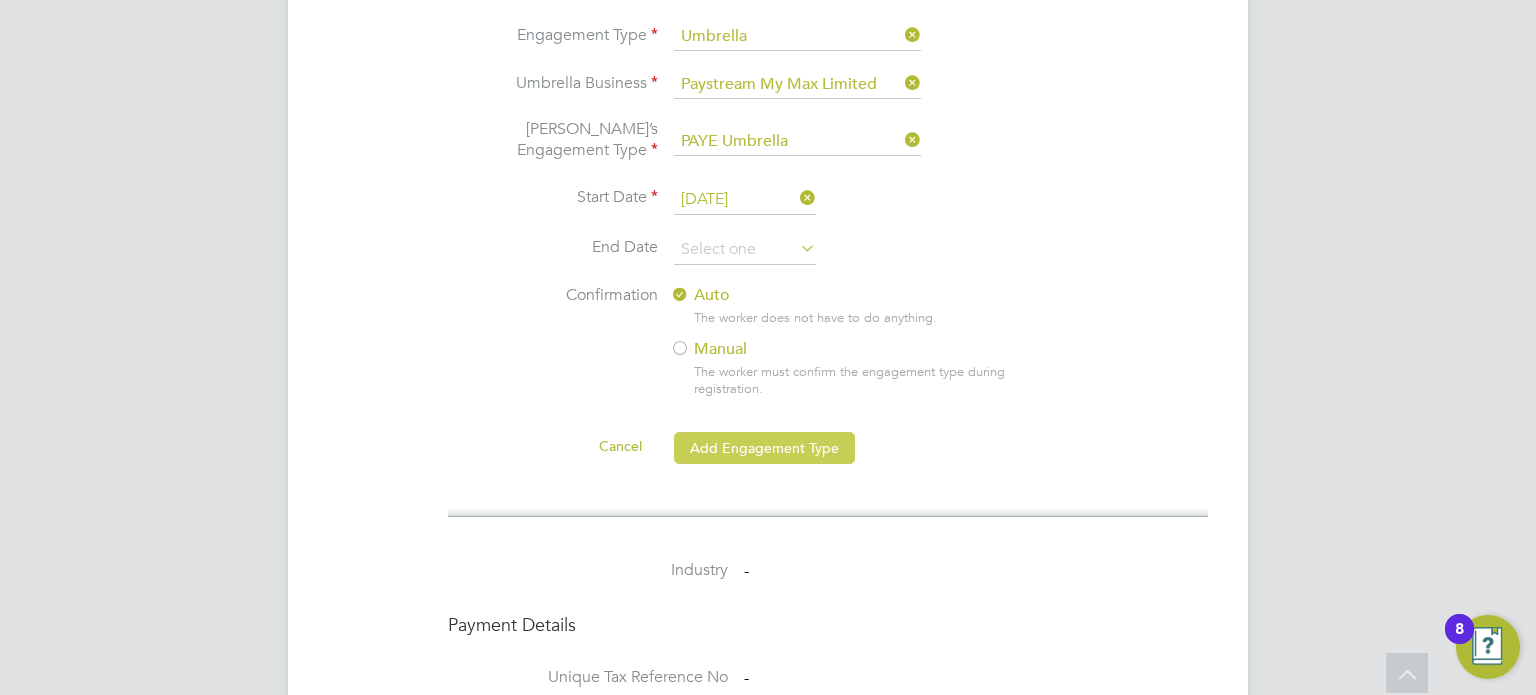 click on "Add Engagement Type" 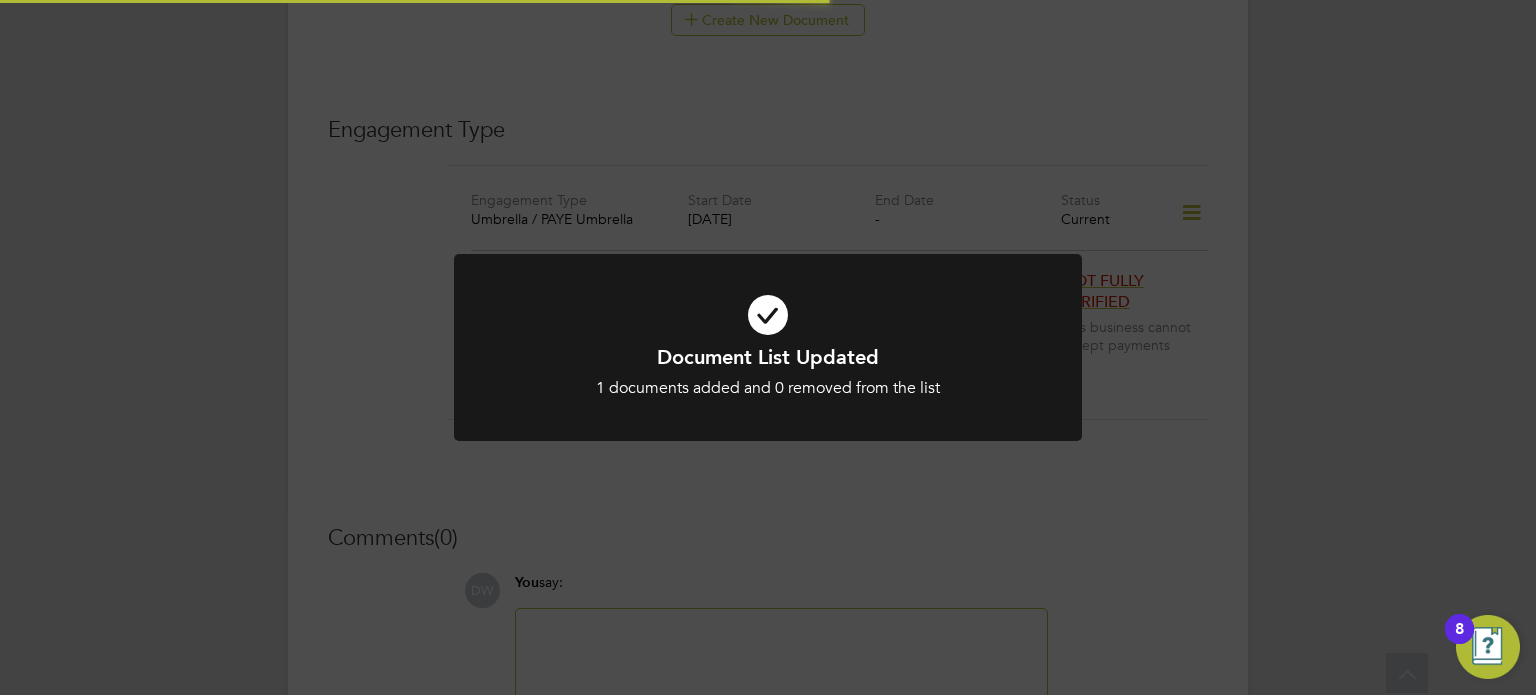 scroll, scrollTop: 1348, scrollLeft: 0, axis: vertical 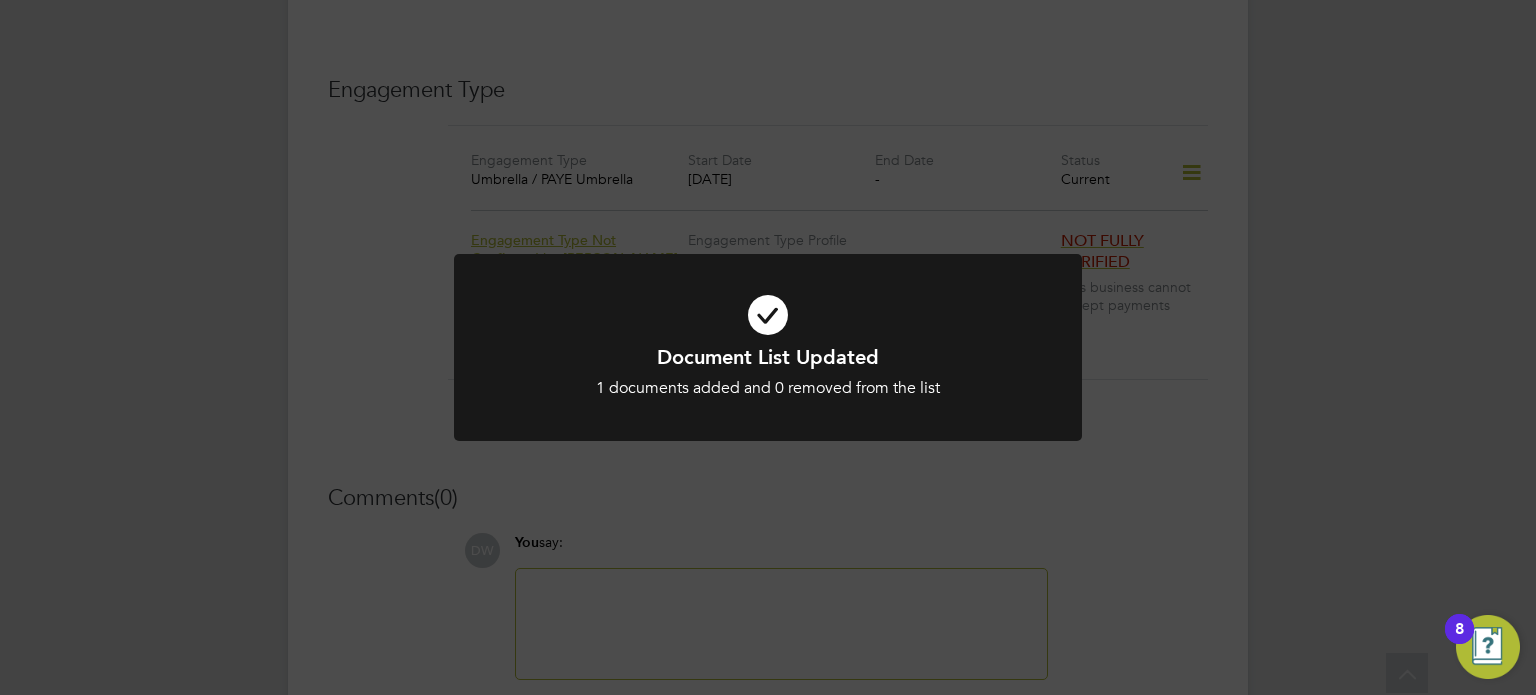 click at bounding box center (768, 347) 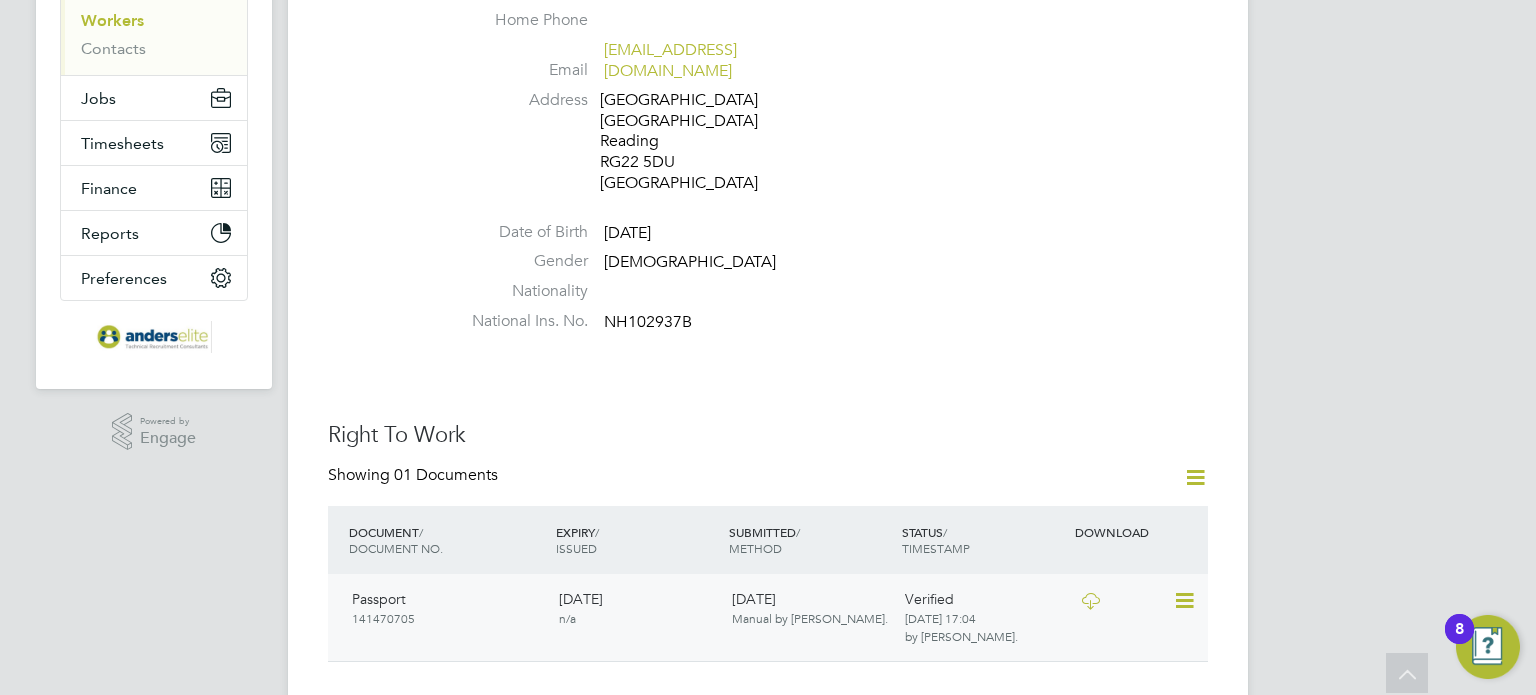 scroll, scrollTop: 148, scrollLeft: 0, axis: vertical 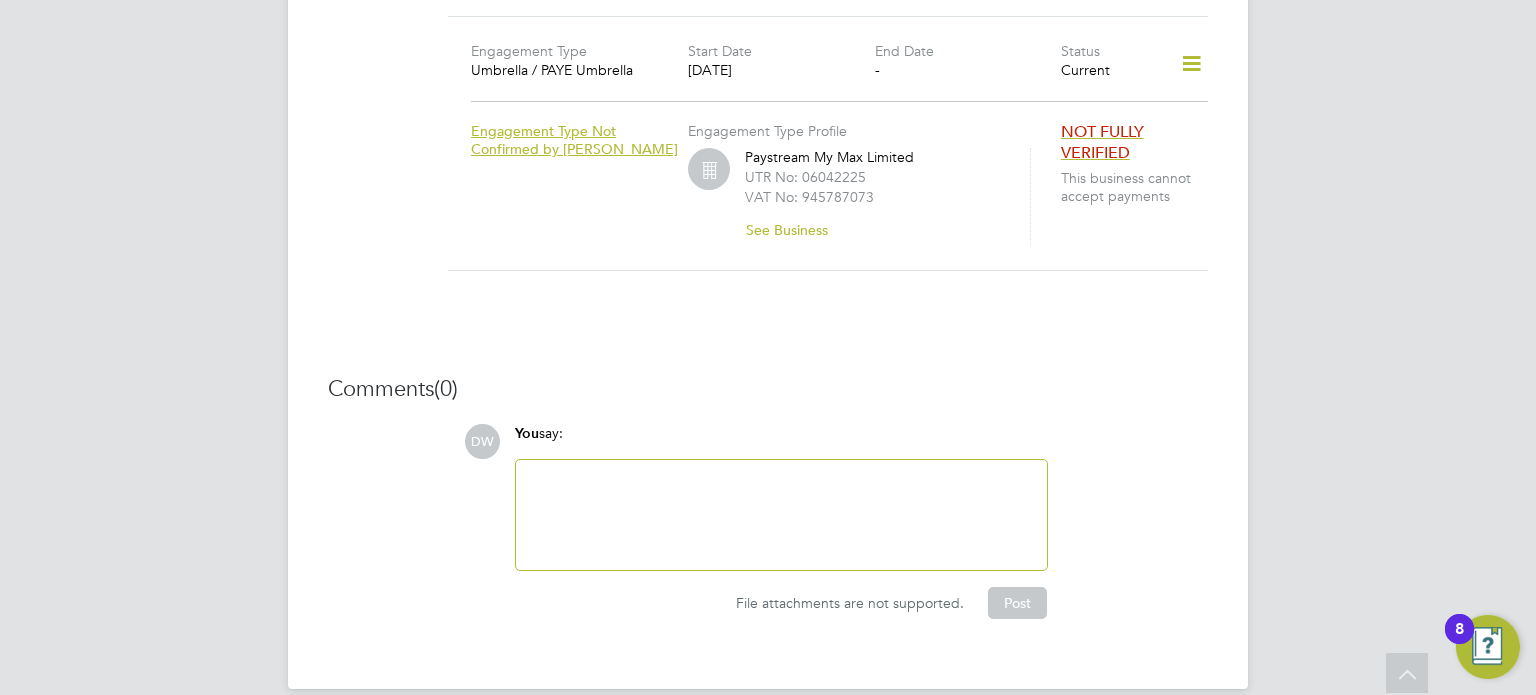 click 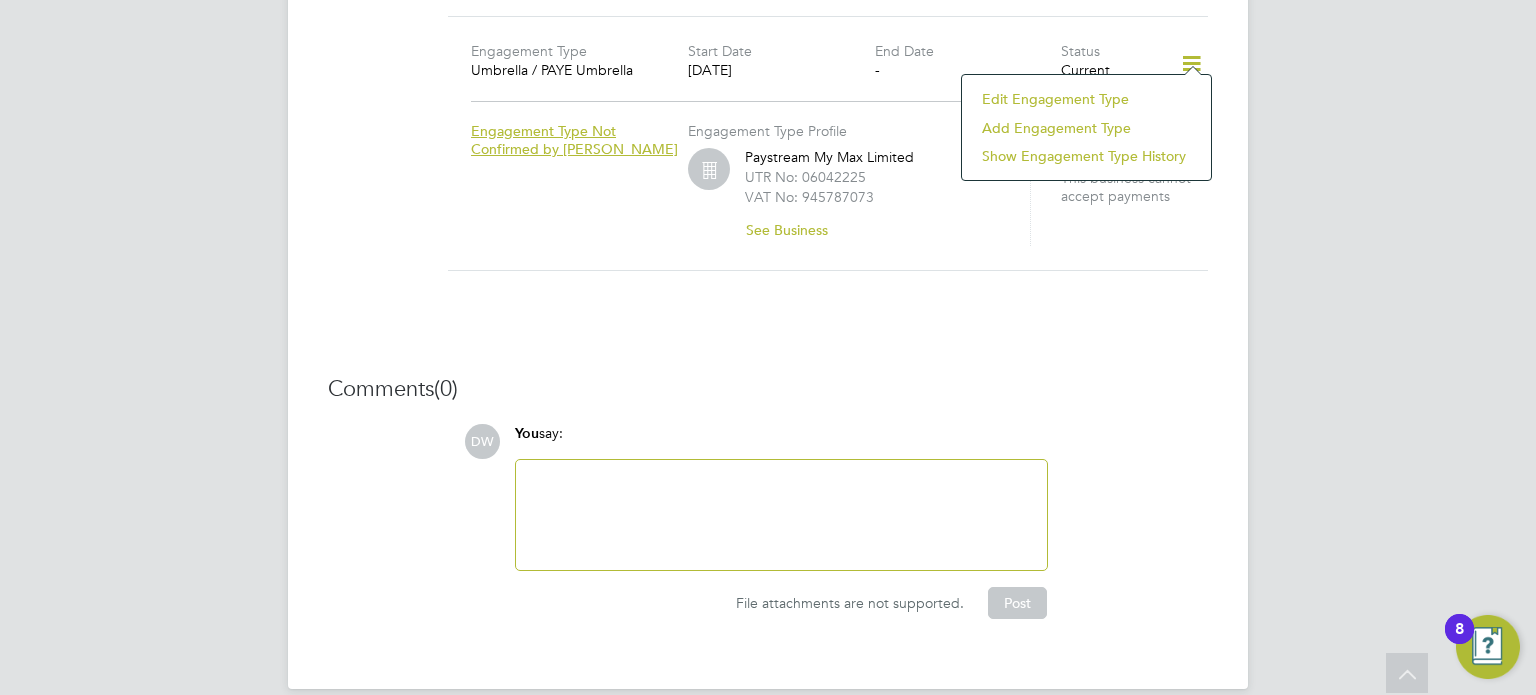 click on "Add Engagement Type" 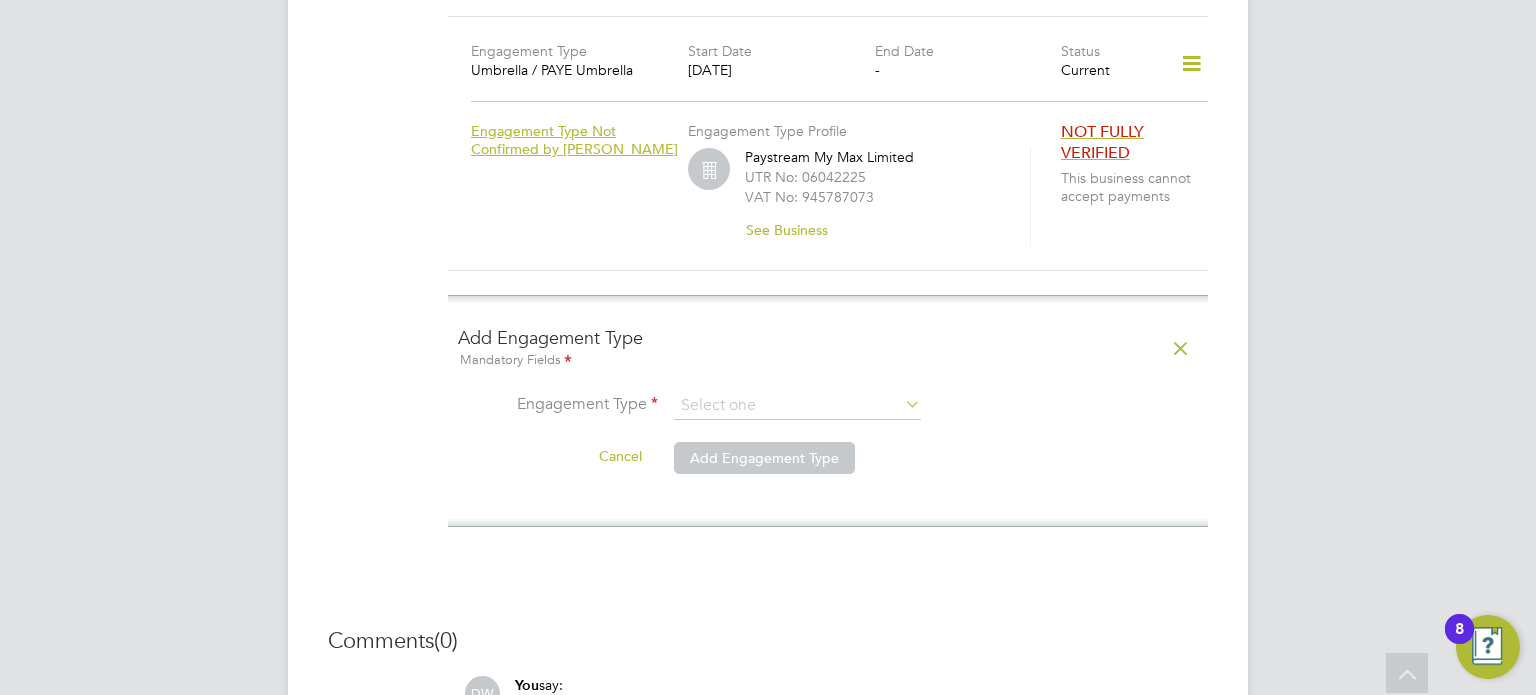 click 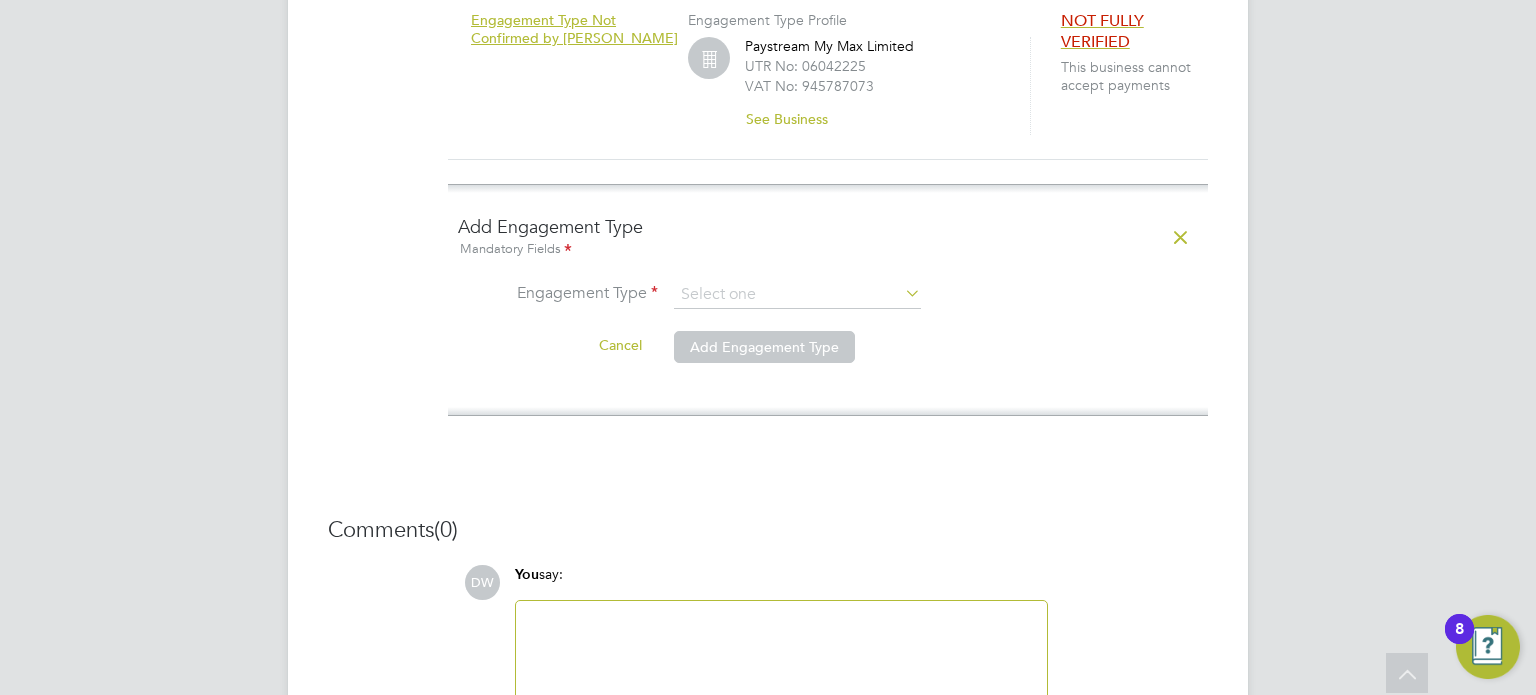 scroll, scrollTop: 1708, scrollLeft: 0, axis: vertical 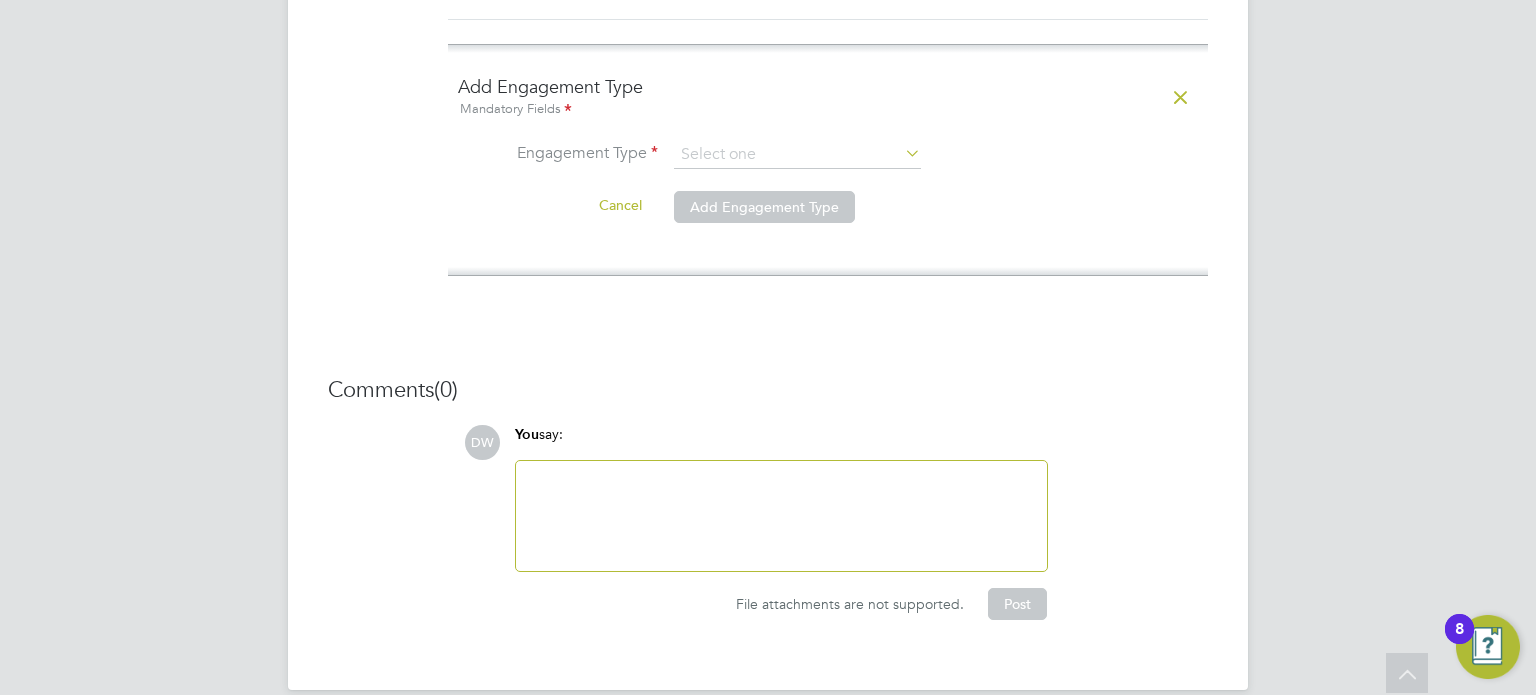 click 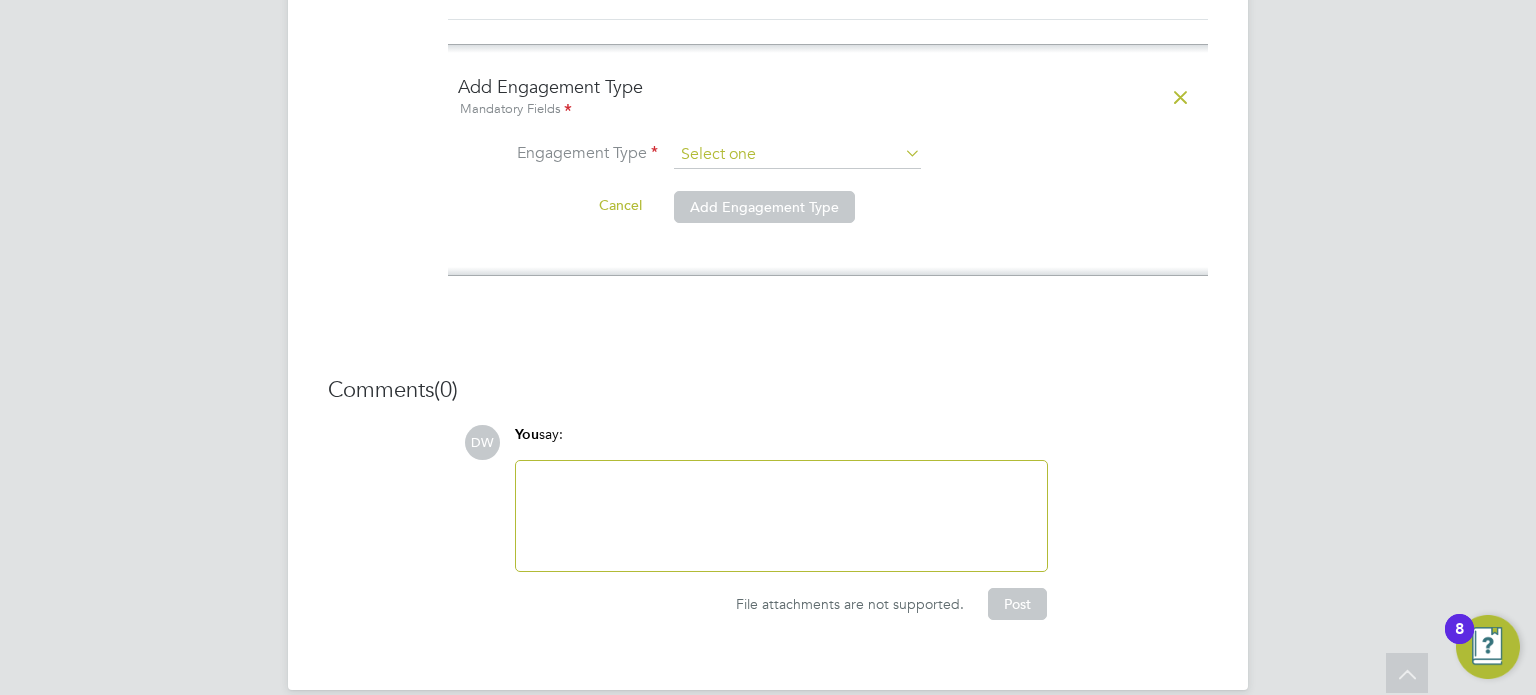 click 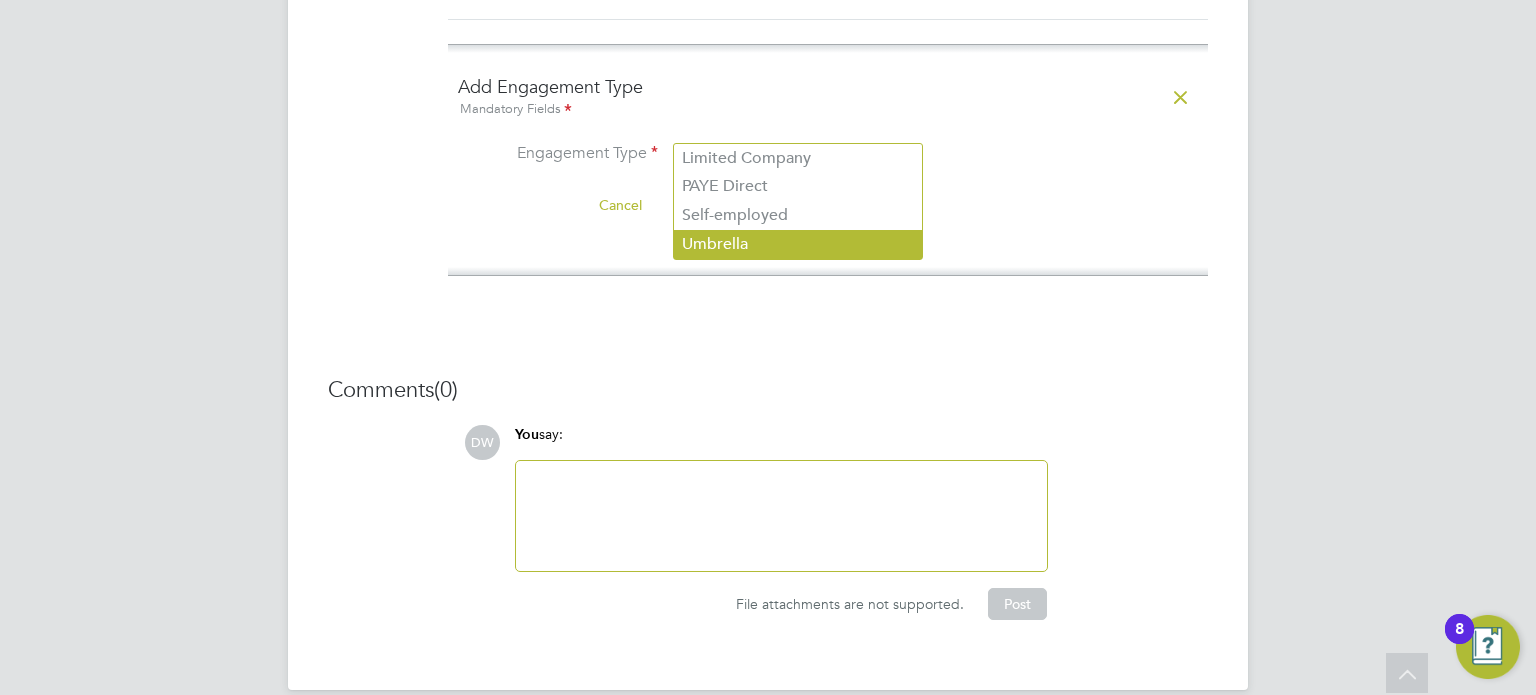 click on "Umbrella" 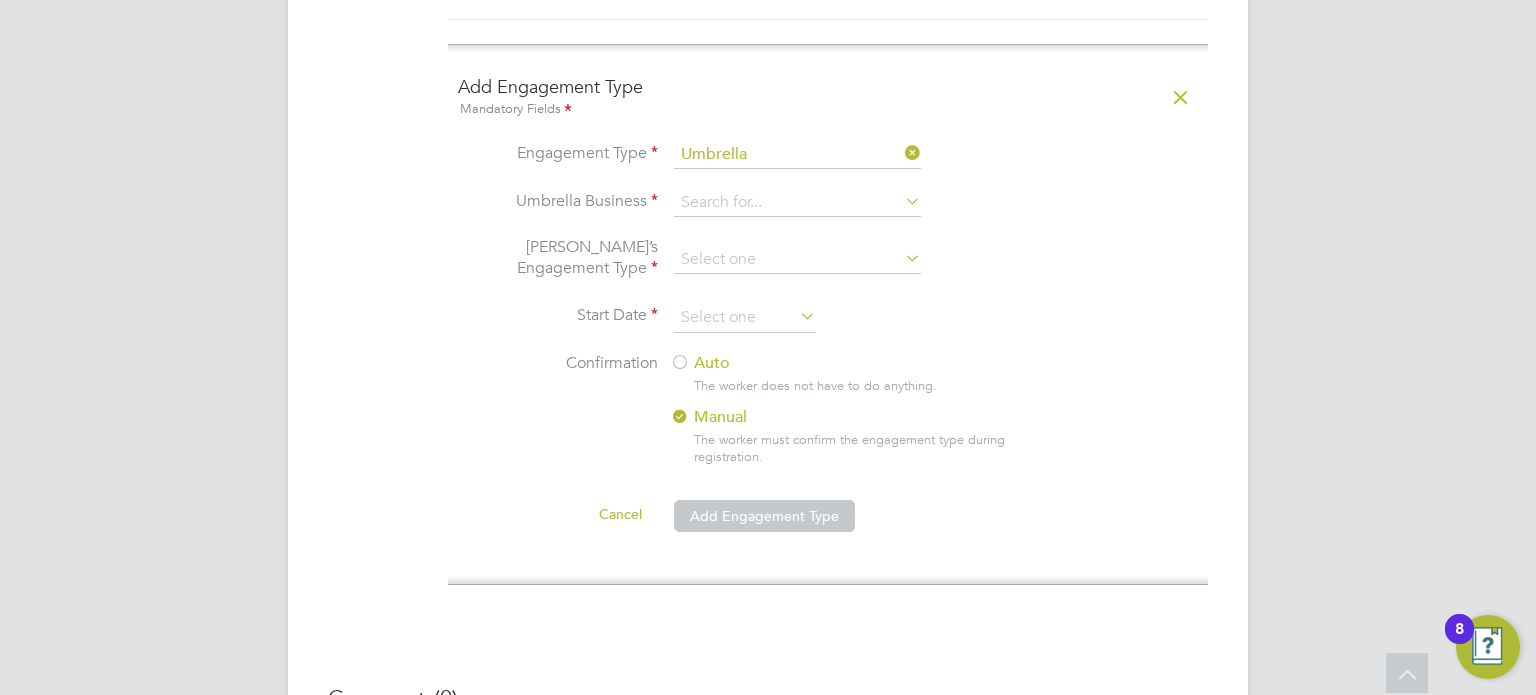 click 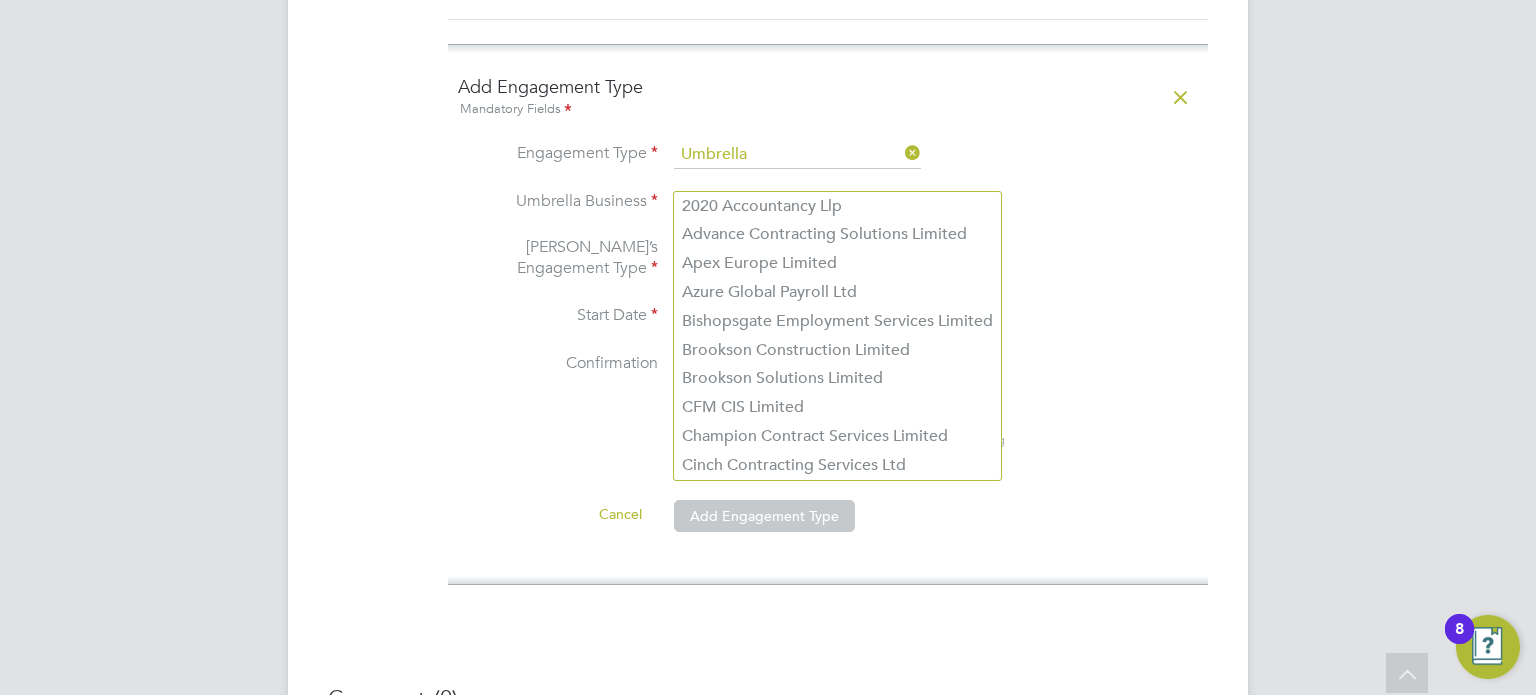 click on "Engagement Type   Umbrella" 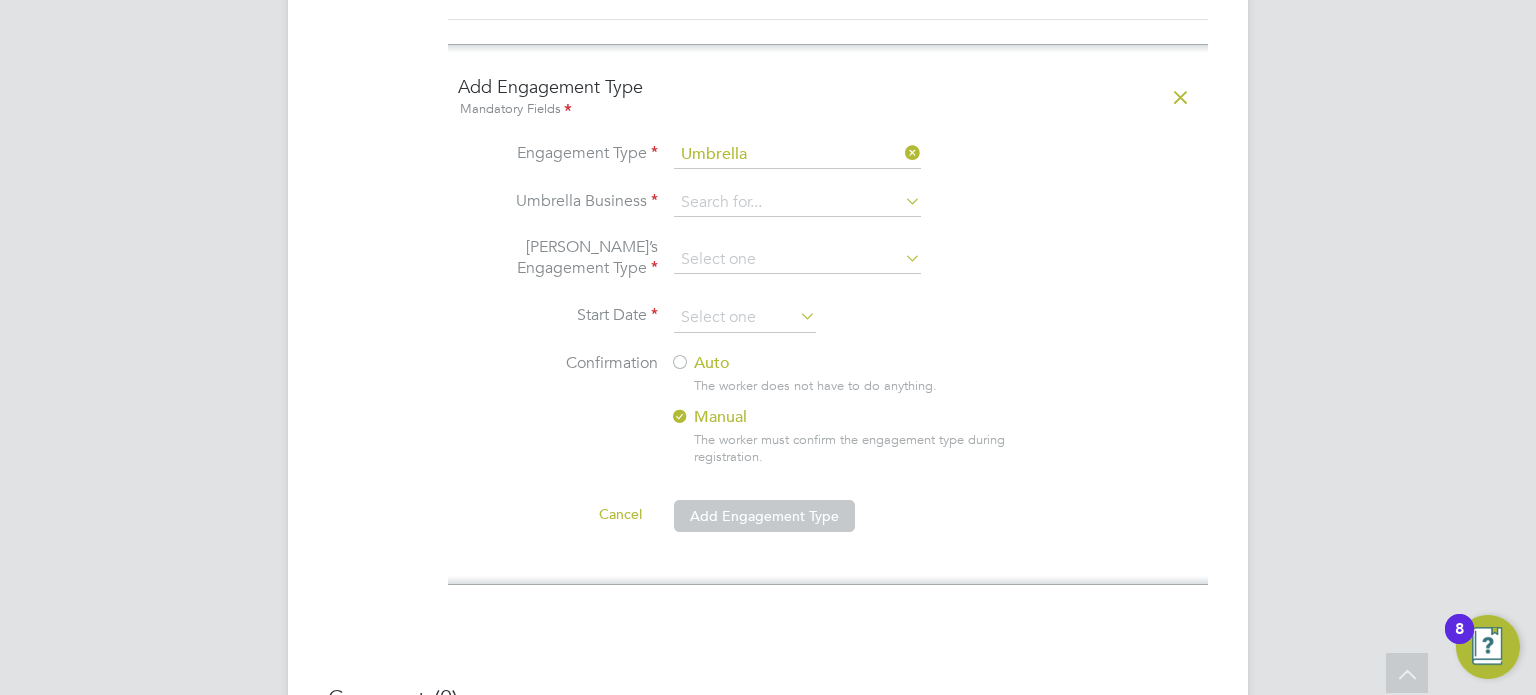 scroll, scrollTop: 1308, scrollLeft: 0, axis: vertical 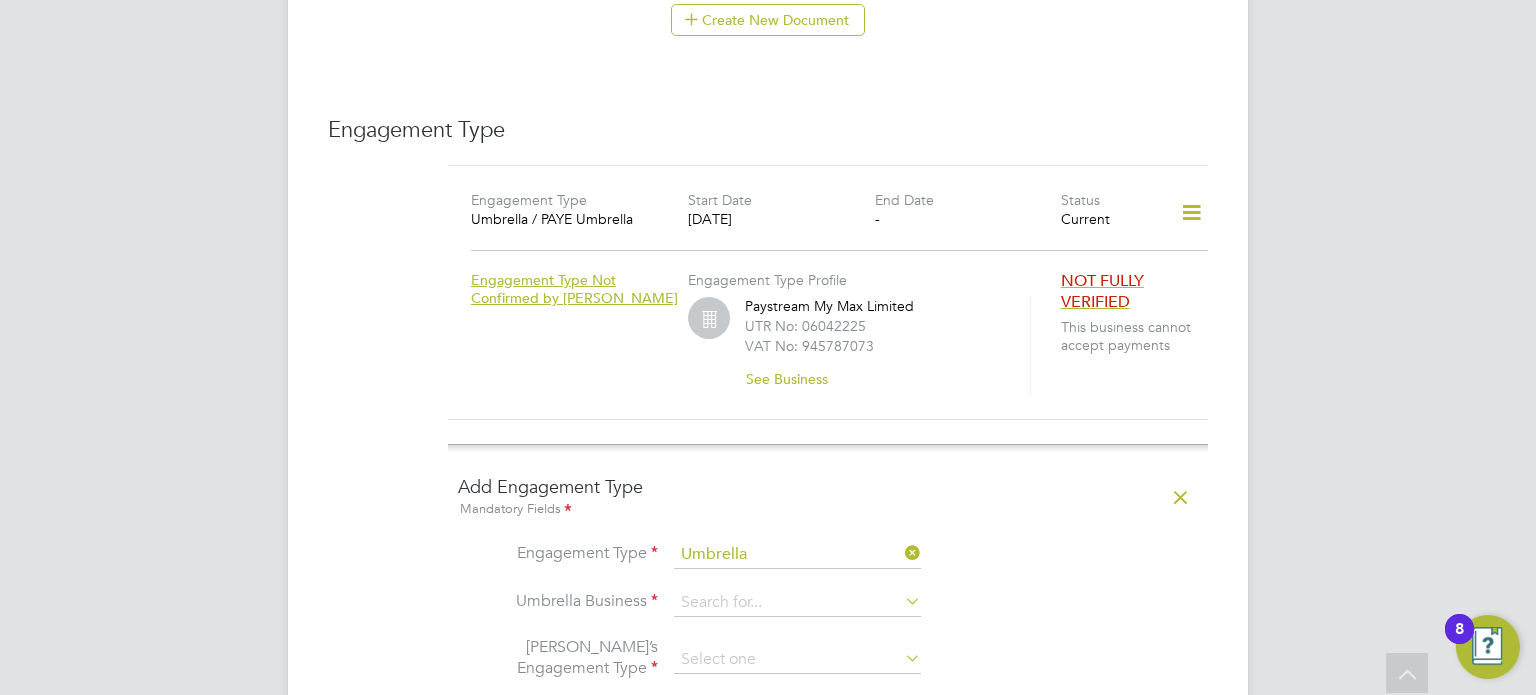 click 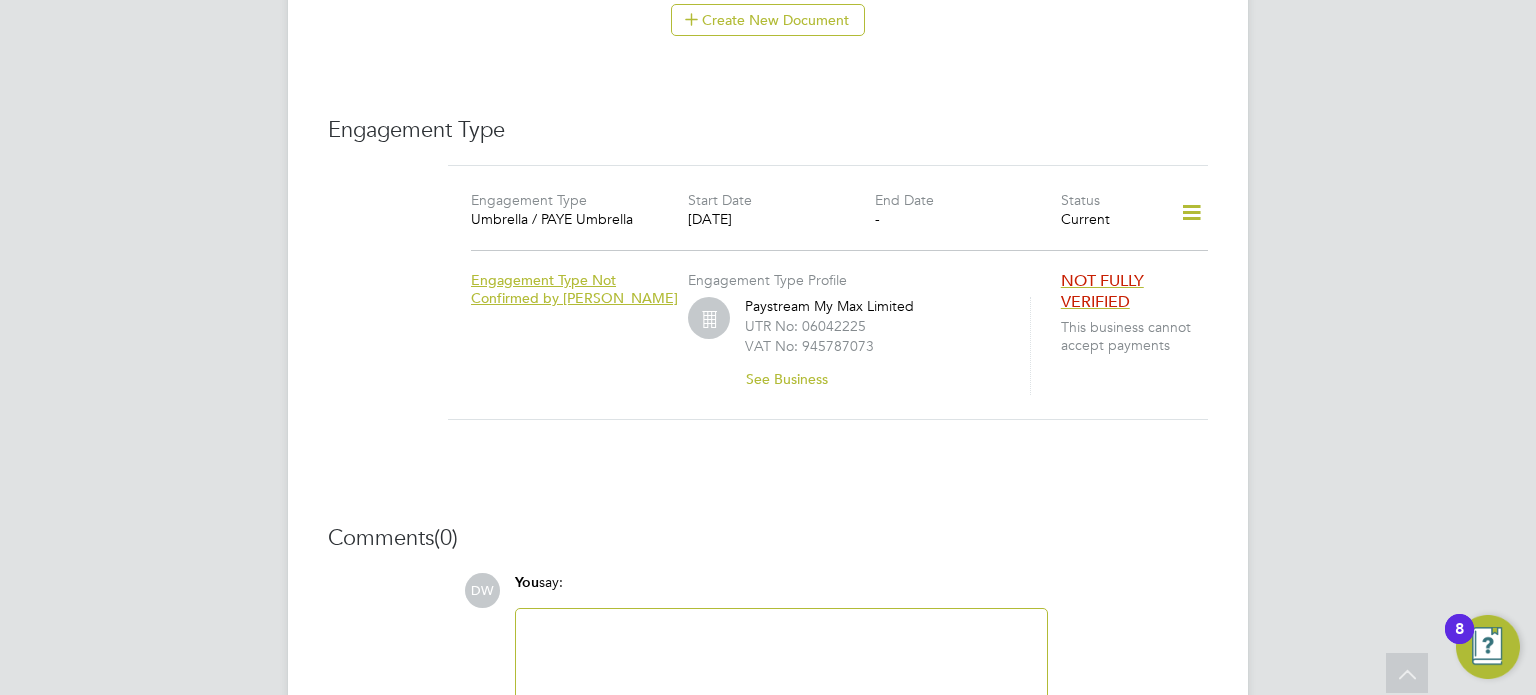 click 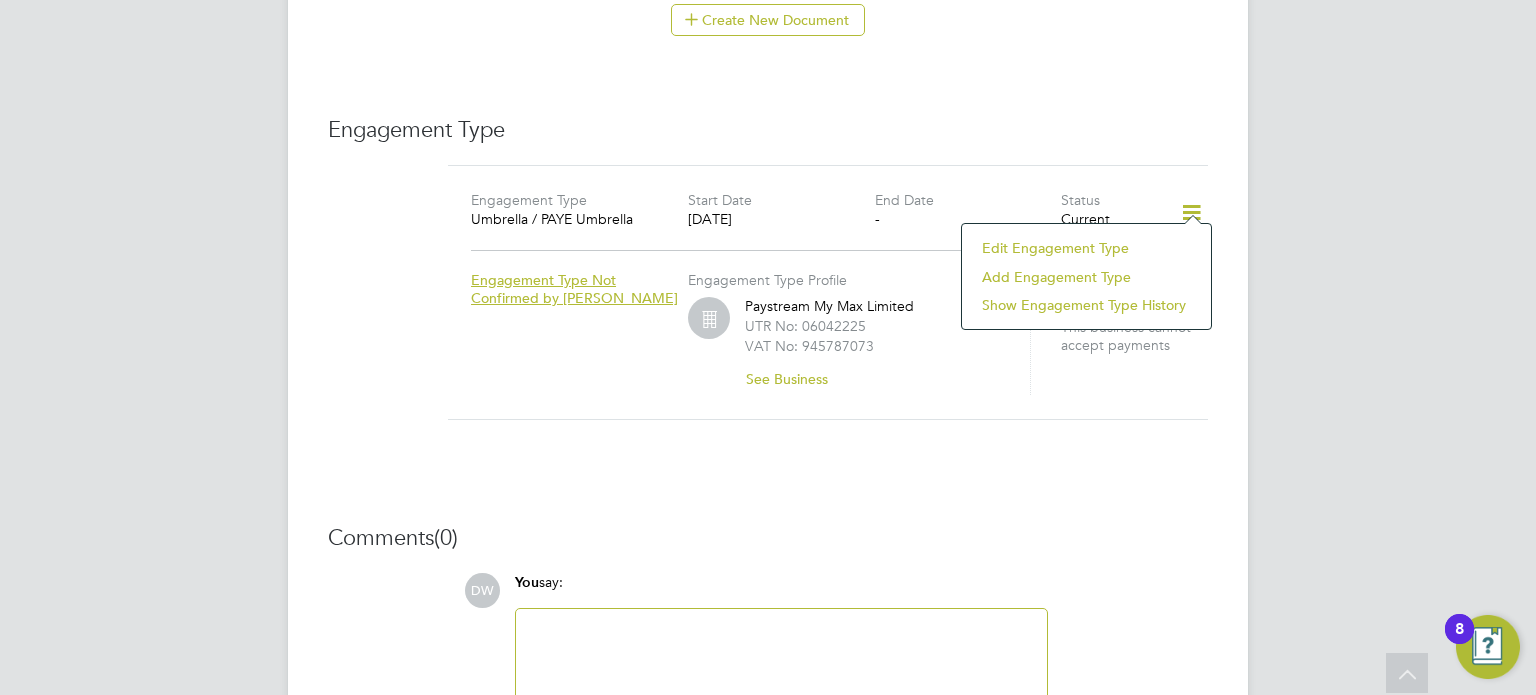 drag, startPoint x: 710, startPoint y: 446, endPoint x: 757, endPoint y: 408, distance: 60.440052 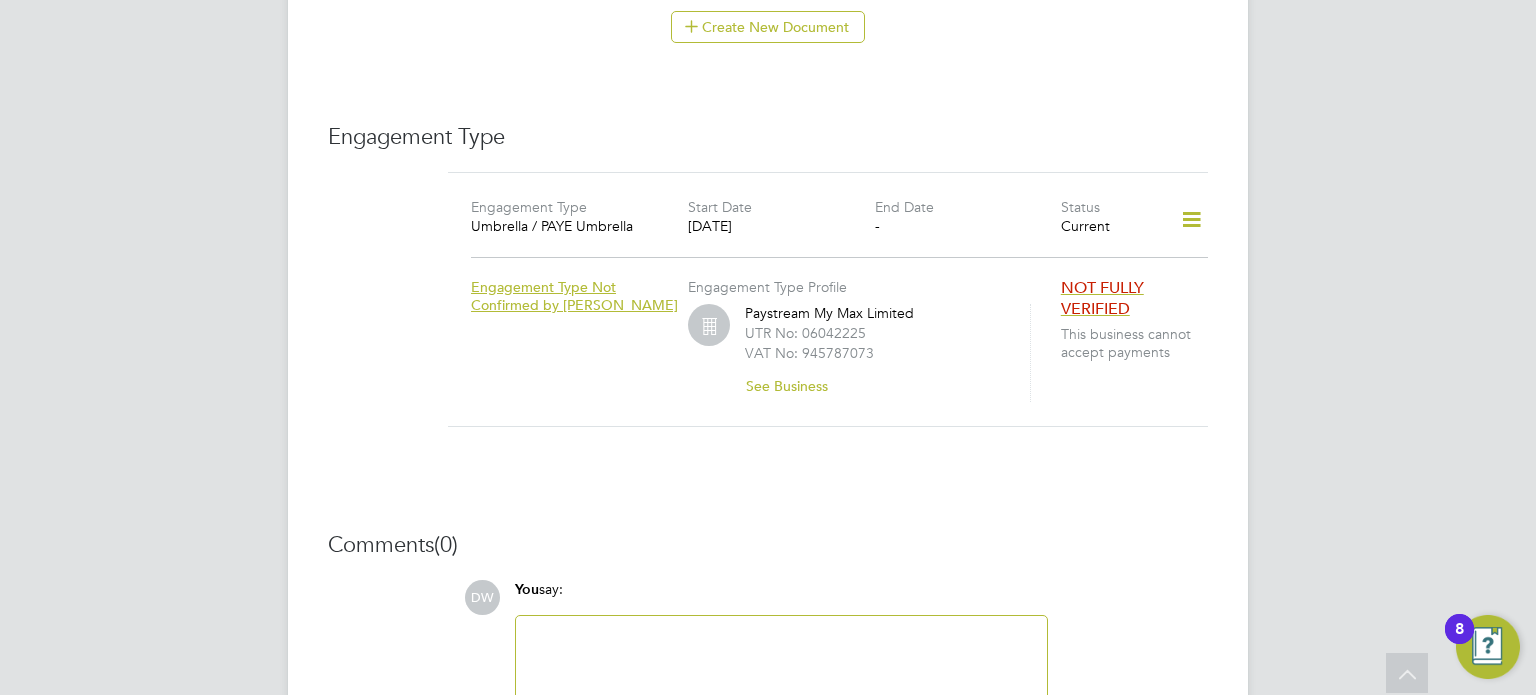 scroll, scrollTop: 1308, scrollLeft: 0, axis: vertical 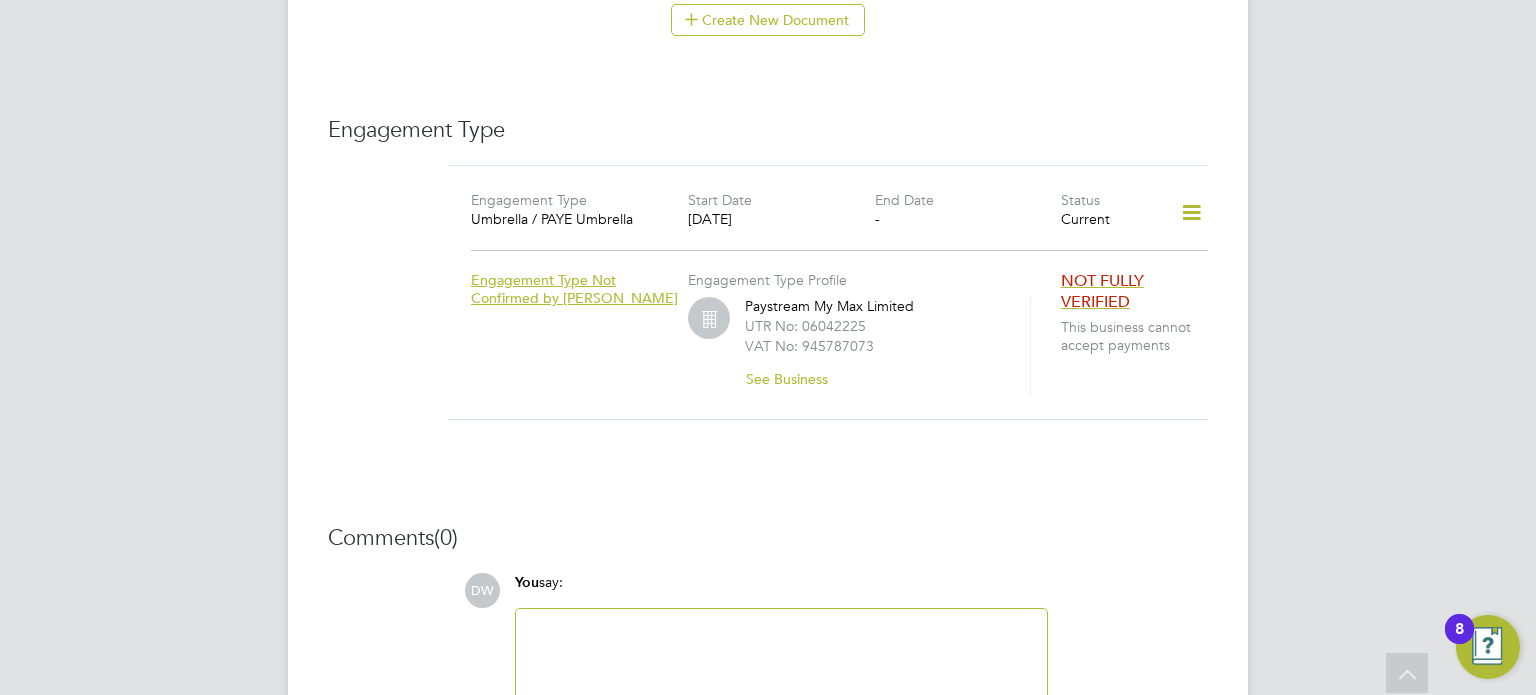 click on "NOT FULLY VERIFIED" 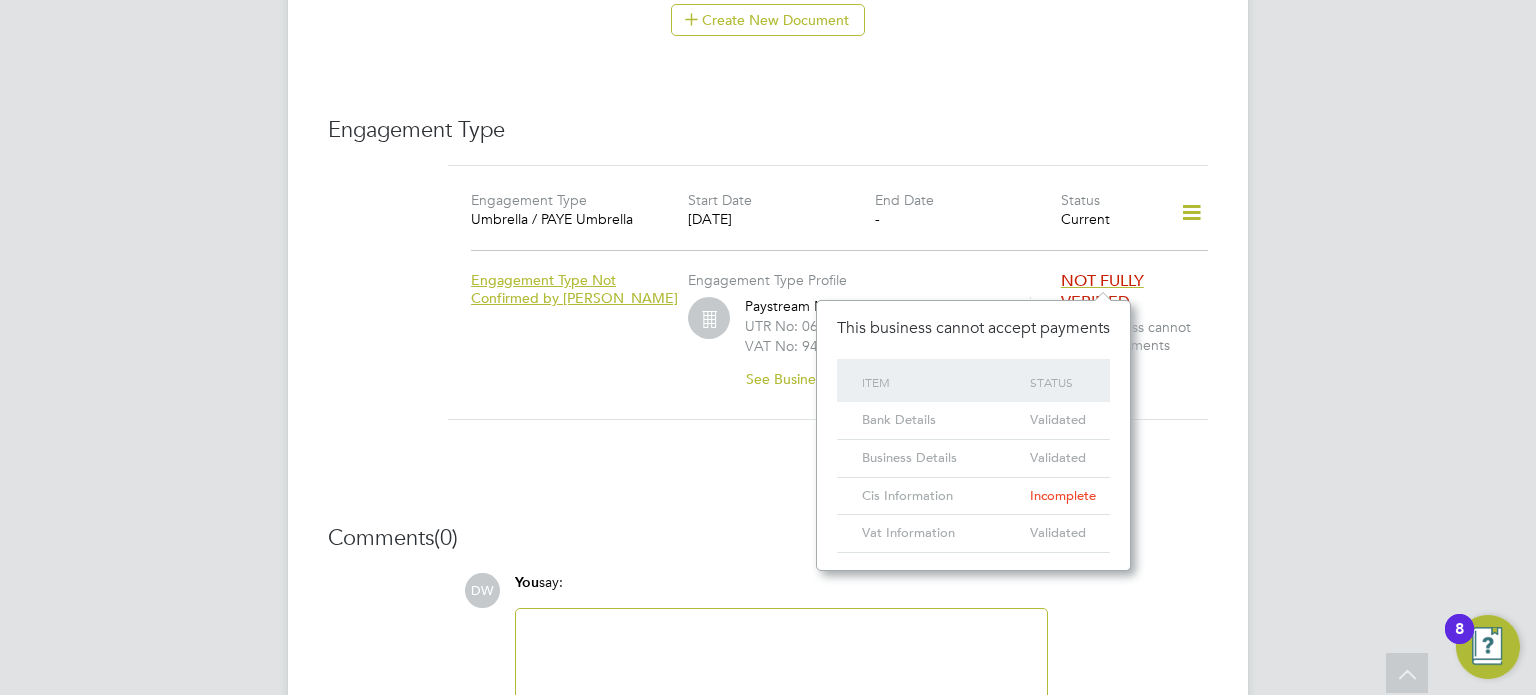 scroll, scrollTop: 11, scrollLeft: 12, axis: both 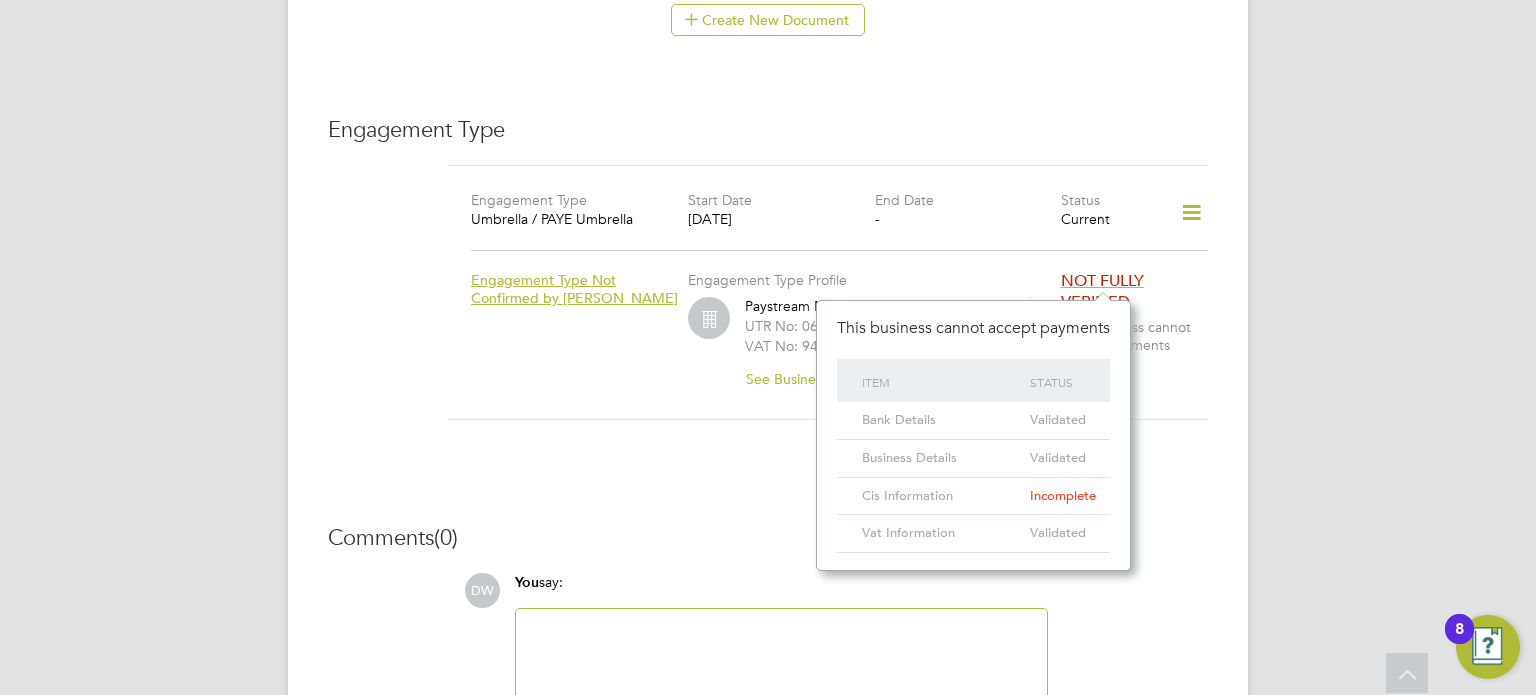click on "Incomplete" 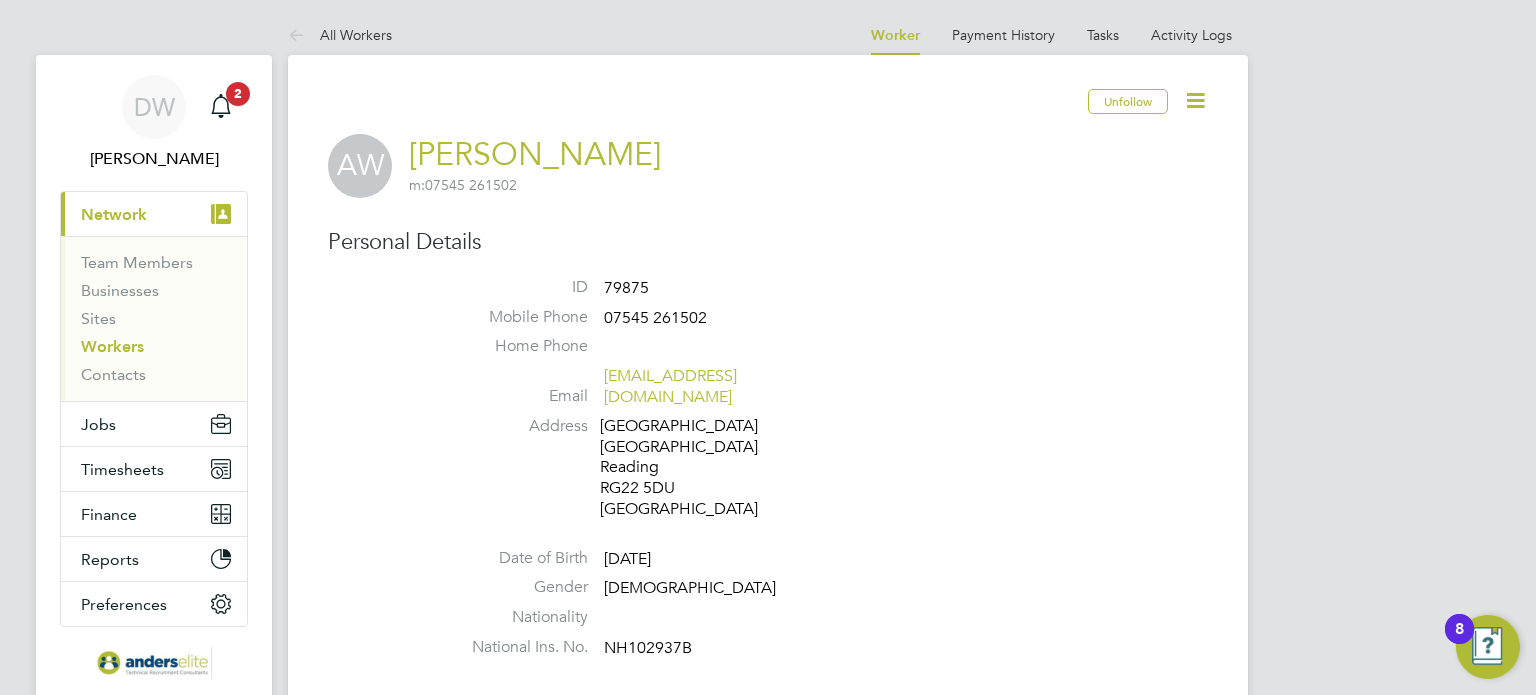 scroll, scrollTop: 0, scrollLeft: 0, axis: both 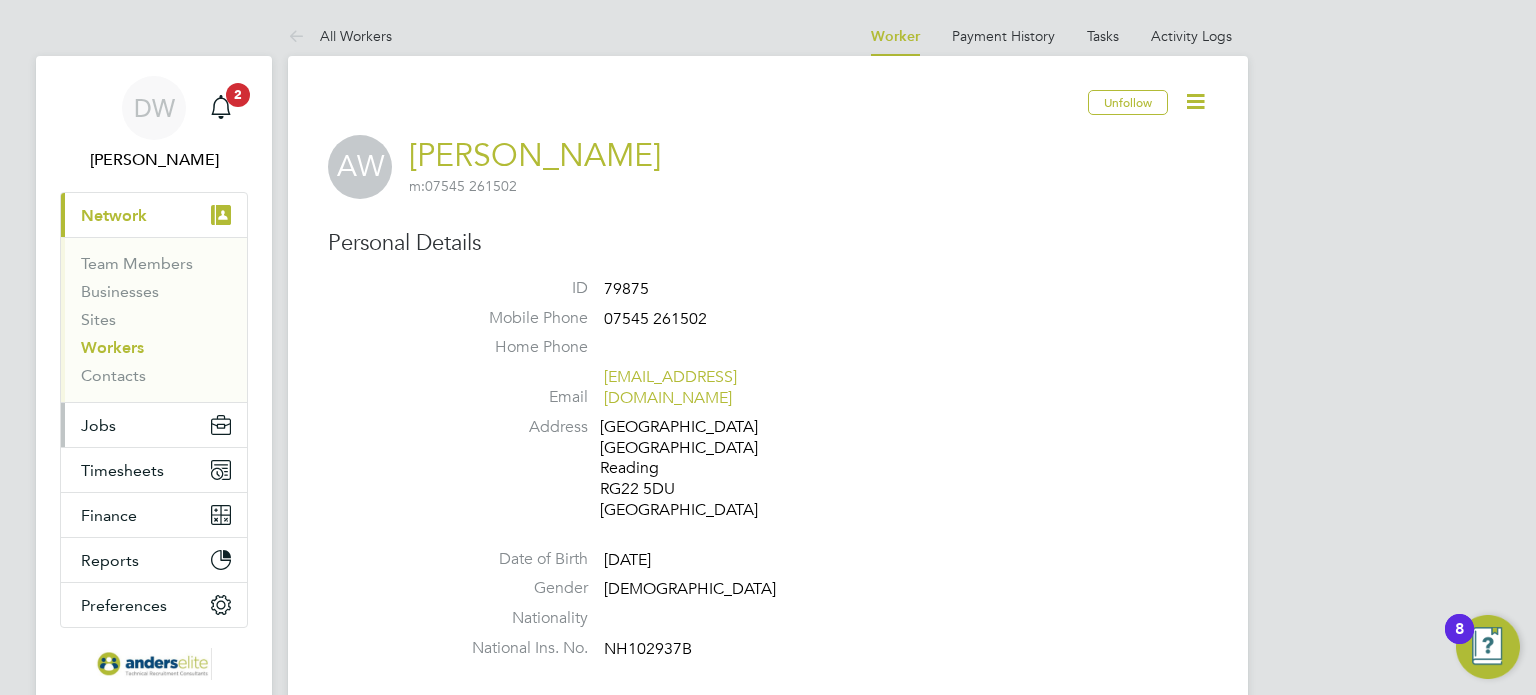 click on "Jobs" at bounding box center [98, 425] 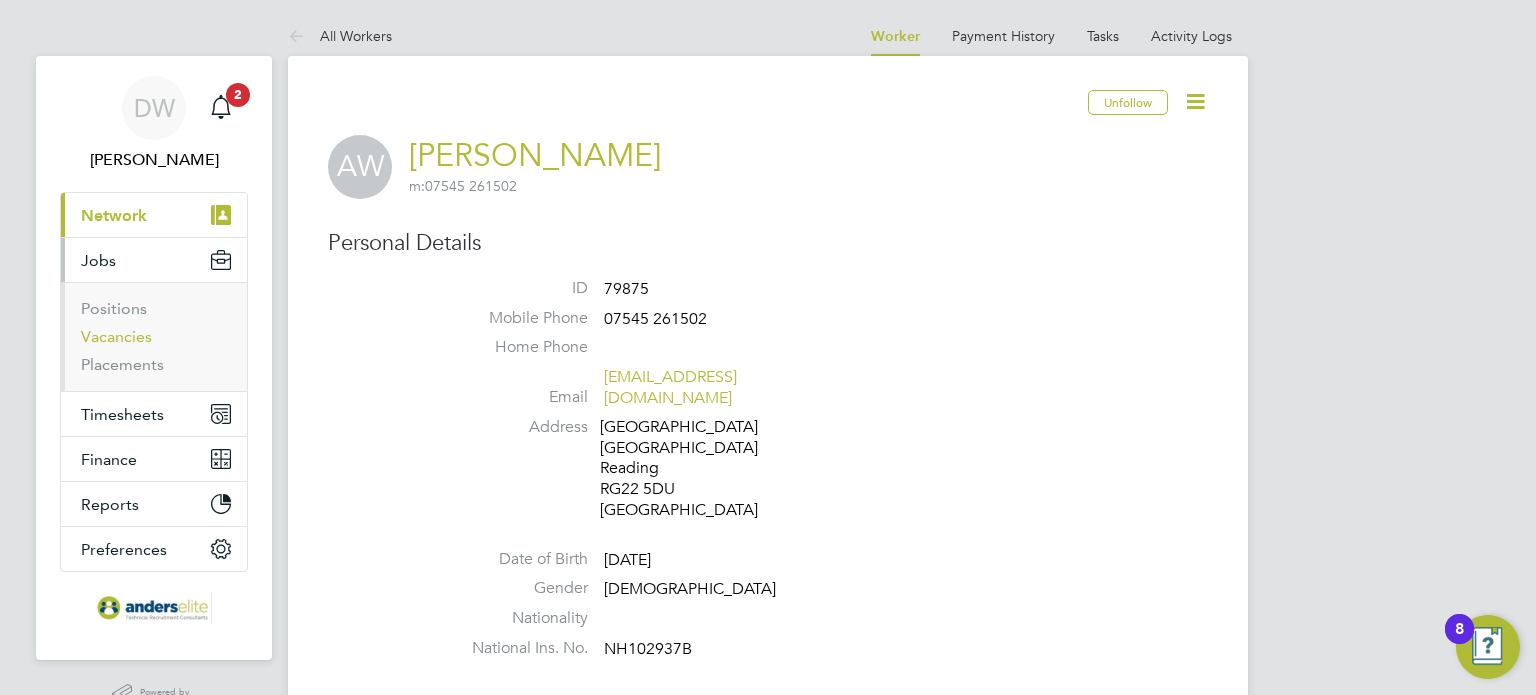 click on "Vacancies" at bounding box center [116, 336] 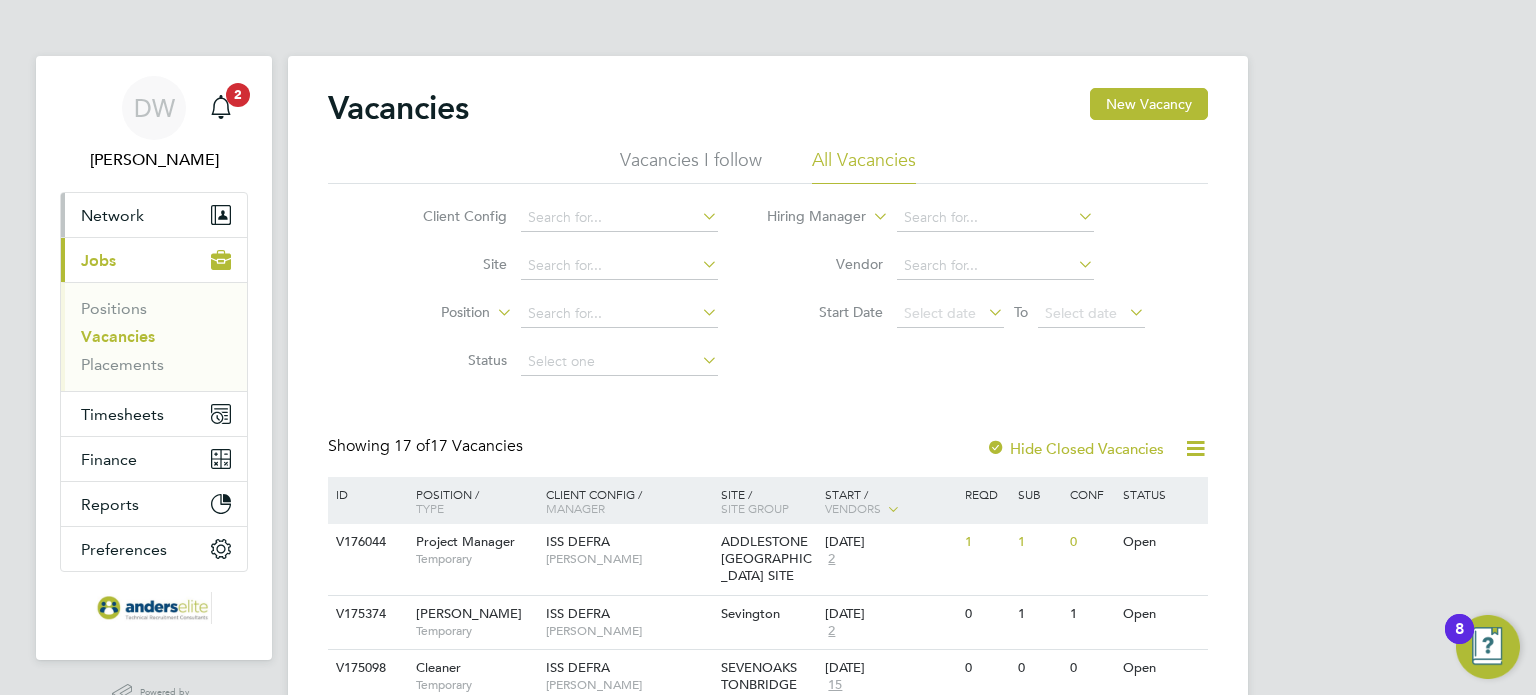 click on "Network" at bounding box center (112, 215) 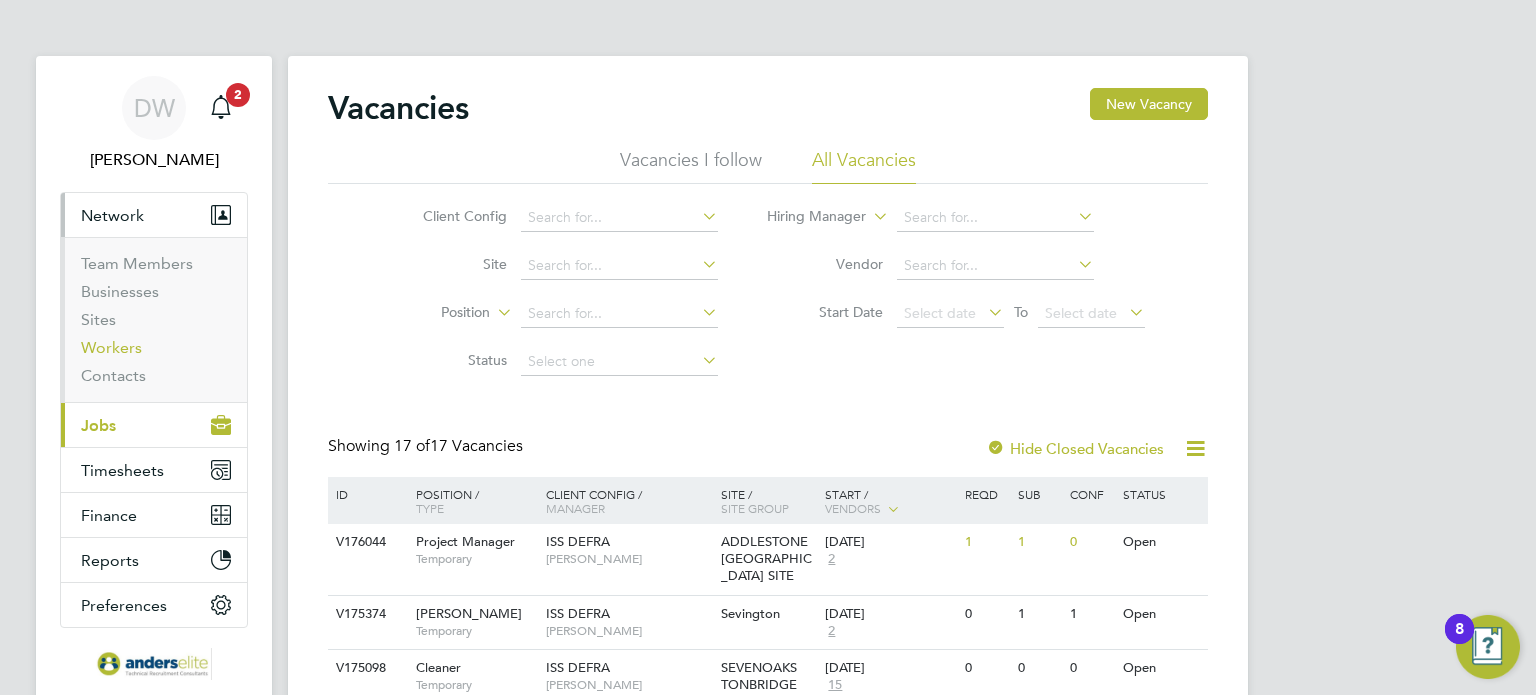 click on "Workers" at bounding box center (111, 347) 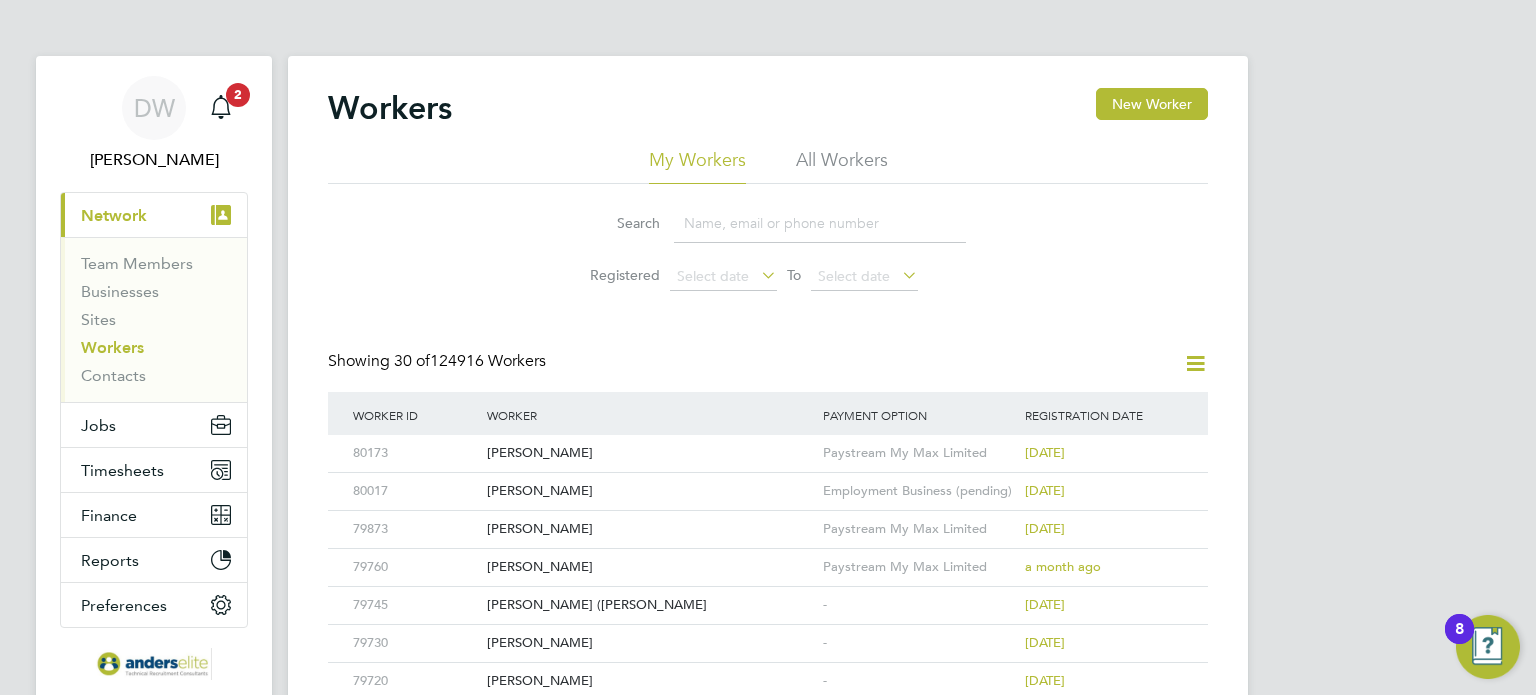 click 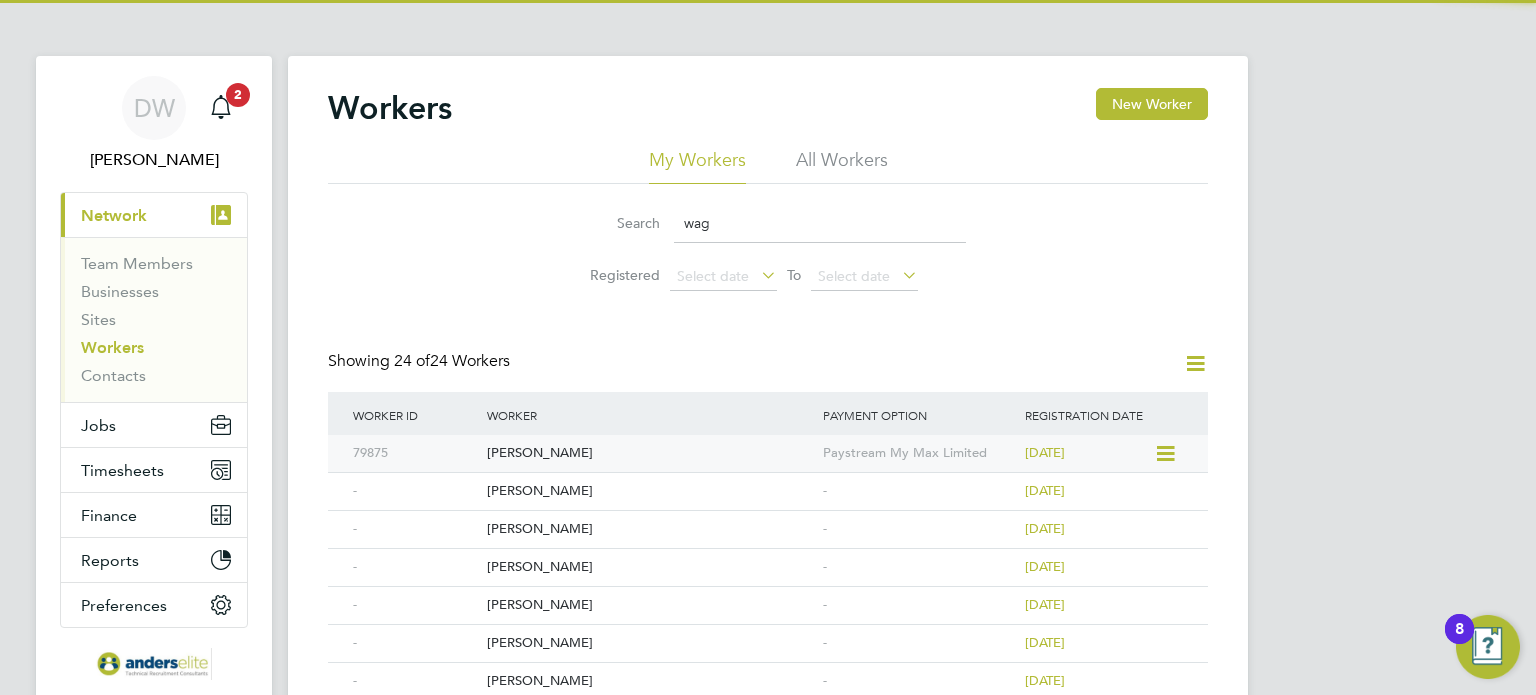 type on "wag" 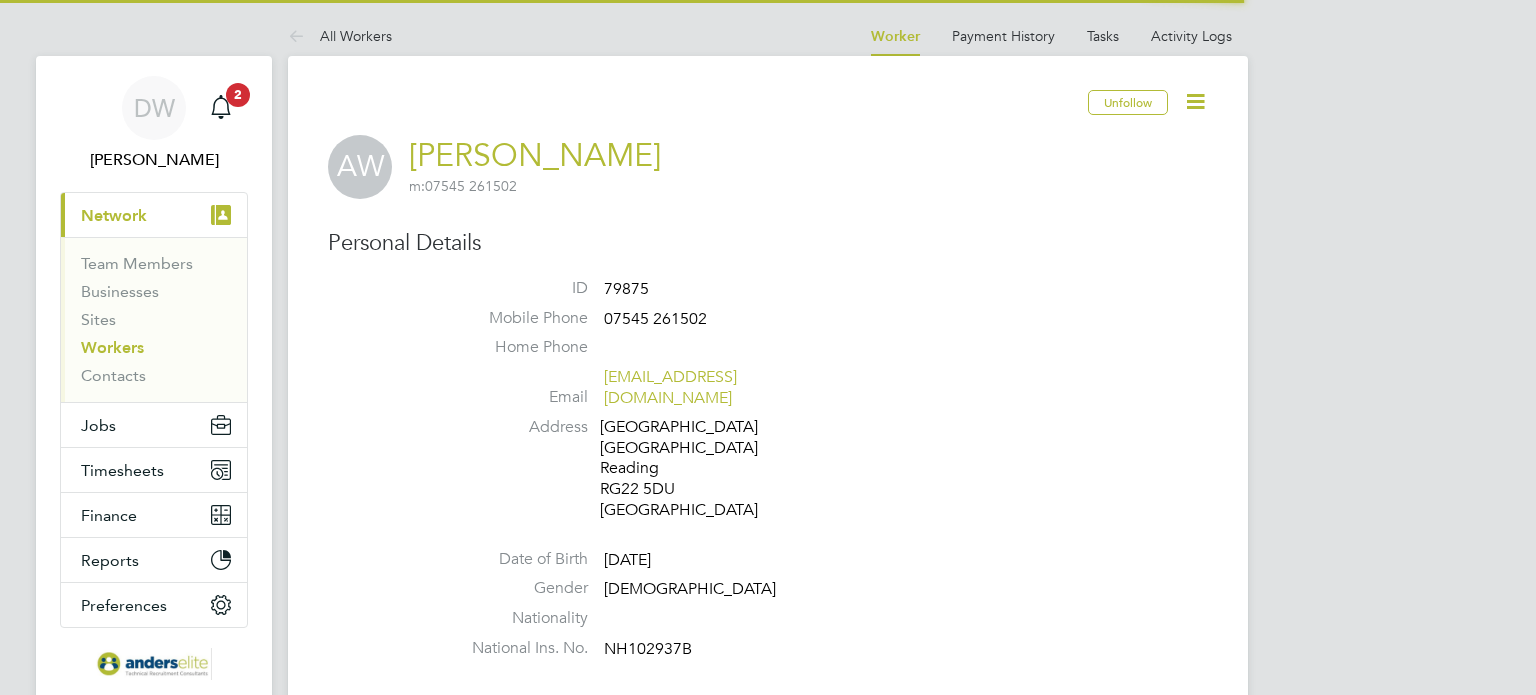 scroll, scrollTop: 0, scrollLeft: 0, axis: both 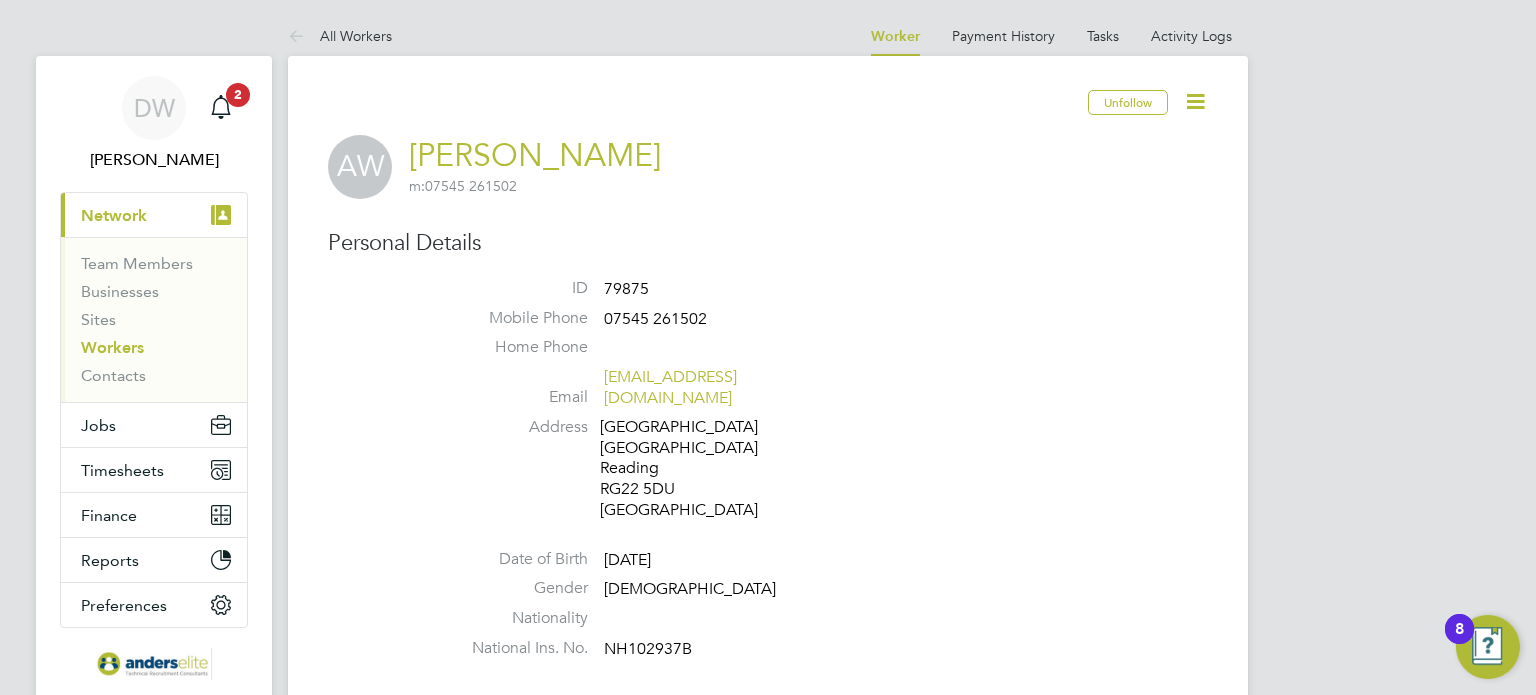 click 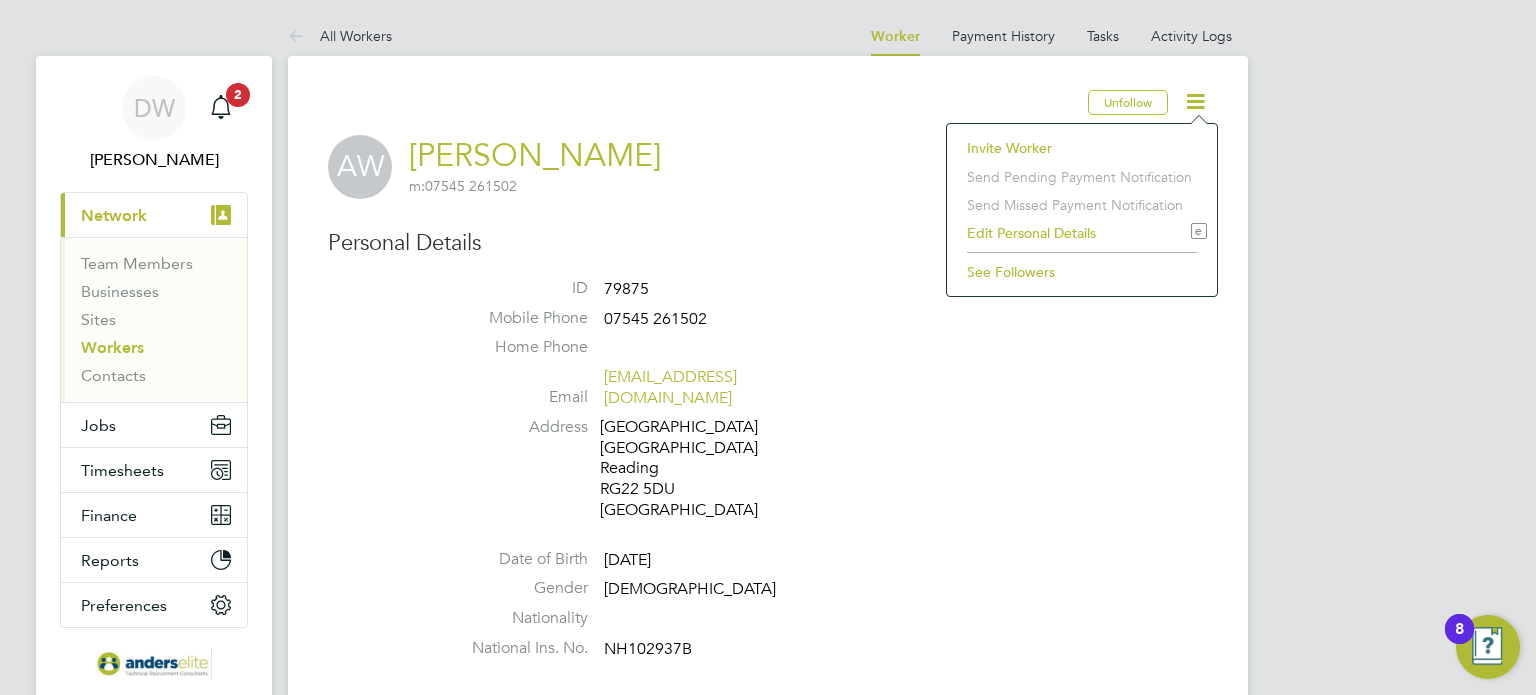 click on "DW   Doug Wright   Notifications
2   Applications:   Current page:   Network
Team Members   Businesses   Sites   Workers   Contacts   Jobs
Positions   Vacancies   Placements   Timesheets
Timesheets   Expenses   Finance
Invoices & Credit Notes   Statements   Payments   Reports
Margin Report   CIS Reports   Report Downloads   Preferences
My Business   Doc. Requirements   Notifications   VMS Configurations   Activity Logs
.st0{fill:#C0C1C2;}
Powered by Engage All Workers Worker   Payment History   Tasks   Activity Logs   Worker Payment History Tasks Activity Logs All Workers   Unfollow AW Adrian Wagstaff     m:  07545 261502   Personal Details ID     79875 Mobile Phone   07545 261502 Home Phone   Email   adrianwagstaff@yahoo.com Address" at bounding box center (768, 1089) 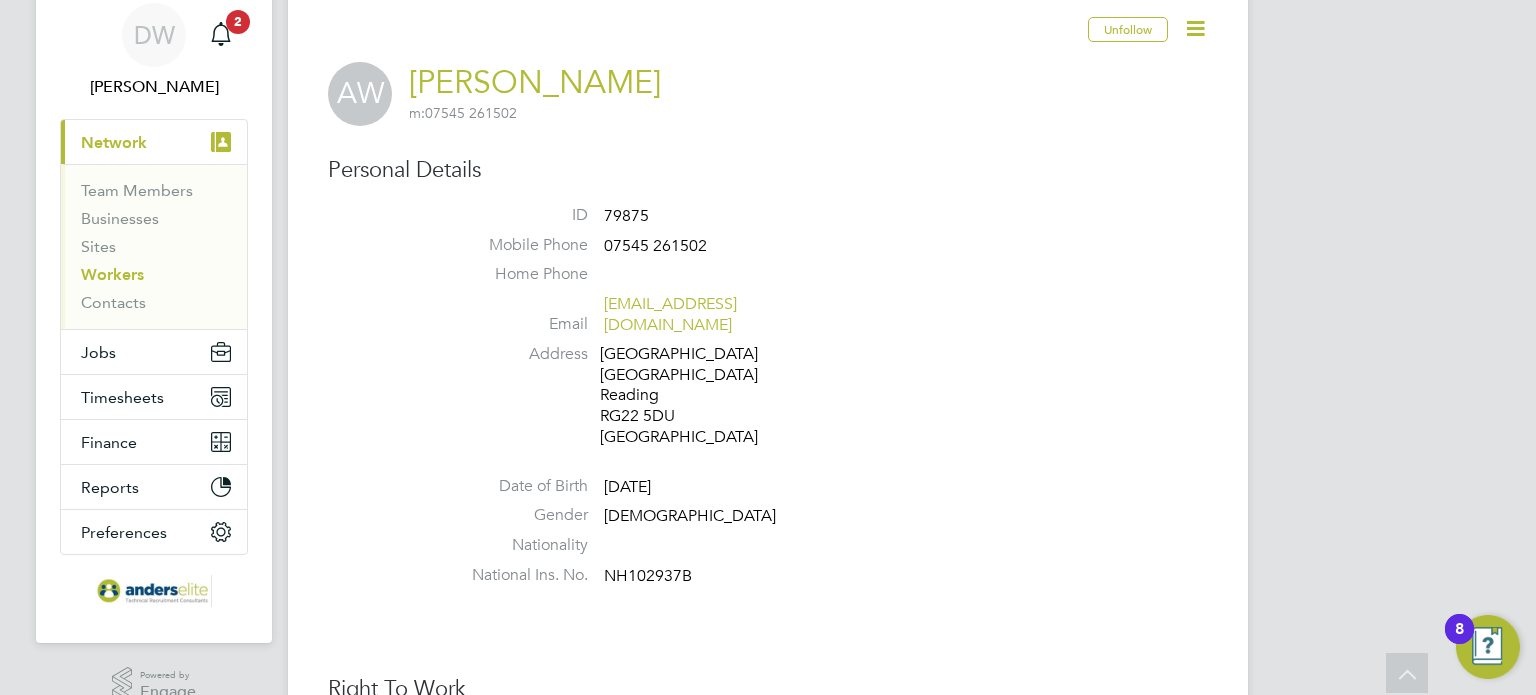 scroll, scrollTop: 0, scrollLeft: 0, axis: both 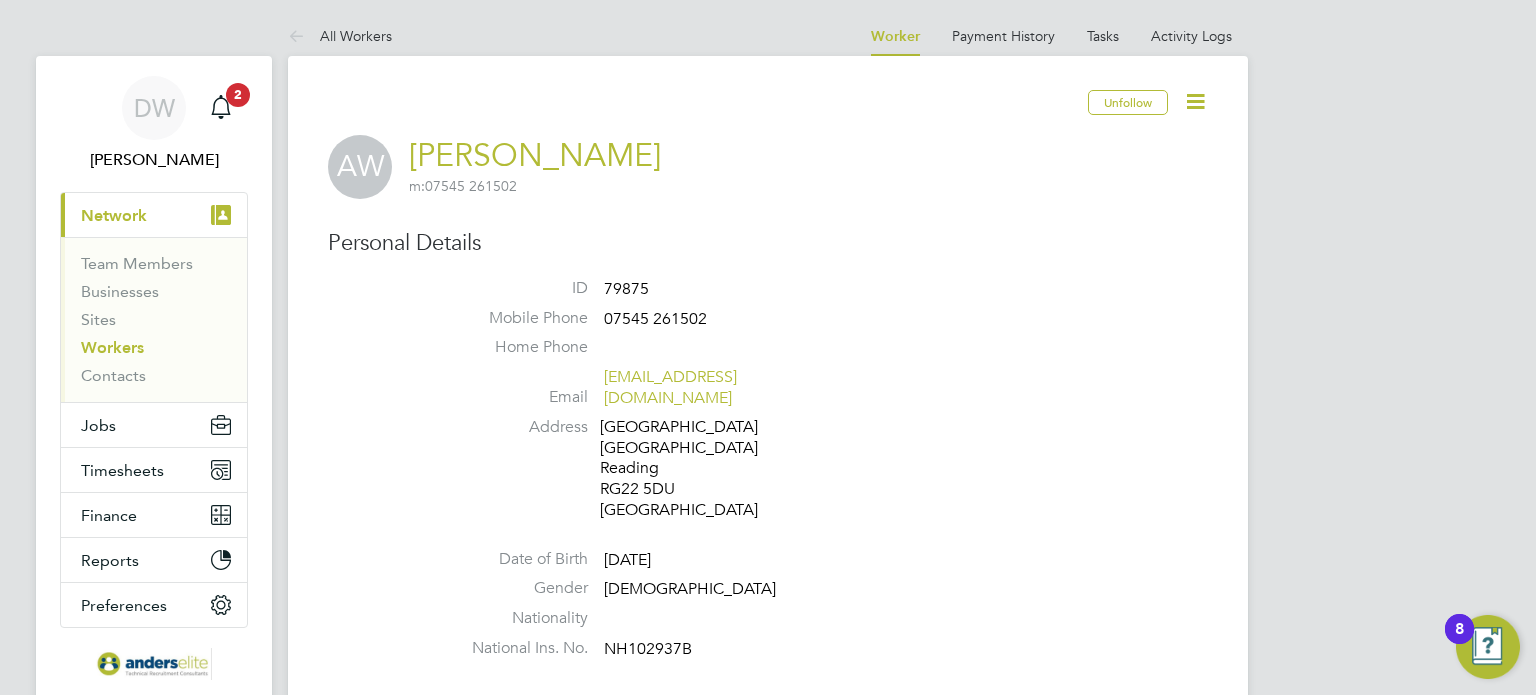 click on "Network" at bounding box center [114, 215] 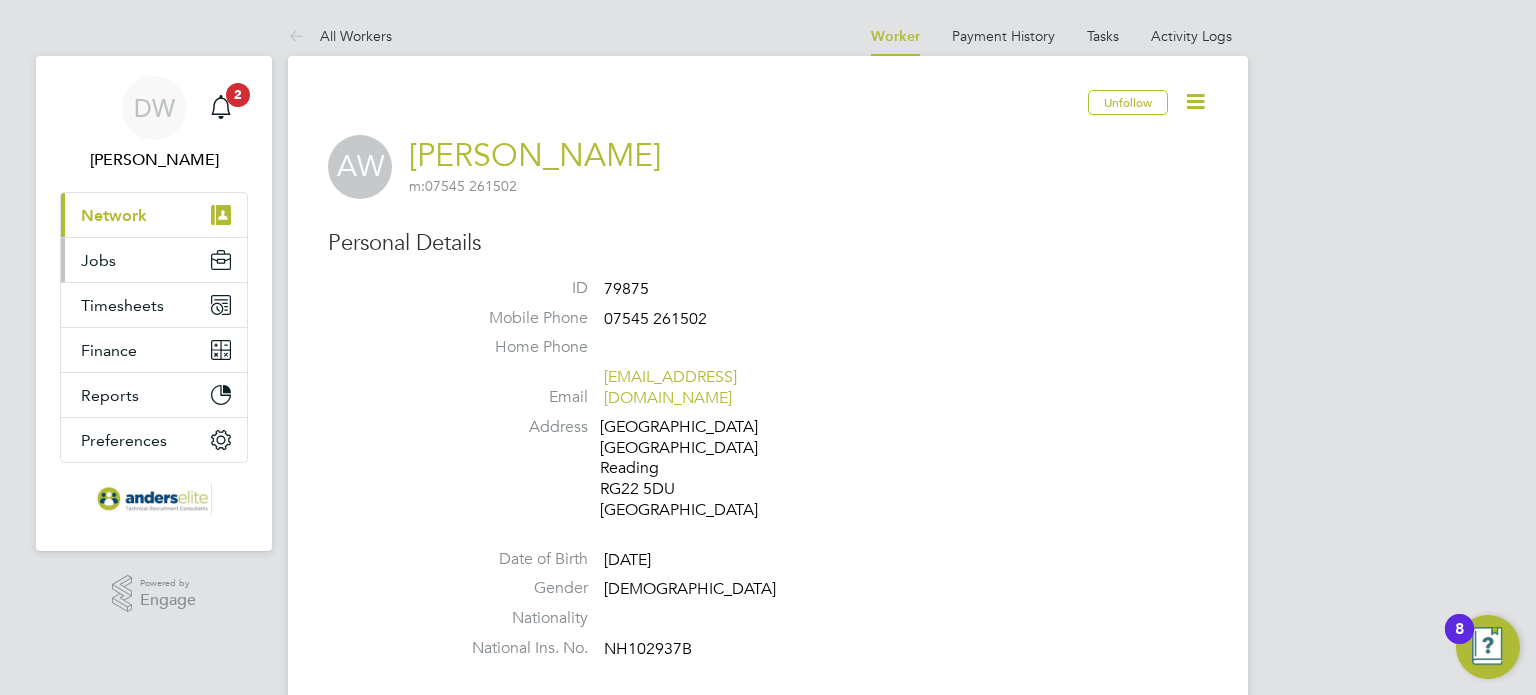 click on "Jobs" at bounding box center [98, 260] 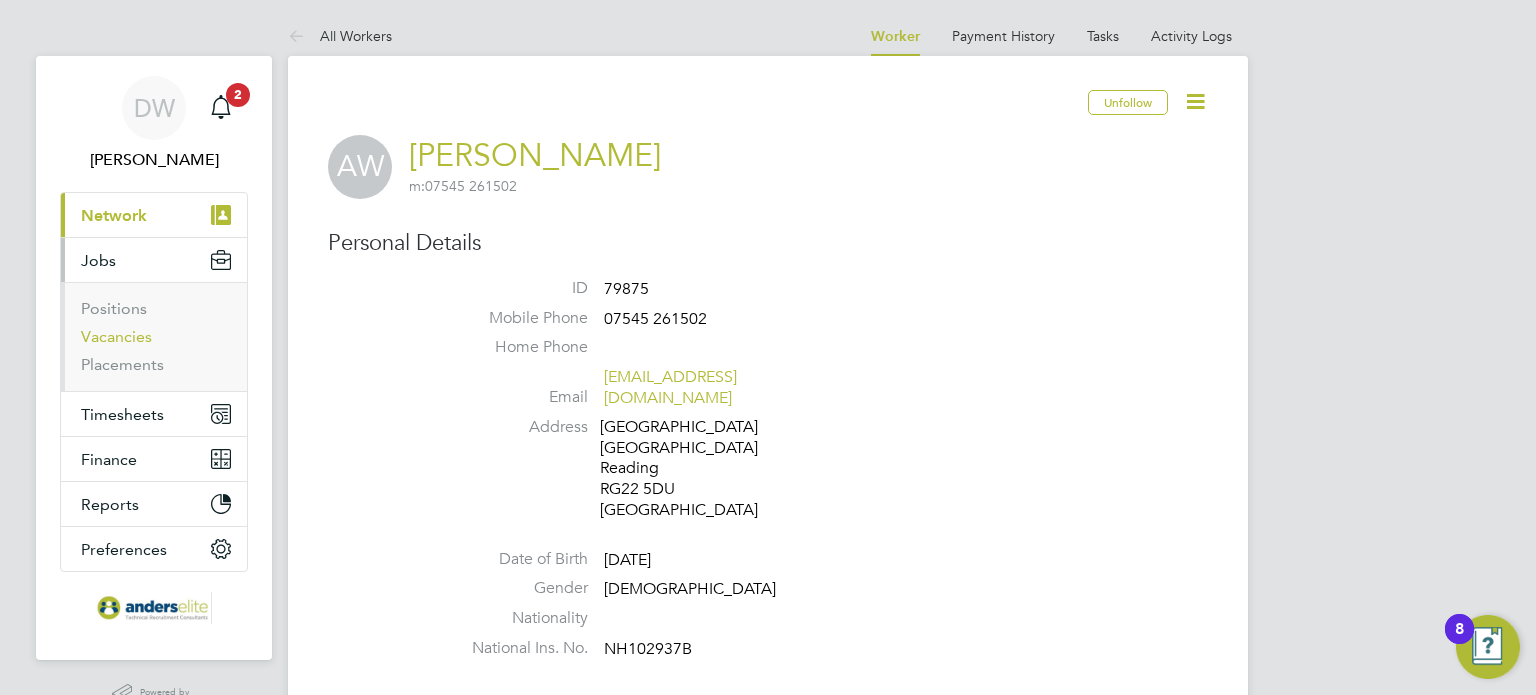 click on "Vacancies" at bounding box center [116, 336] 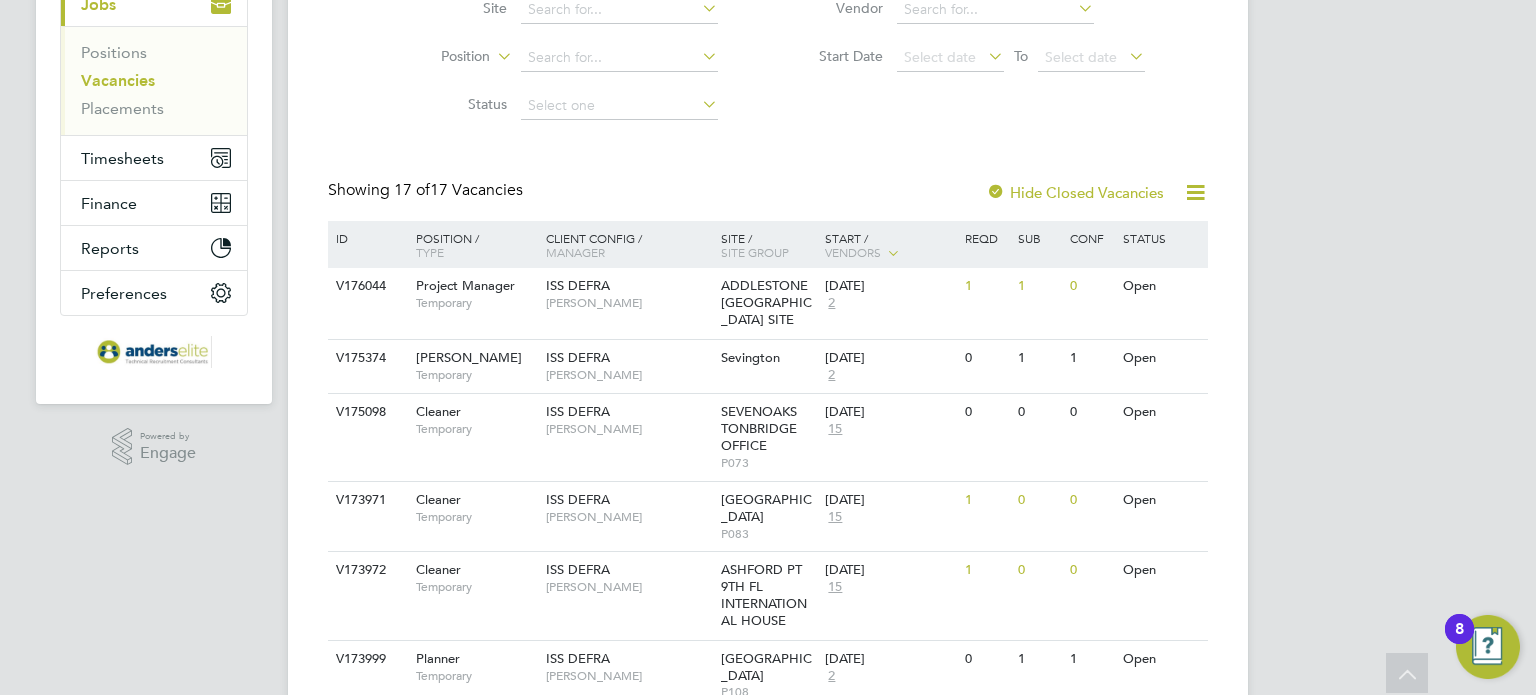 scroll, scrollTop: 300, scrollLeft: 0, axis: vertical 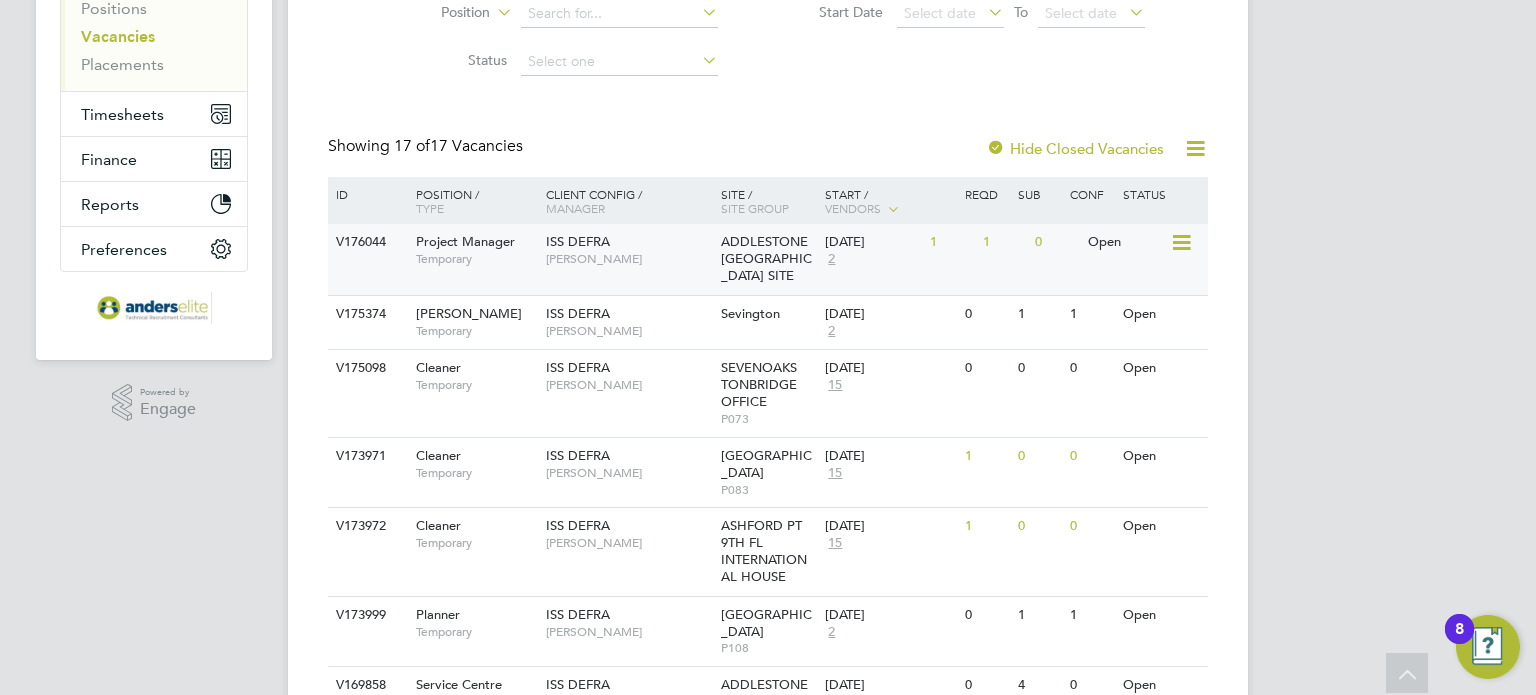 click on "V176044" 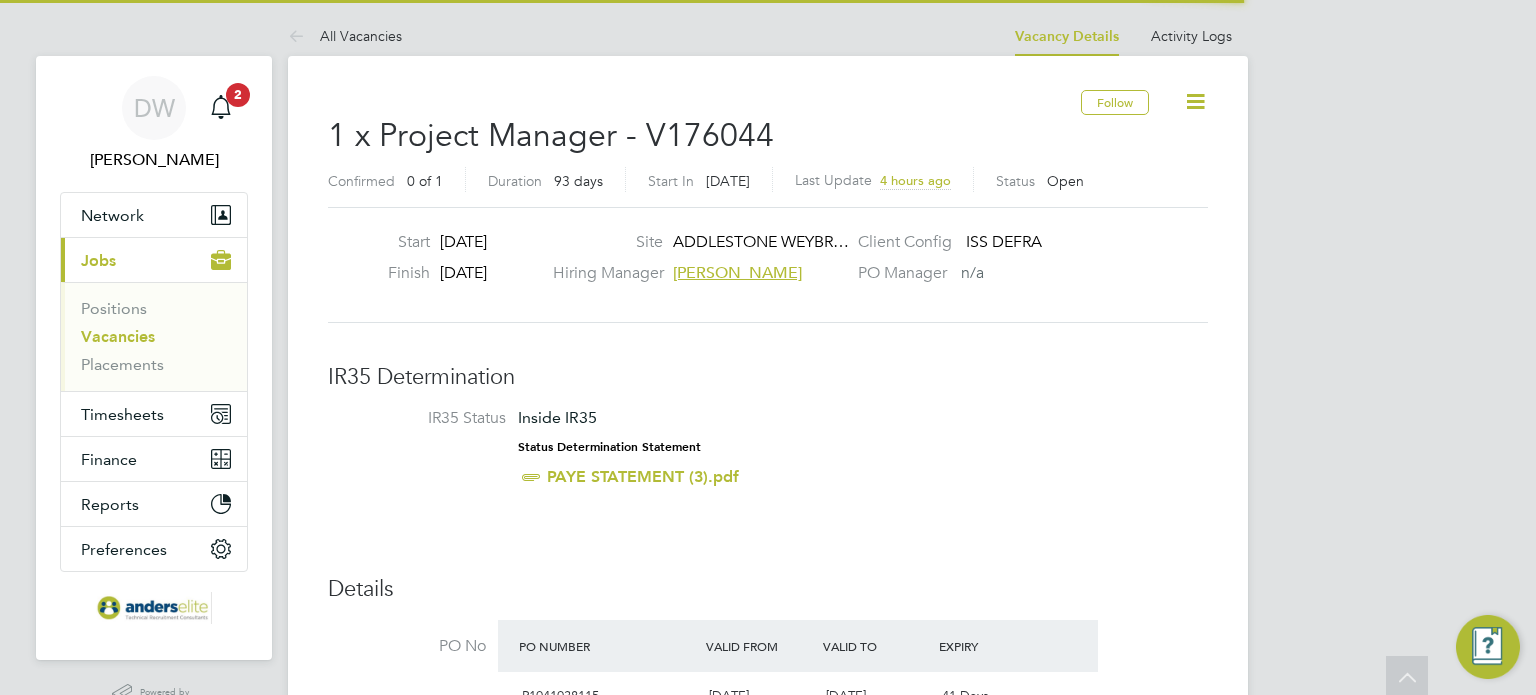 scroll, scrollTop: 893, scrollLeft: 0, axis: vertical 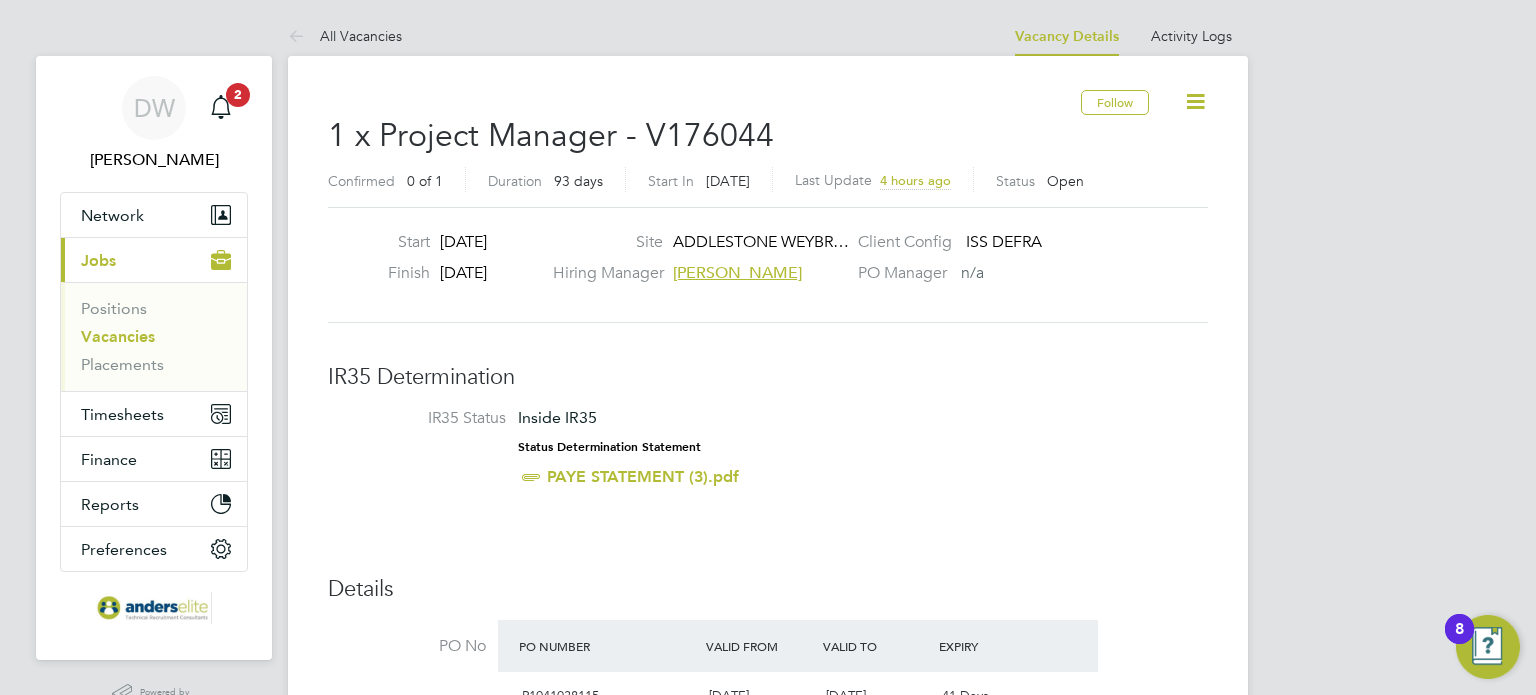 click 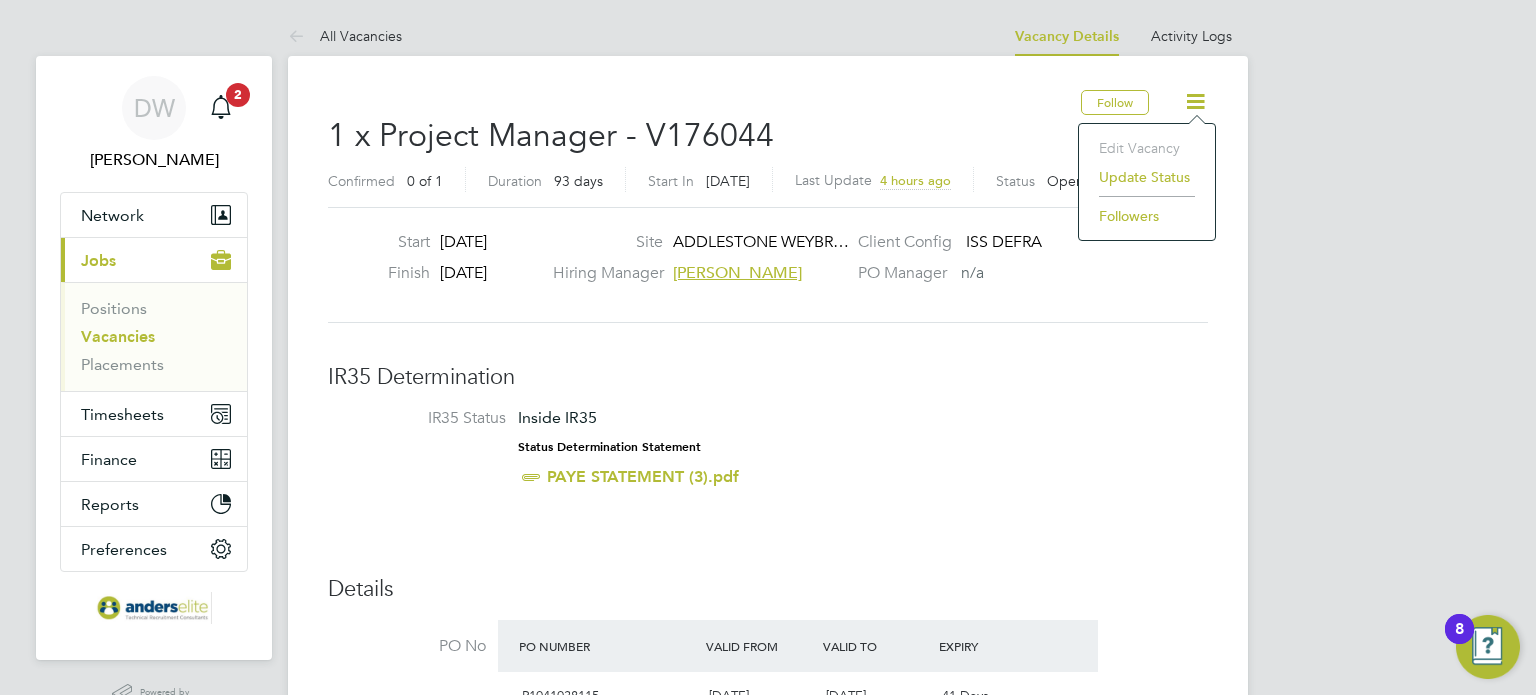 click on "Update Status" 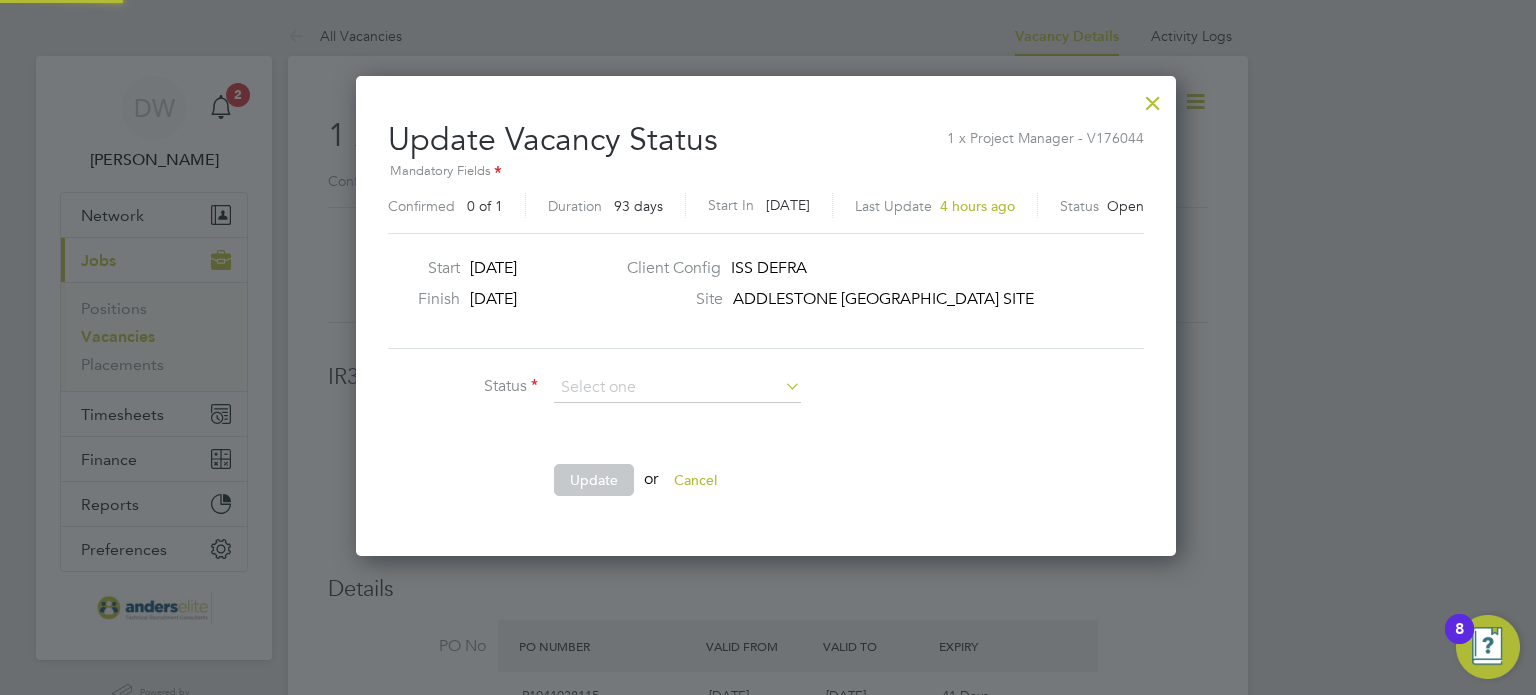 scroll, scrollTop: 10, scrollLeft: 10, axis: both 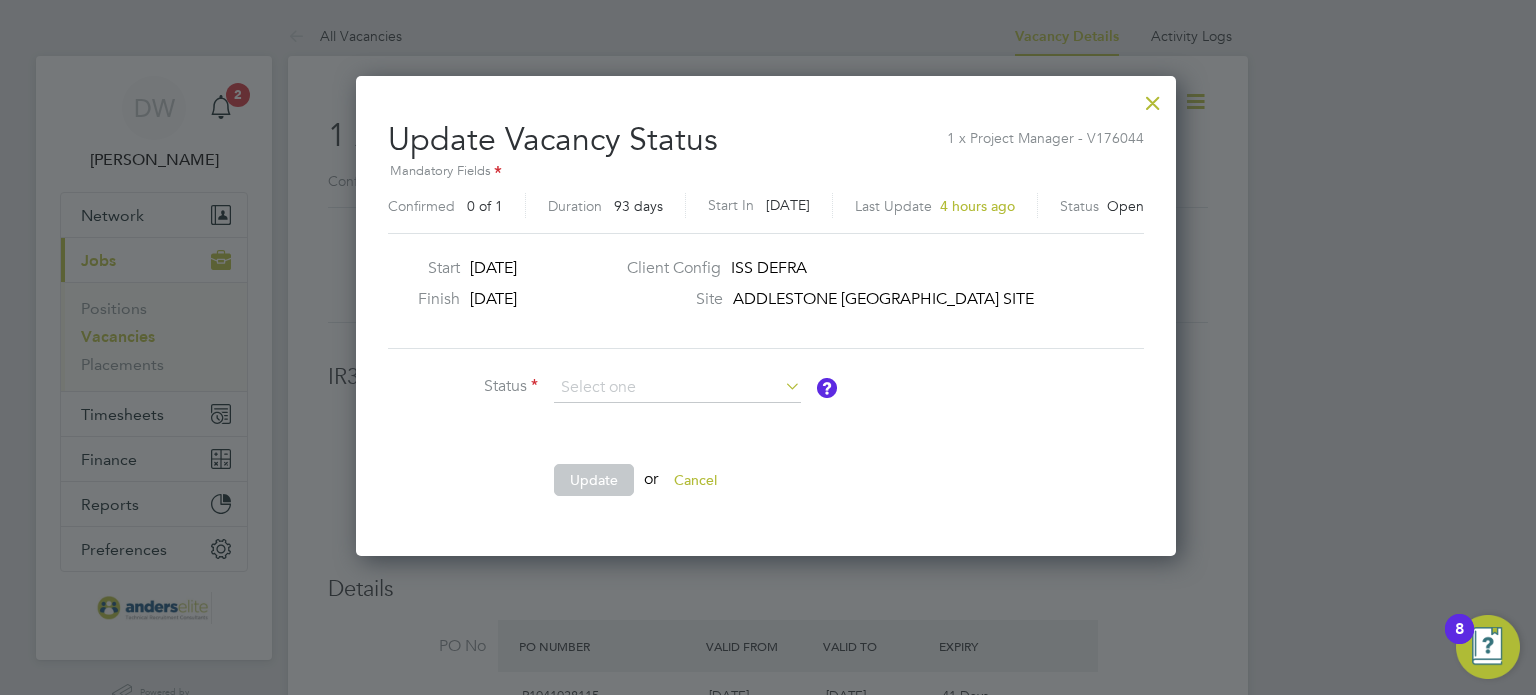 click at bounding box center [1153, 98] 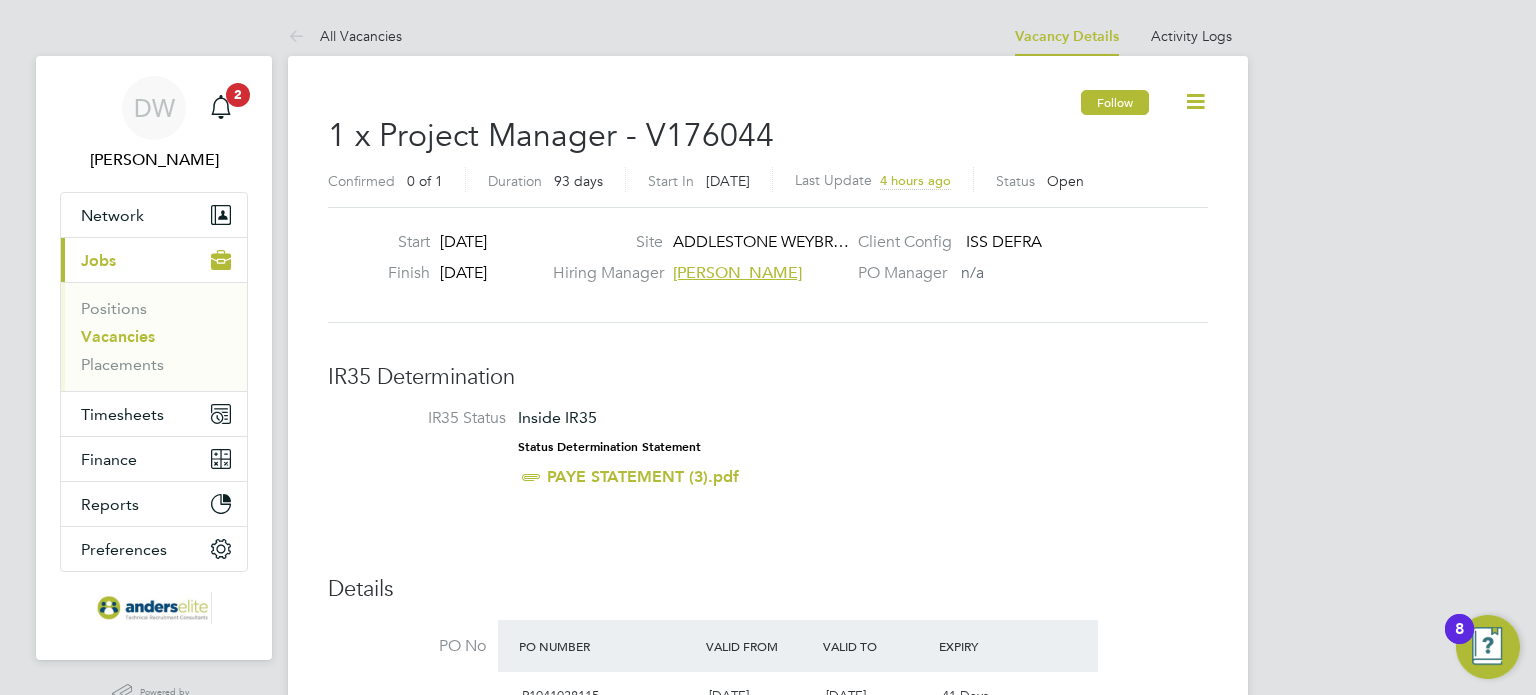 click on "Follow" 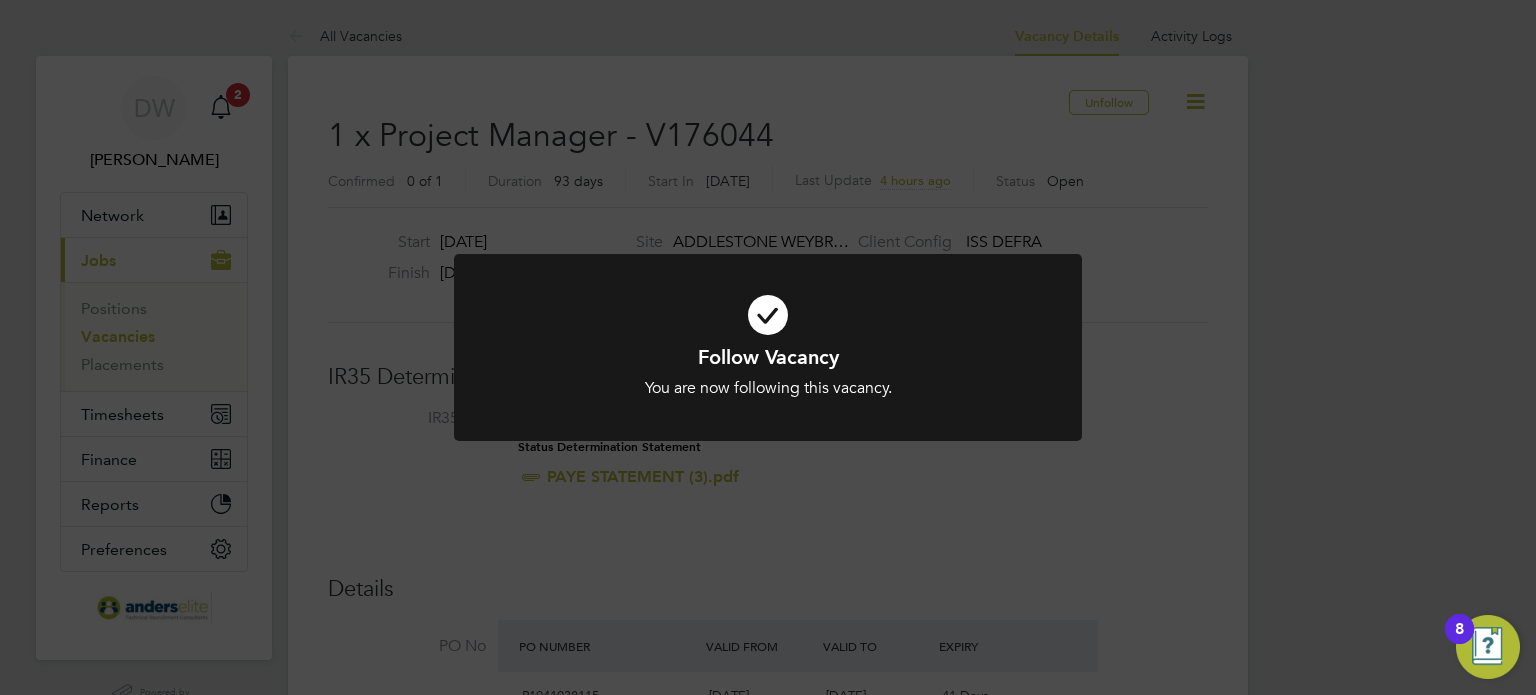 click on "Follow Vacancy You are now following this vacancy. Cancel Okay" 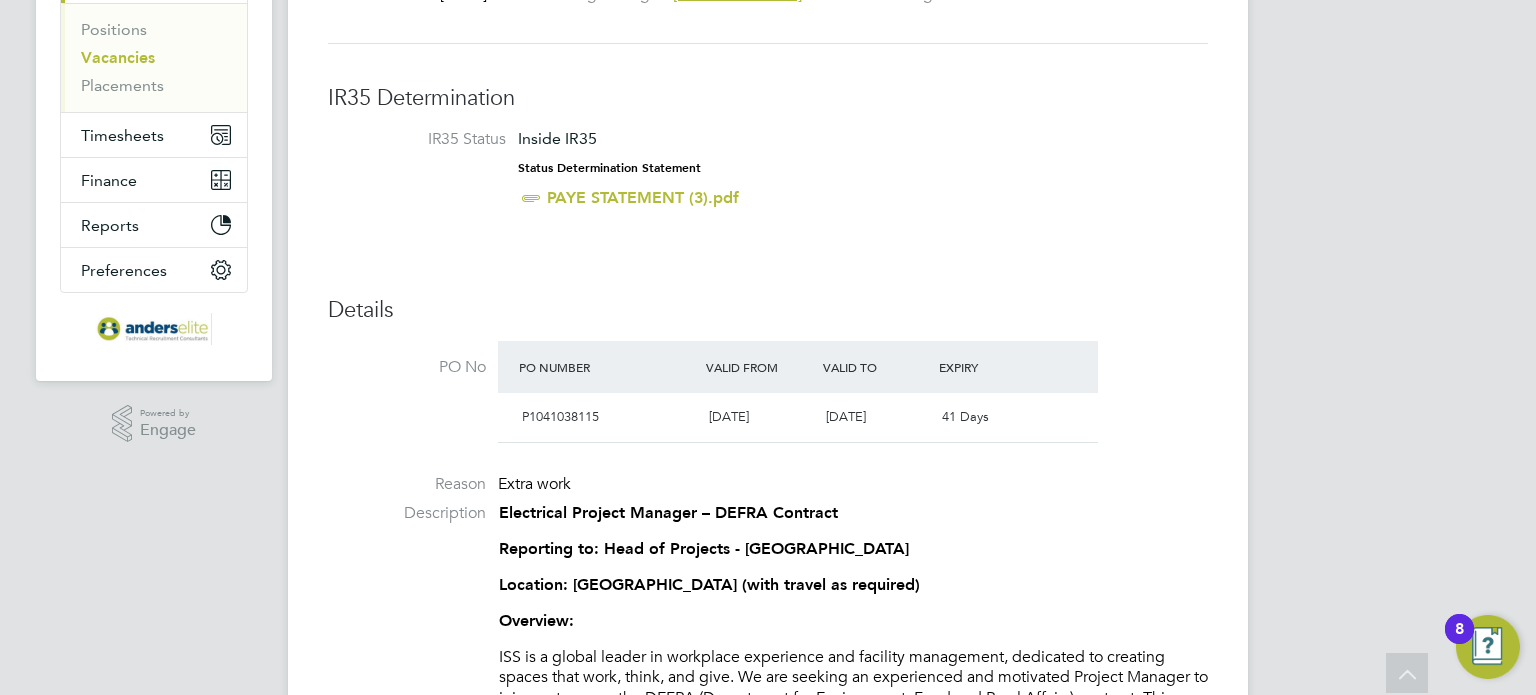 scroll, scrollTop: 200, scrollLeft: 0, axis: vertical 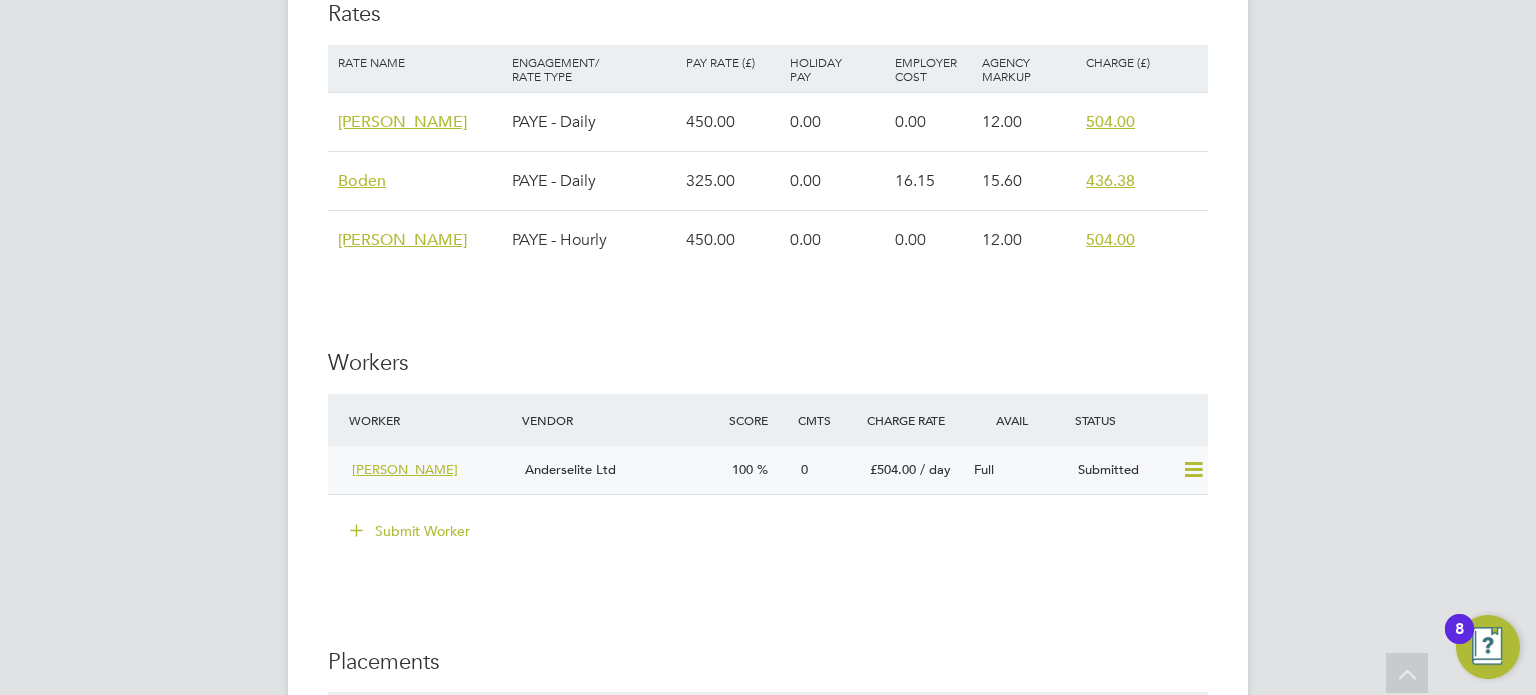 click 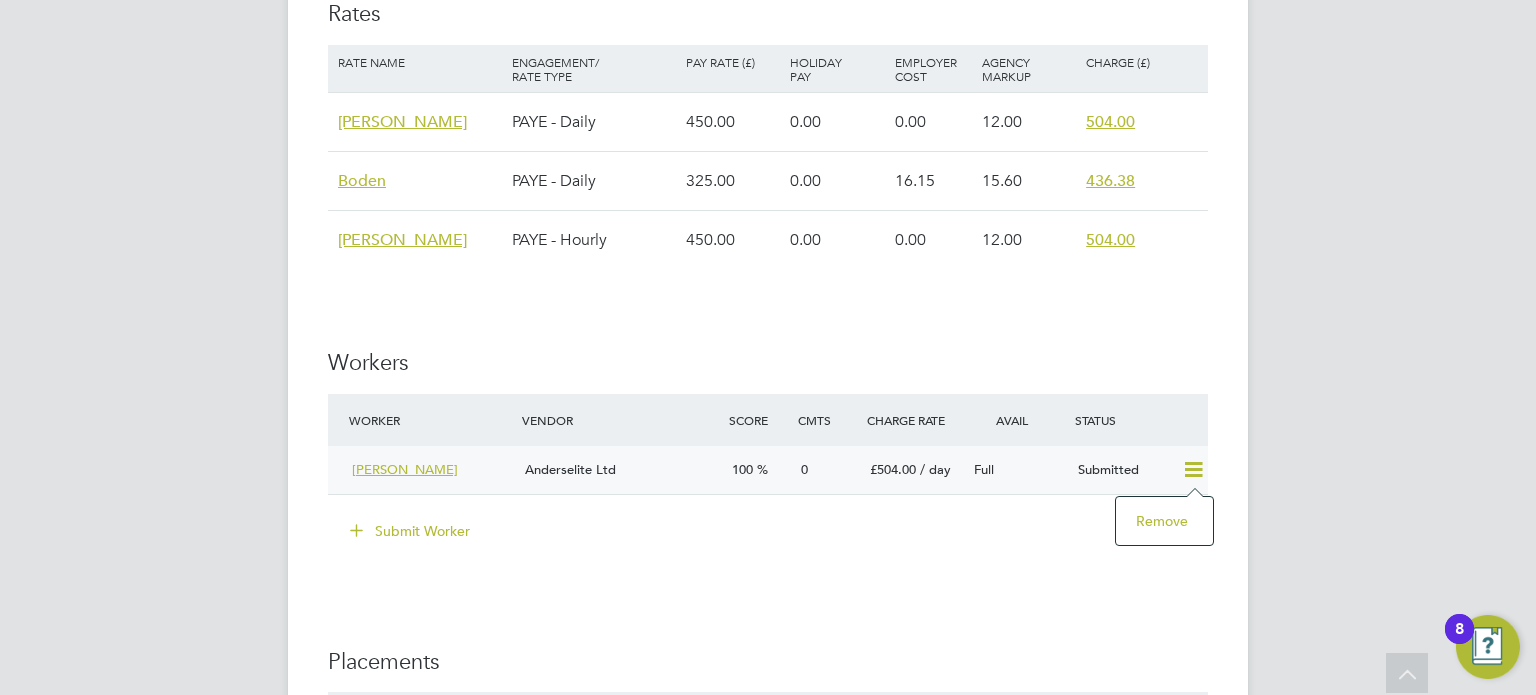 click on "DW   Doug Wright   Notifications
2   Applications:   Network
Team Members   Businesses   Sites   Workers   Contacts   Current page:   Jobs
Positions   Vacancies   Placements   Timesheets
Timesheets   Expenses   Finance
Invoices & Credit Notes   Statements   Payments   Reports
Margin Report   CIS Reports   Report Downloads   Preferences
My Business   Doc. Requirements   Notifications   VMS Configurations   Activity Logs
.st0{fill:#C0C1C2;}
Powered by Engage All Vacancies Vacancy Details   Activity Logs   Vacancy Details Activity Logs All Vacancies   Unfollow   1 x Project Manager - V176044 Confirmed   0 of 1 Duration   93 days Start In     Today Last Update 4 hours ago Status   Open   Start 10 Jul 2025 Finish 10 Oct 2025 Site       n/a" at bounding box center [768, -859] 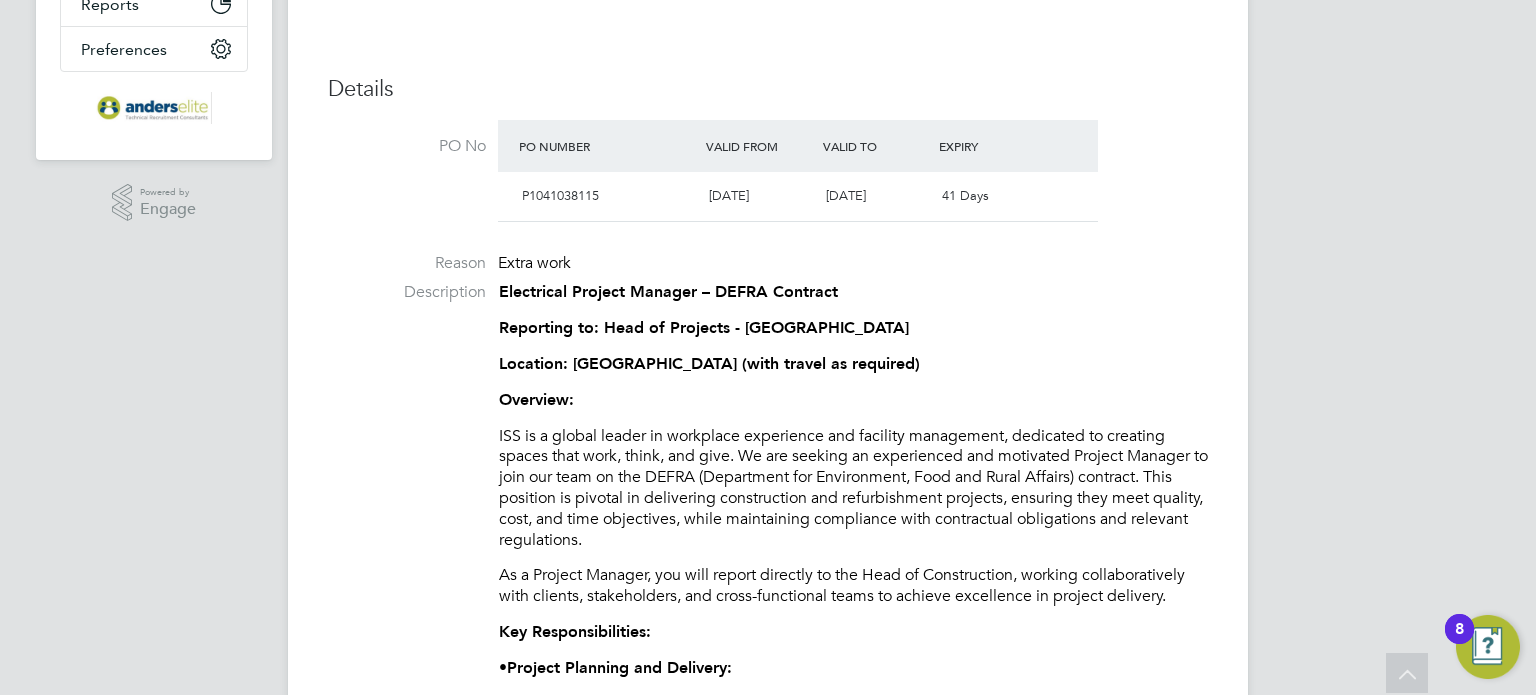 scroll, scrollTop: 40, scrollLeft: 0, axis: vertical 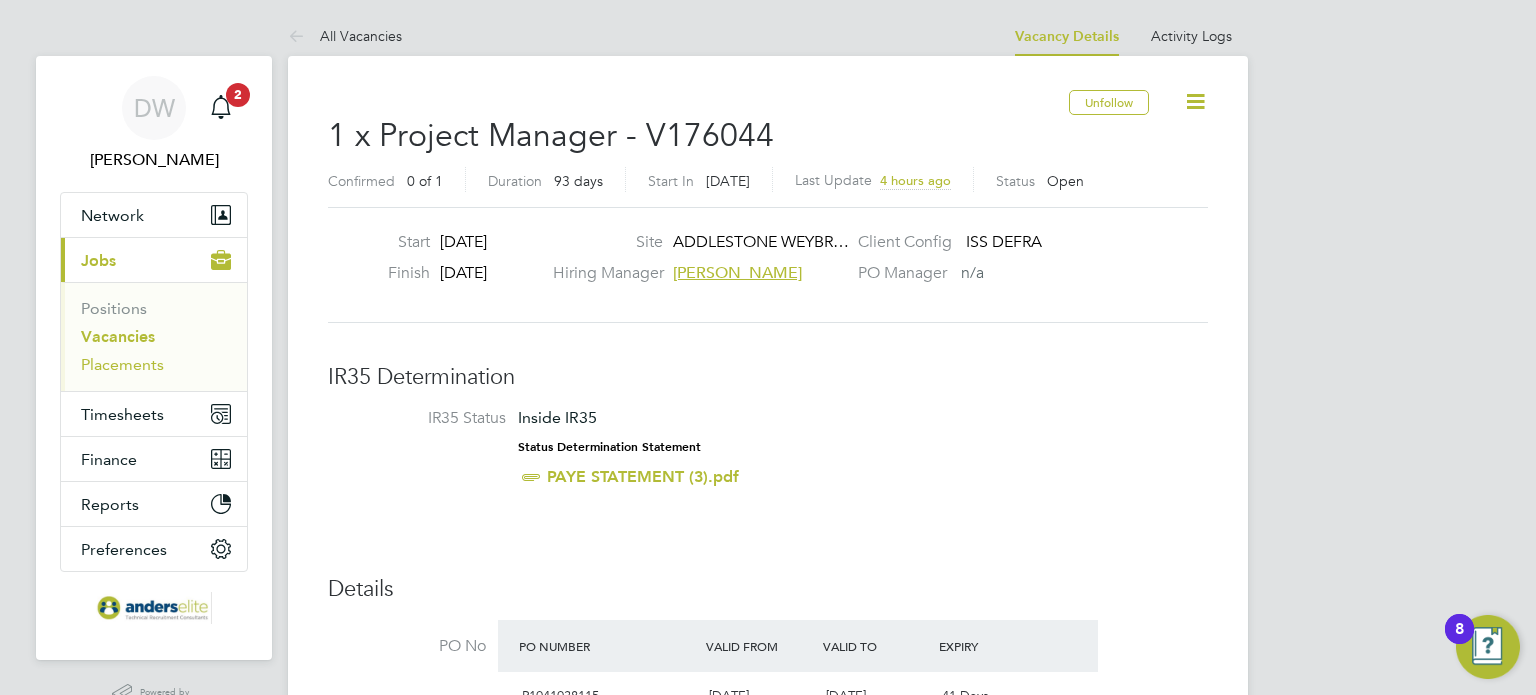 click on "Placements" at bounding box center [122, 364] 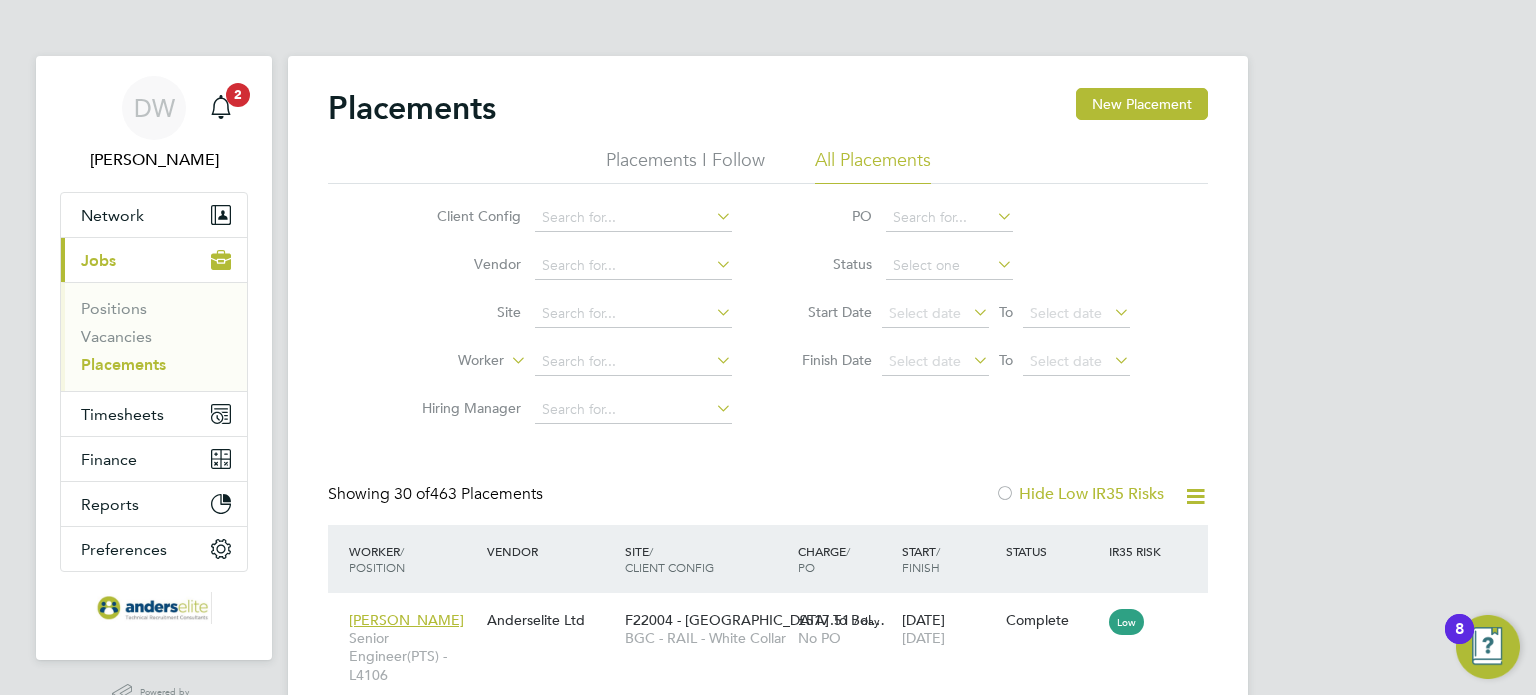 click 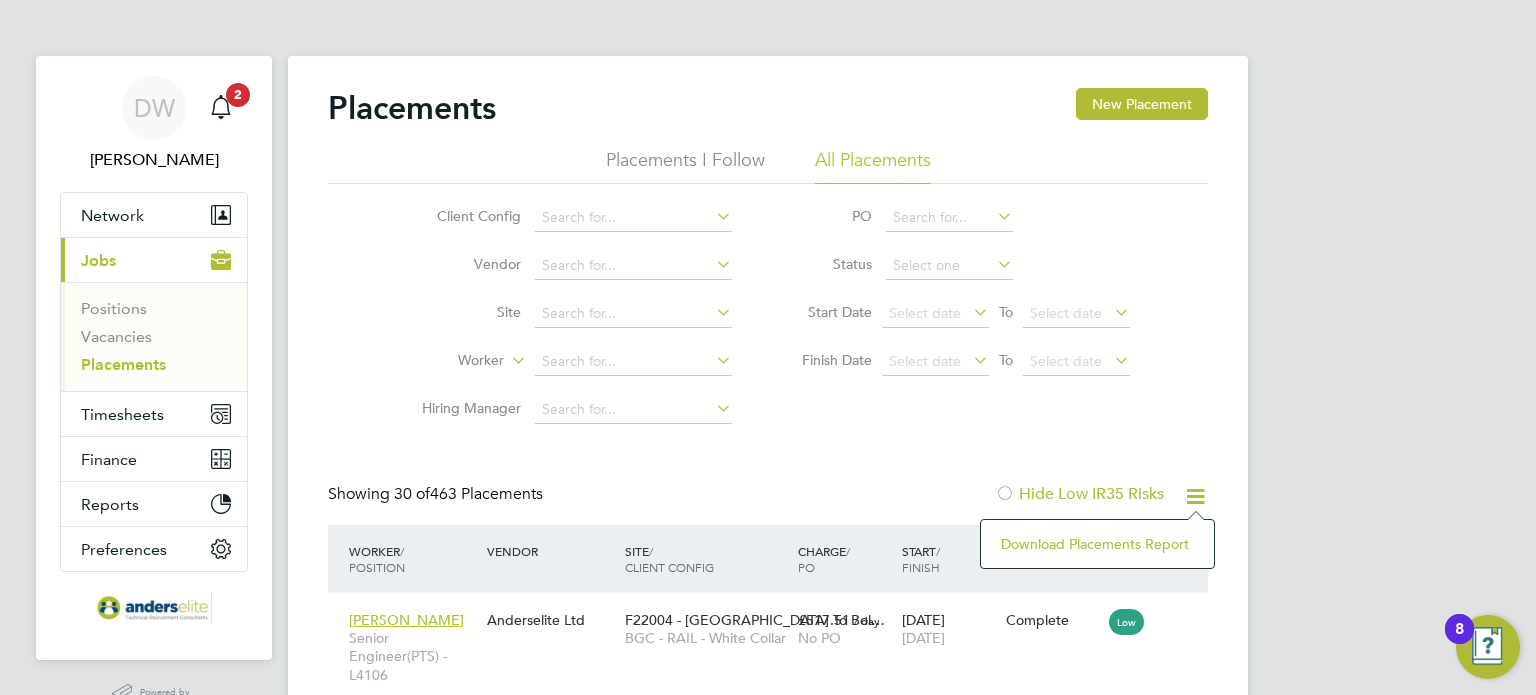 click on "DW   Doug Wright   Notifications
2   Applications:   Network
Team Members   Businesses   Sites   Workers   Contacts   Current page:   Jobs
Positions   Vacancies   Placements   Timesheets
Timesheets   Expenses   Finance
Invoices & Credit Notes   Statements   Payments   Reports
Margin Report   CIS Reports   Report Downloads   Preferences
My Business   Doc. Requirements   Notifications   VMS Configurations   Activity Logs
.st0{fill:#C0C1C2;}
Powered by Engage Placements New Placement Placements I Follow All Placements Client Config   Vendor     Site     Worker     Hiring Manager   PO   Status   Start Date
Select date
To
Select date
Finish Date
Select date
To
Select date
Showing   30 of  / Site" at bounding box center (768, 1609) 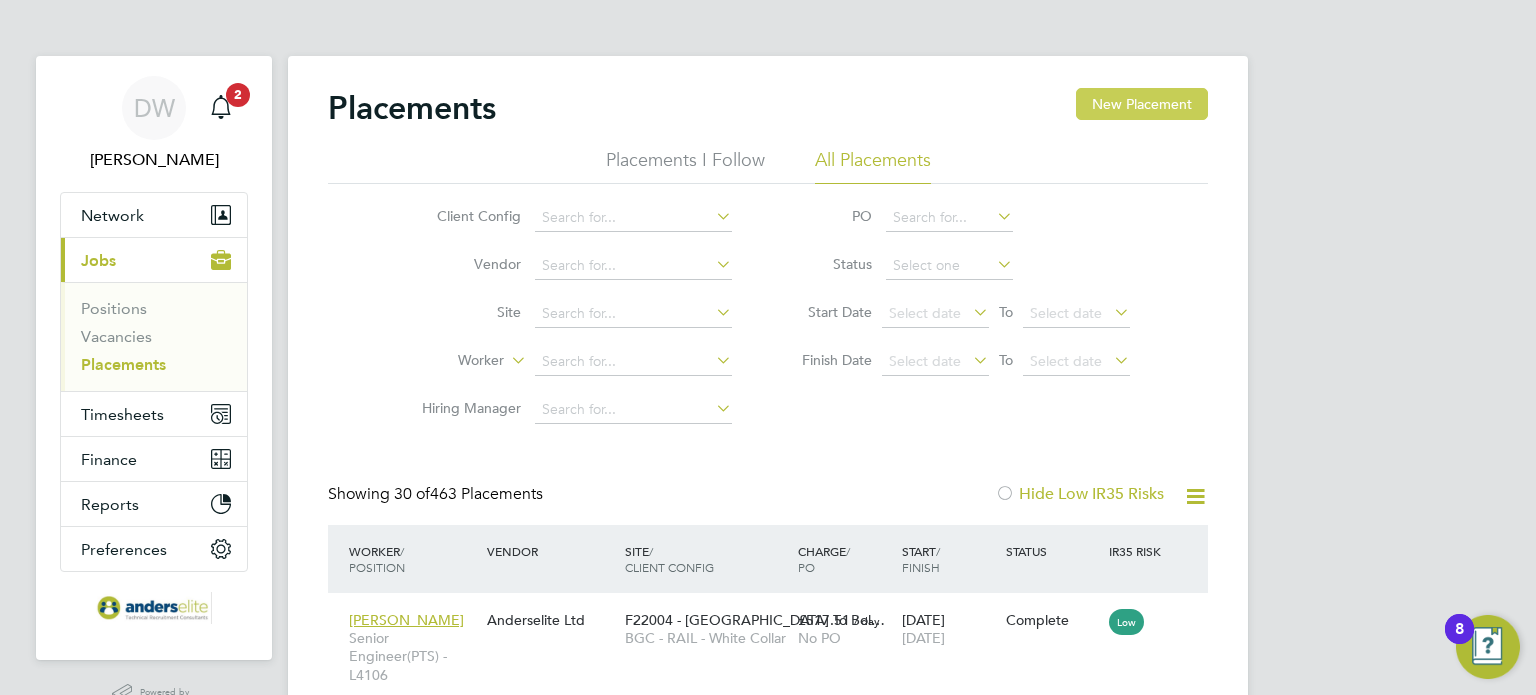 click on "New Placement" 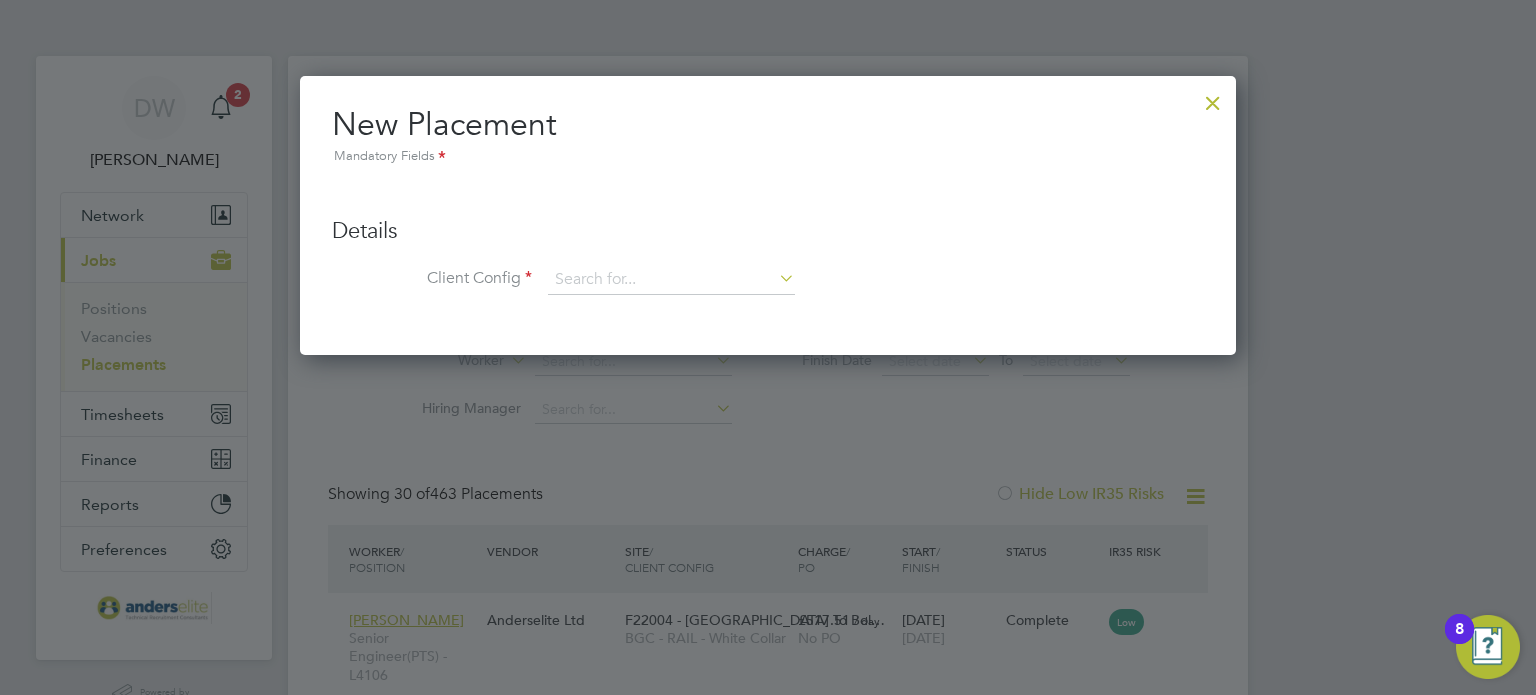 click at bounding box center [1213, 98] 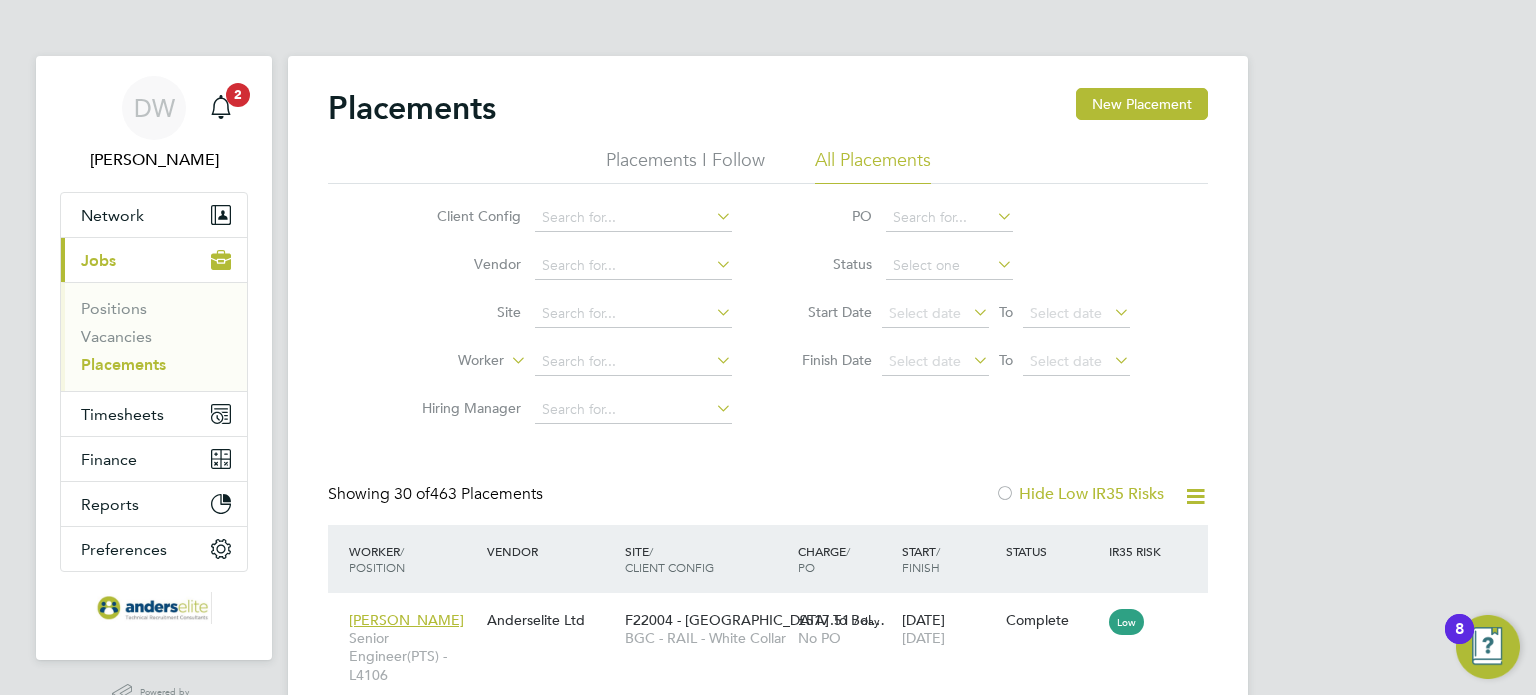 click on "Placements I Follow" 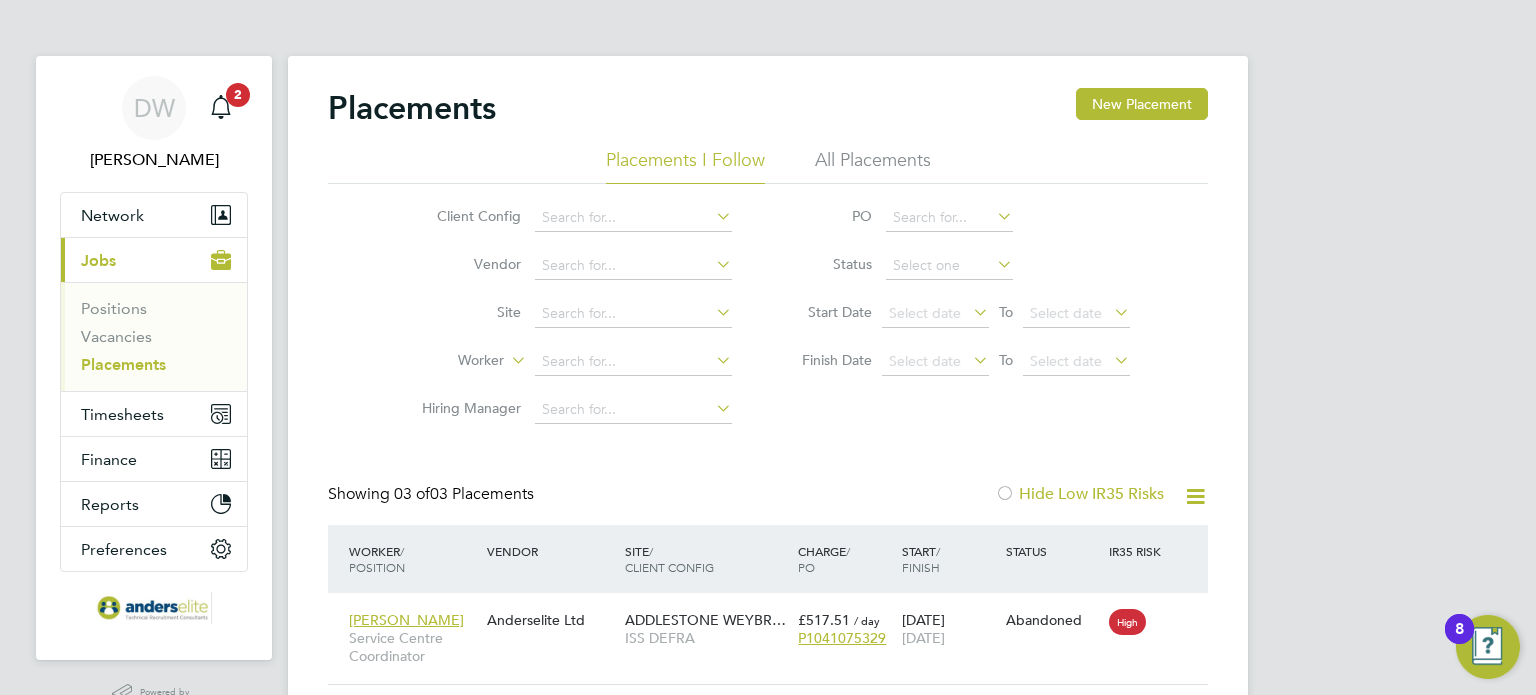 click 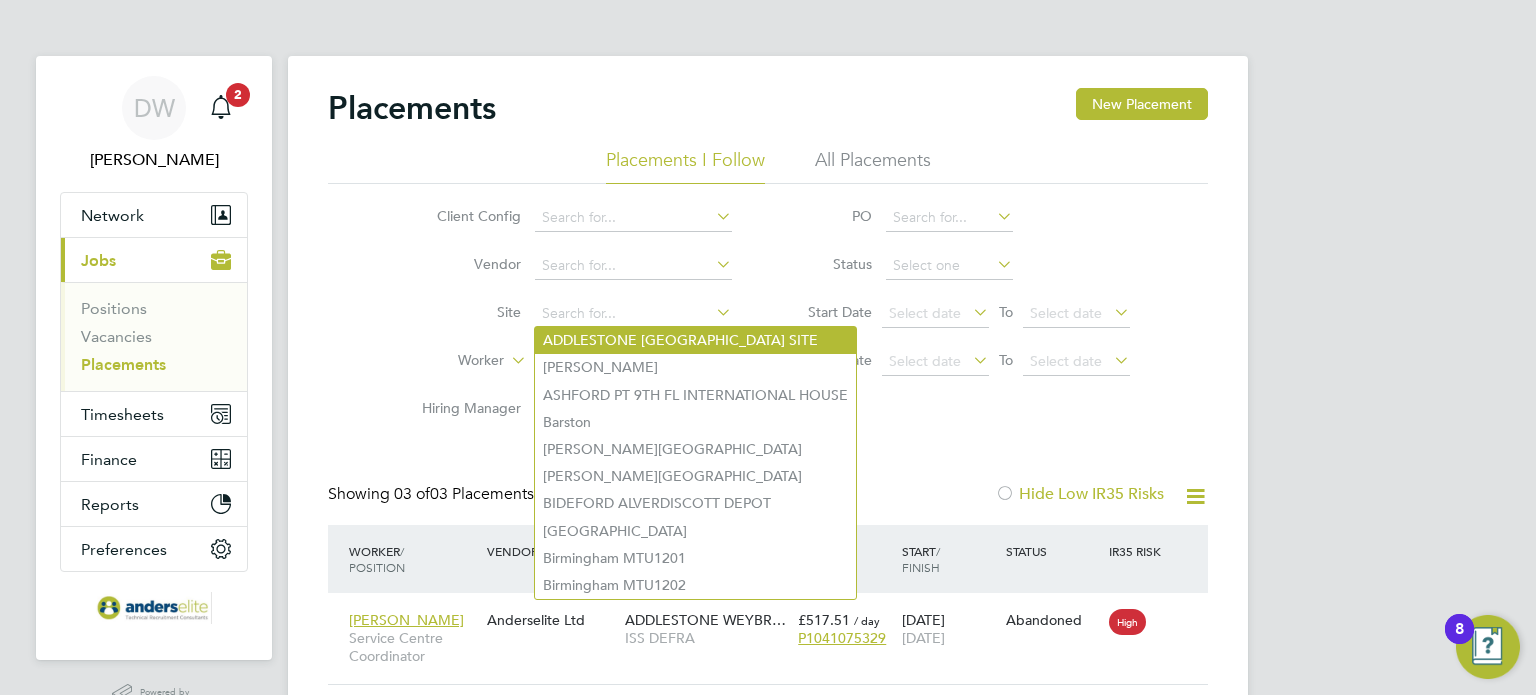 click on "ADDLESTONE [GEOGRAPHIC_DATA] SITE" 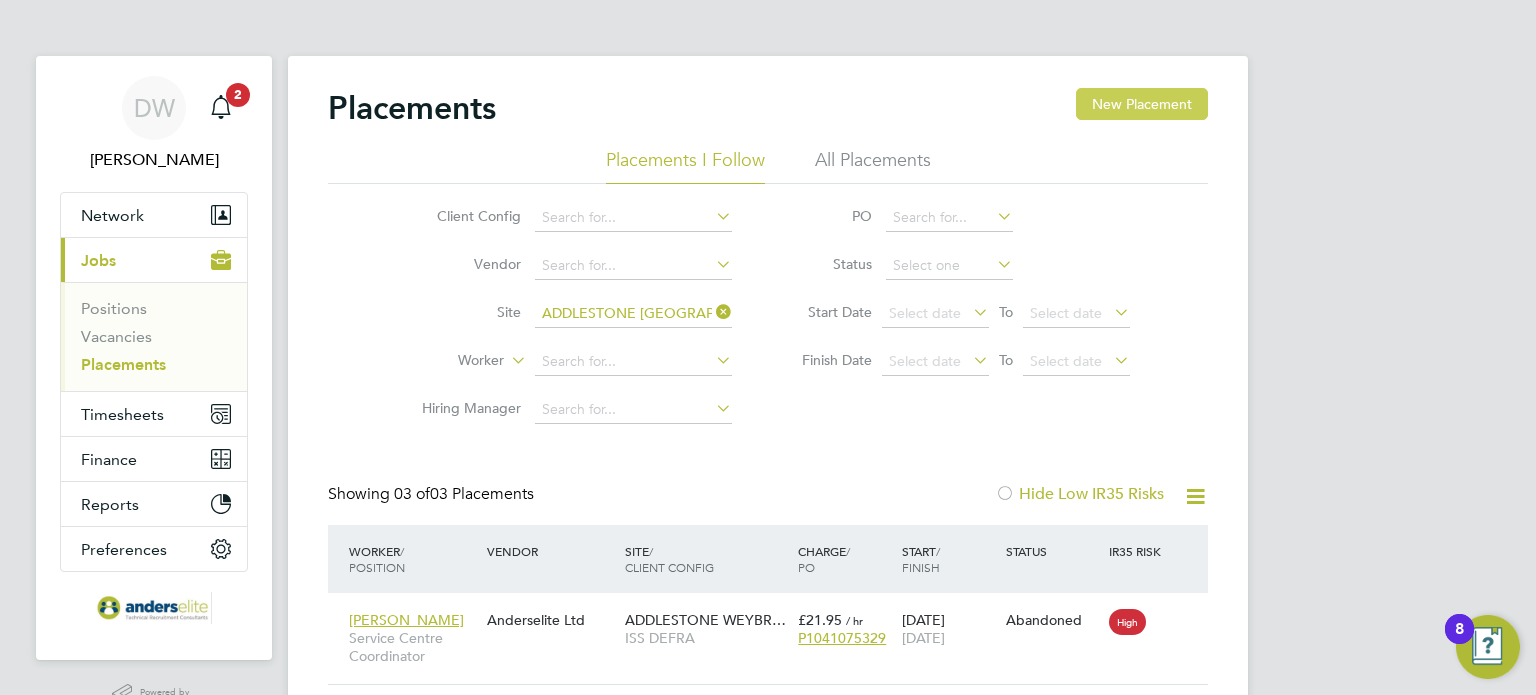 click on "New Placement" 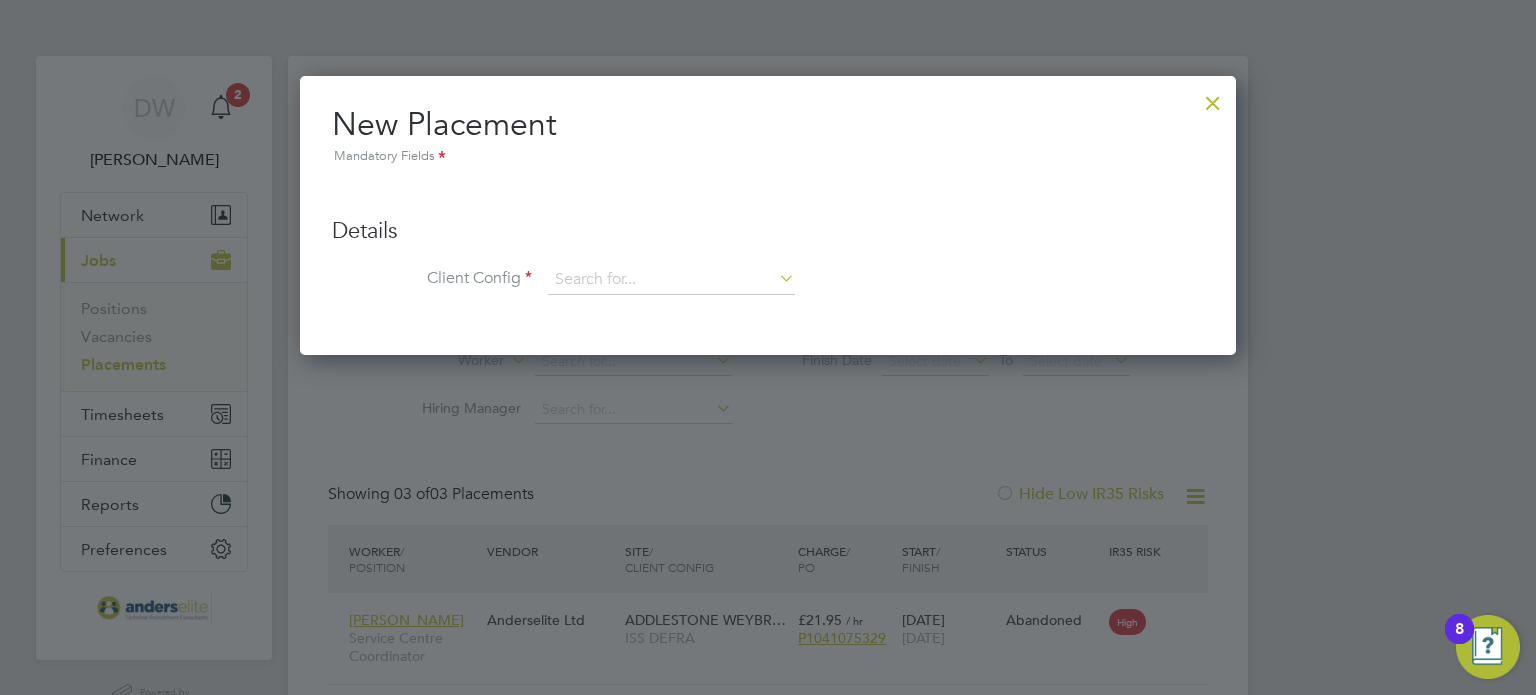 click at bounding box center (775, 278) 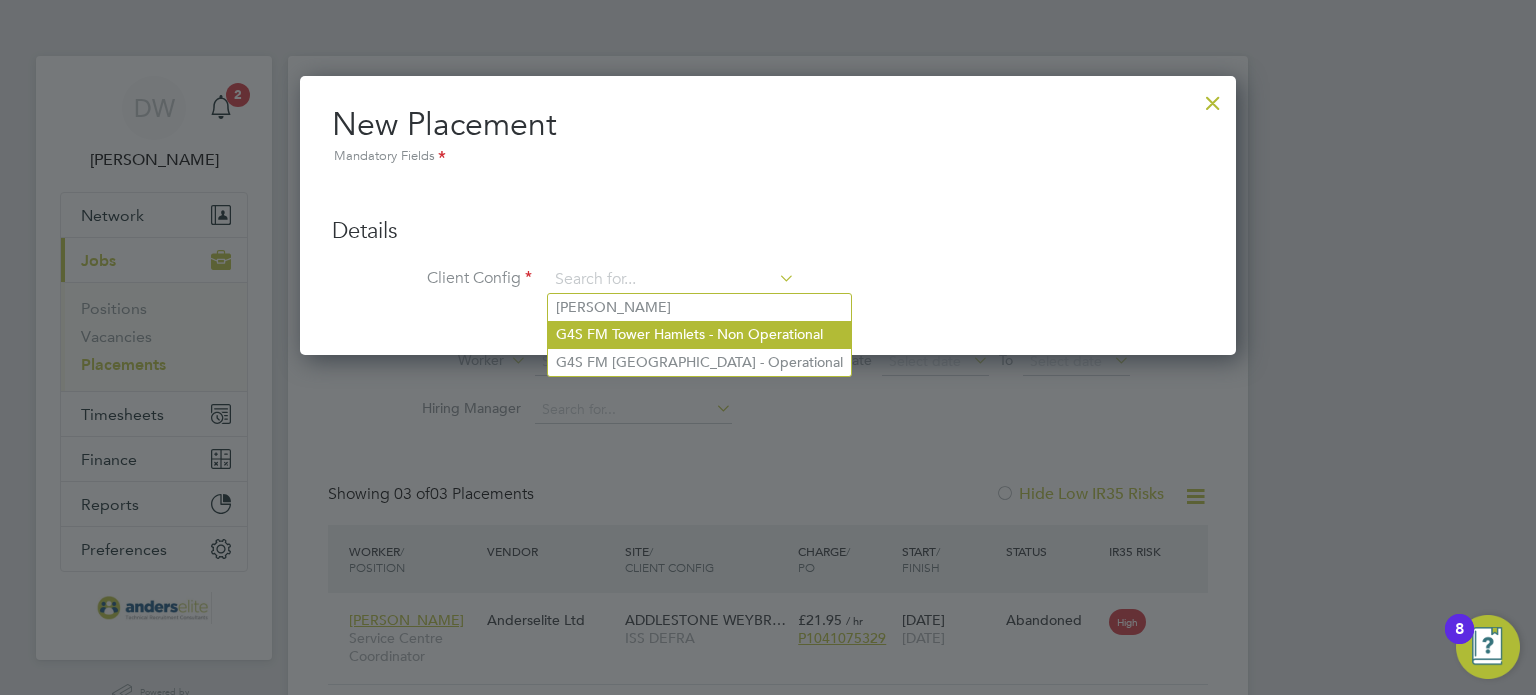 click on "G4S FM Tower Hamlets - Non Operational" 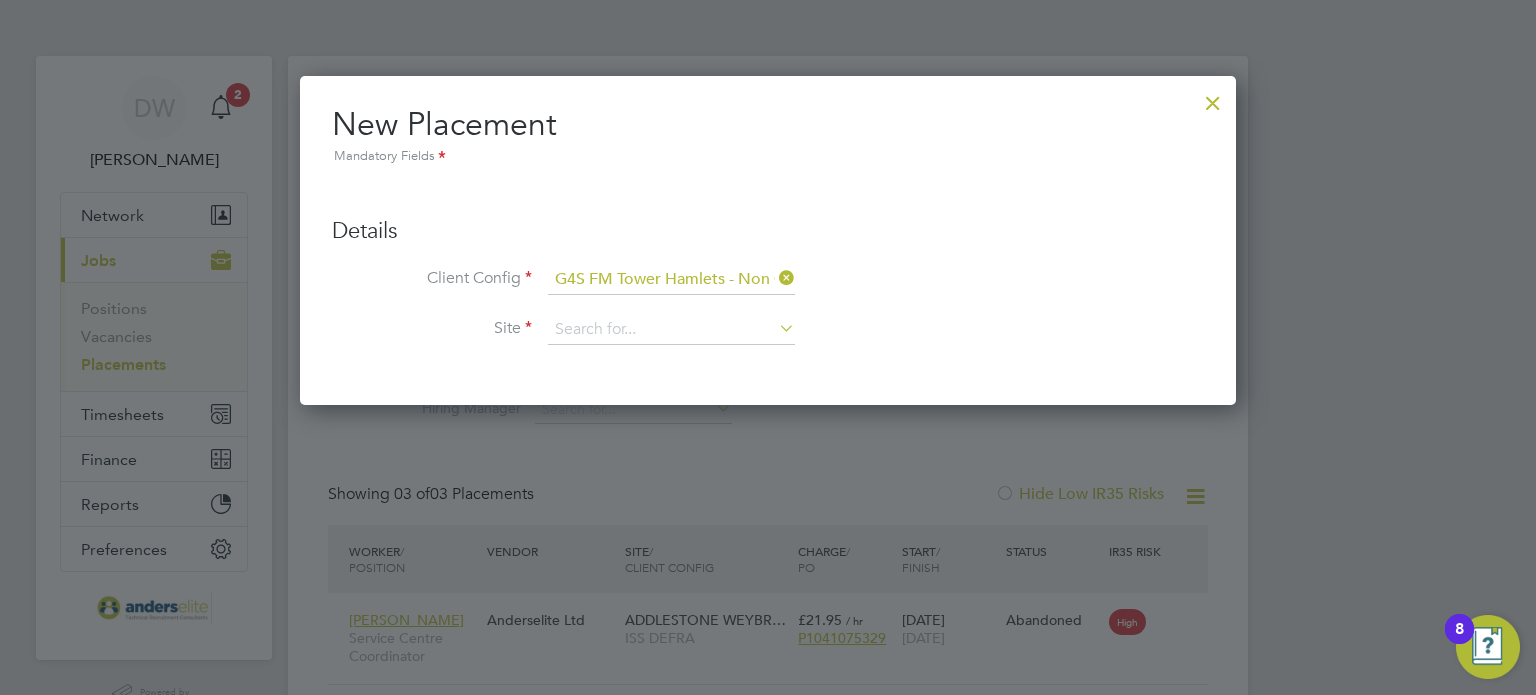 click at bounding box center (775, 278) 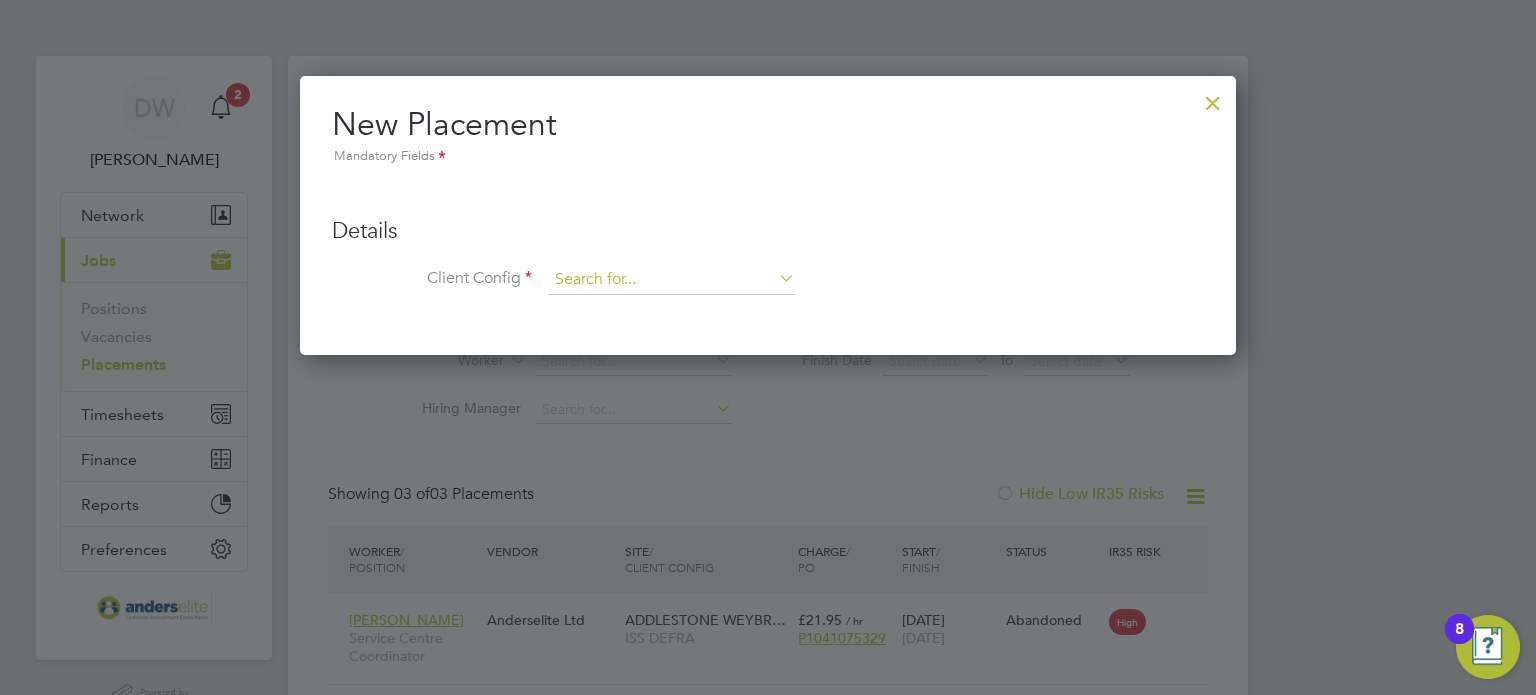 click at bounding box center (671, 280) 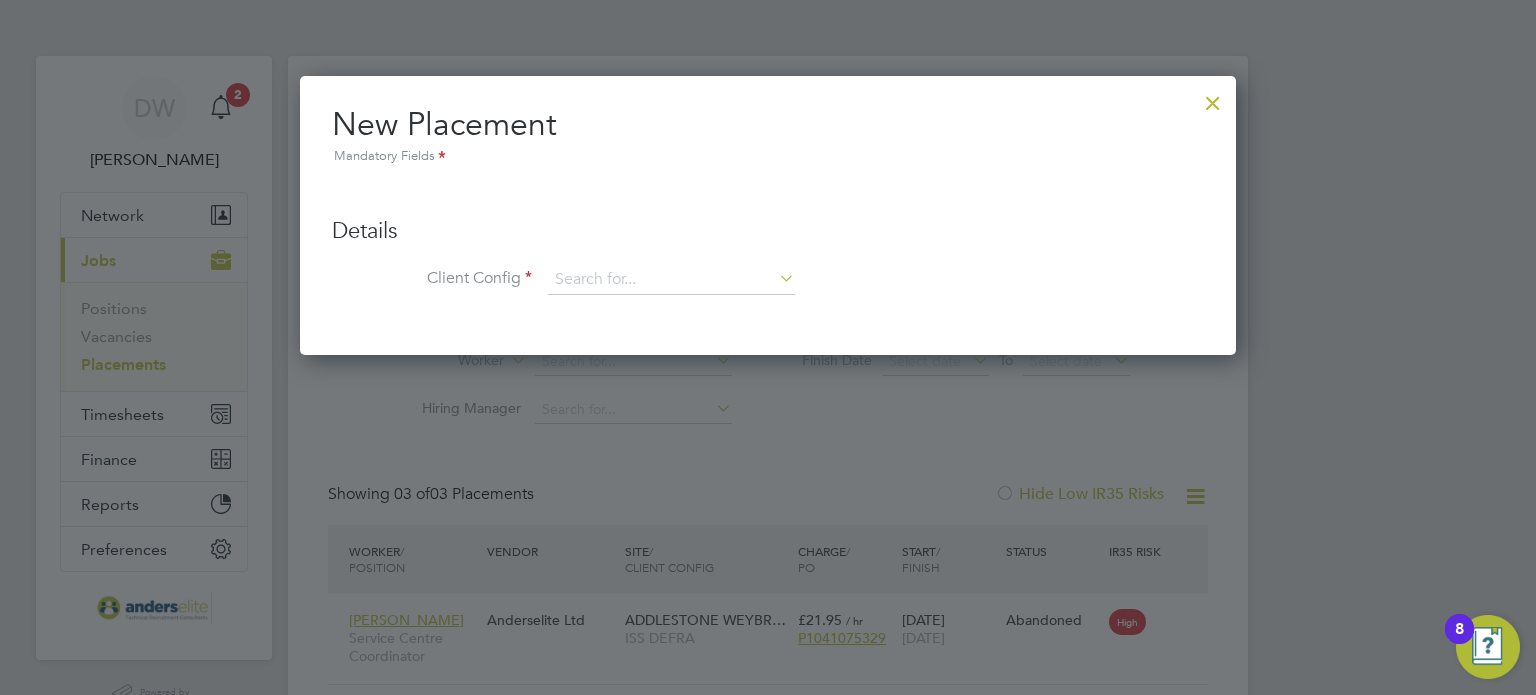 click on "Client Config" at bounding box center (768, 290) 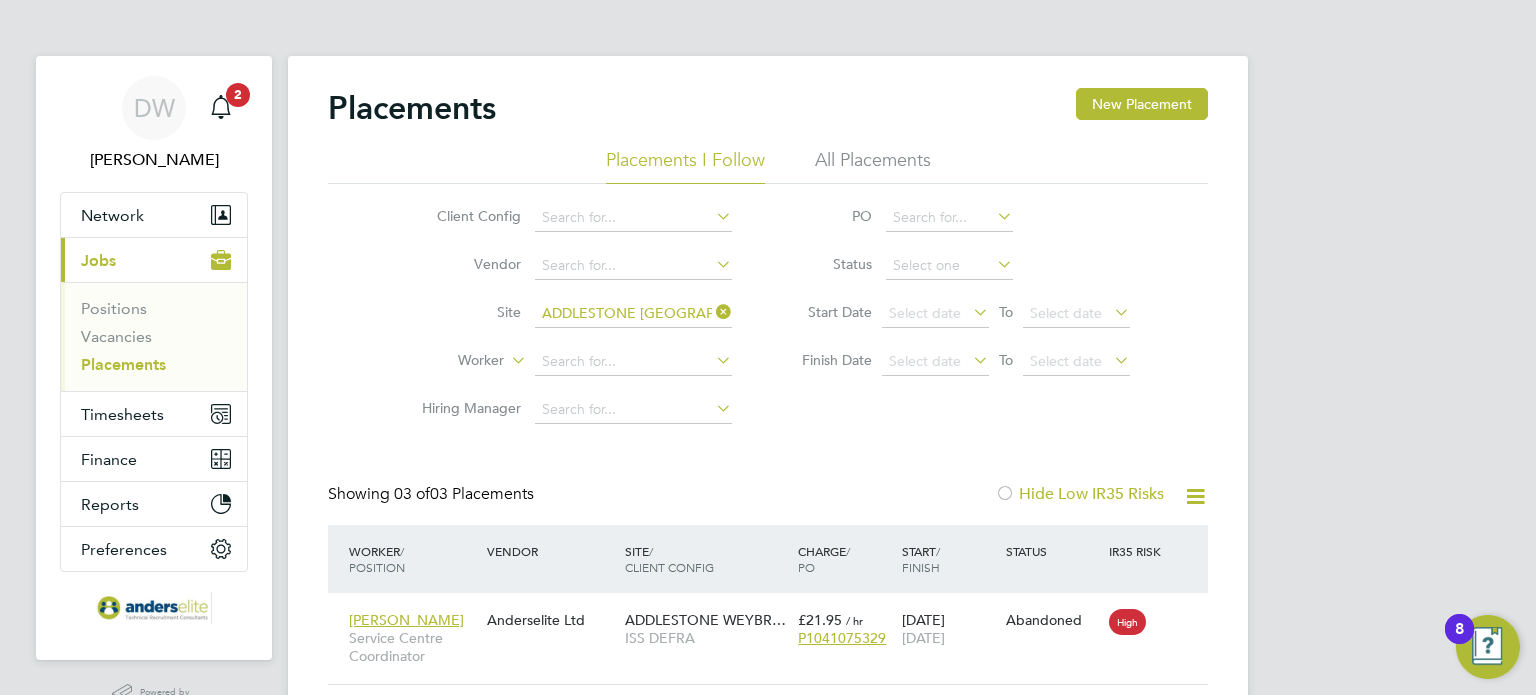 click on "All Placements" 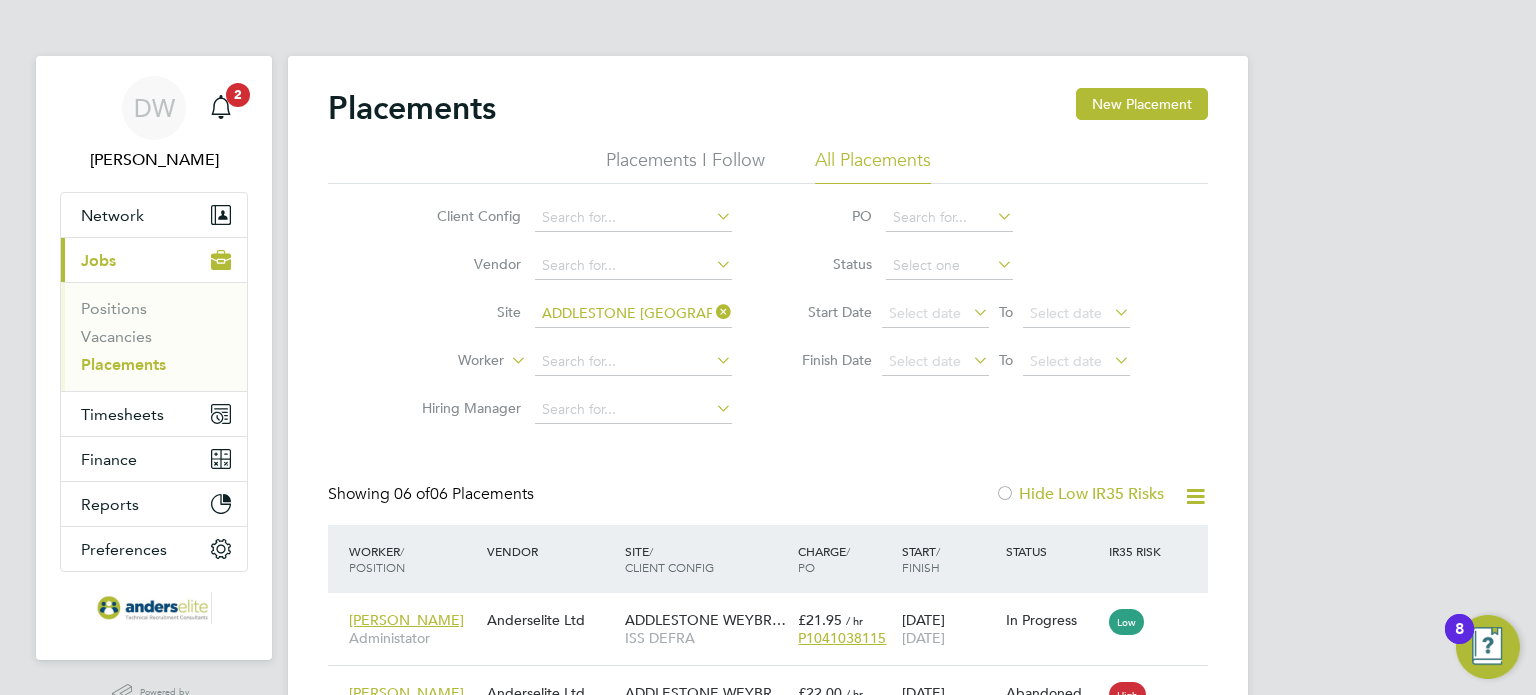 click 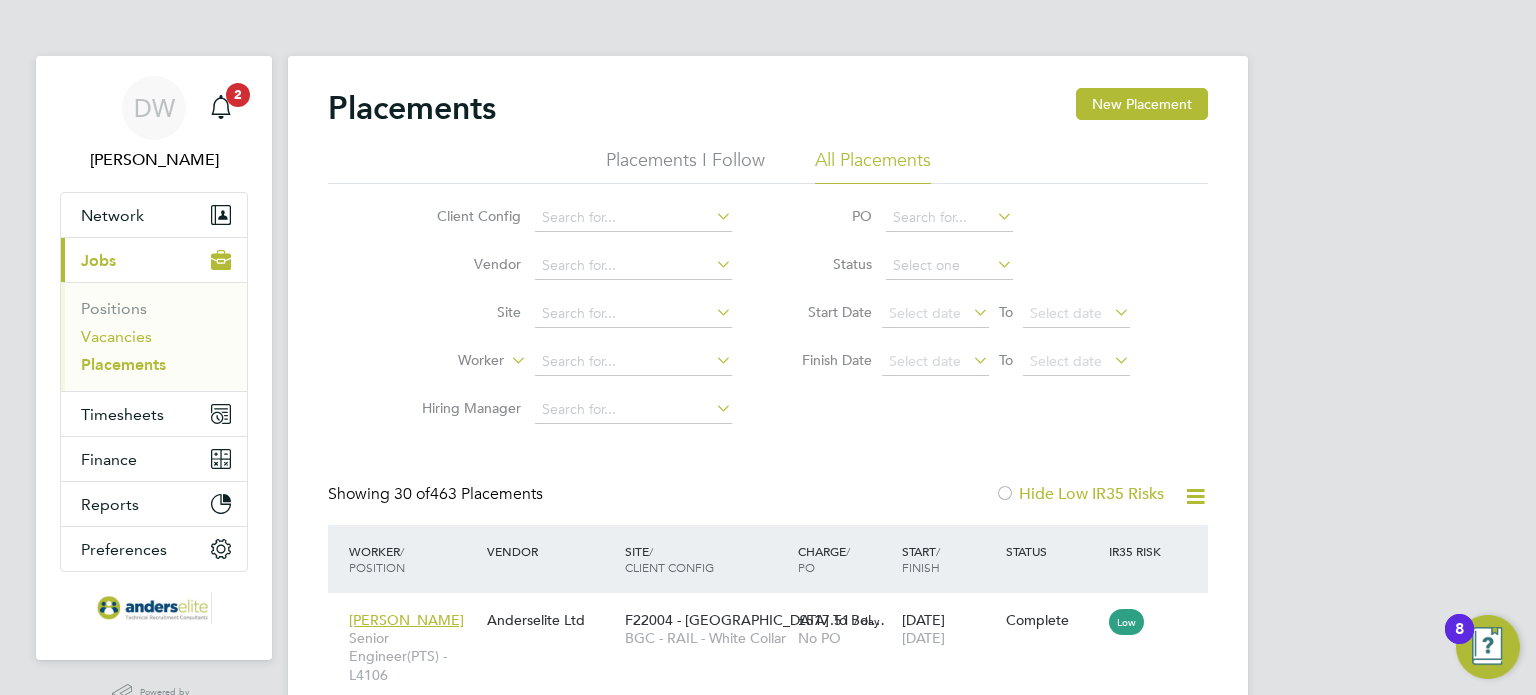 click on "Vacancies" at bounding box center (116, 336) 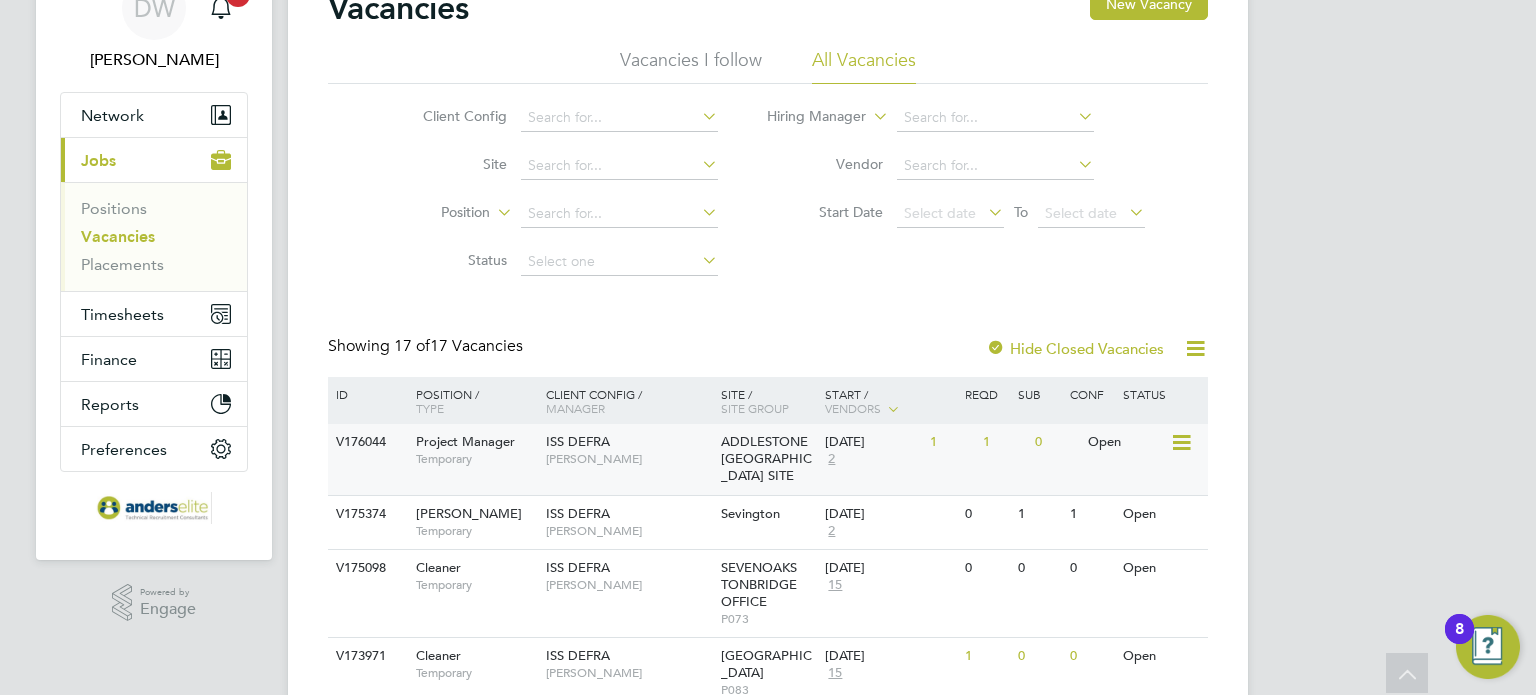 click on "2" 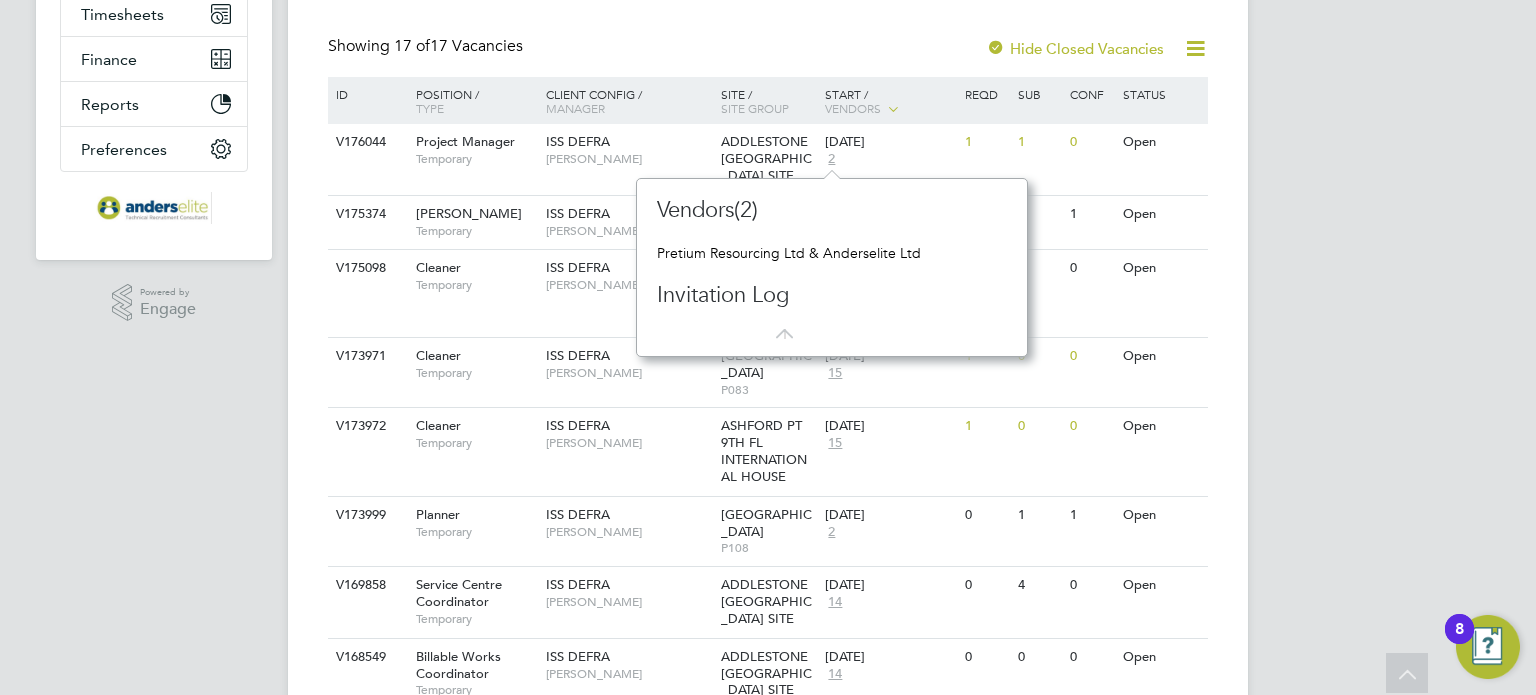 click on "Vendors(2) Pretium Resourcing Ltd & Anderselite Ltd Invitation Log" 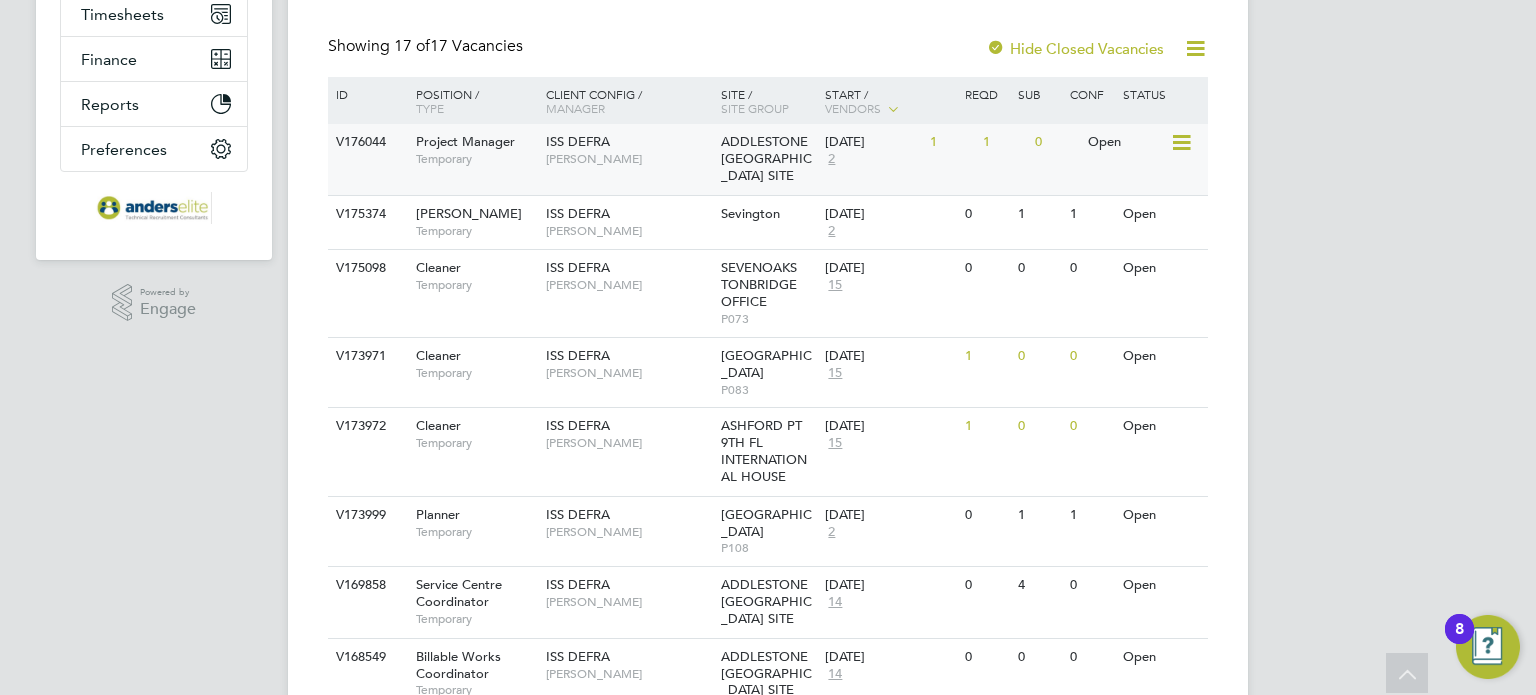 click on "Open" 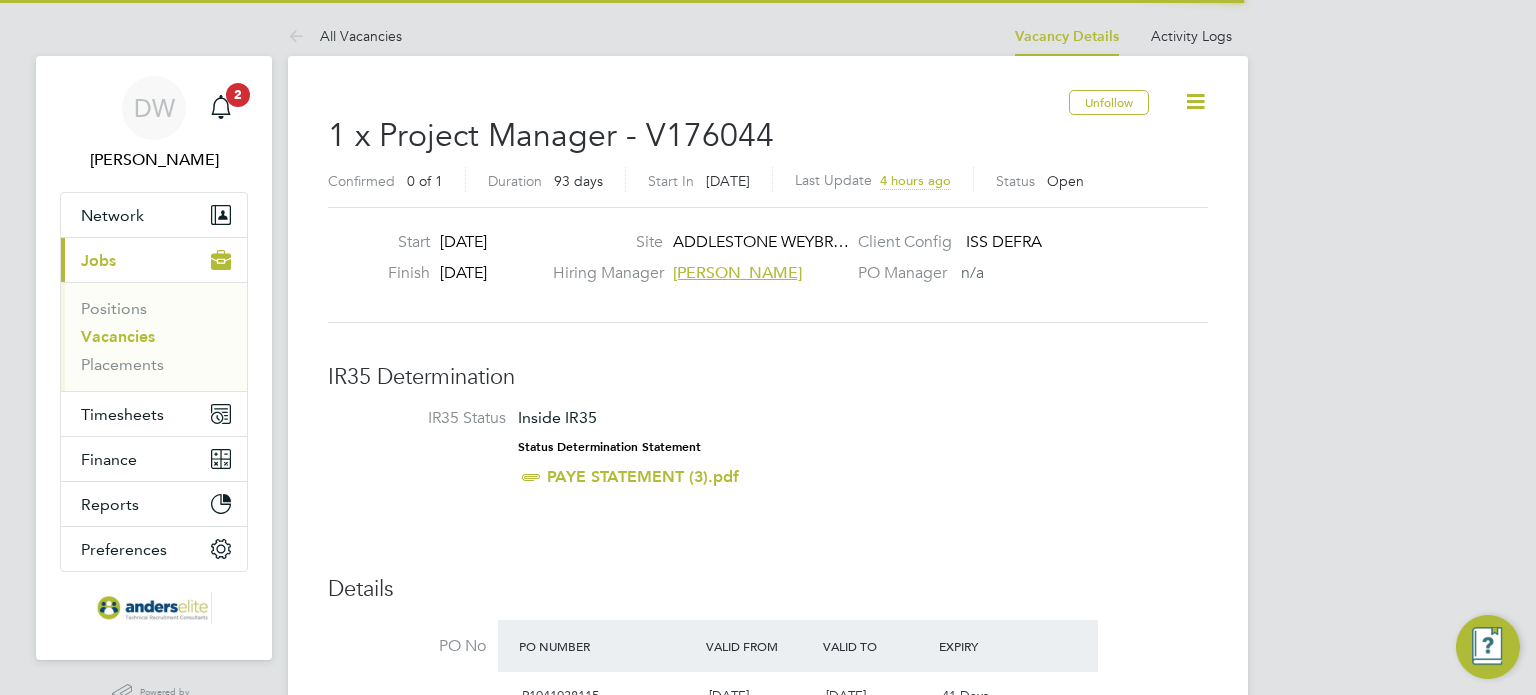 scroll, scrollTop: 0, scrollLeft: 0, axis: both 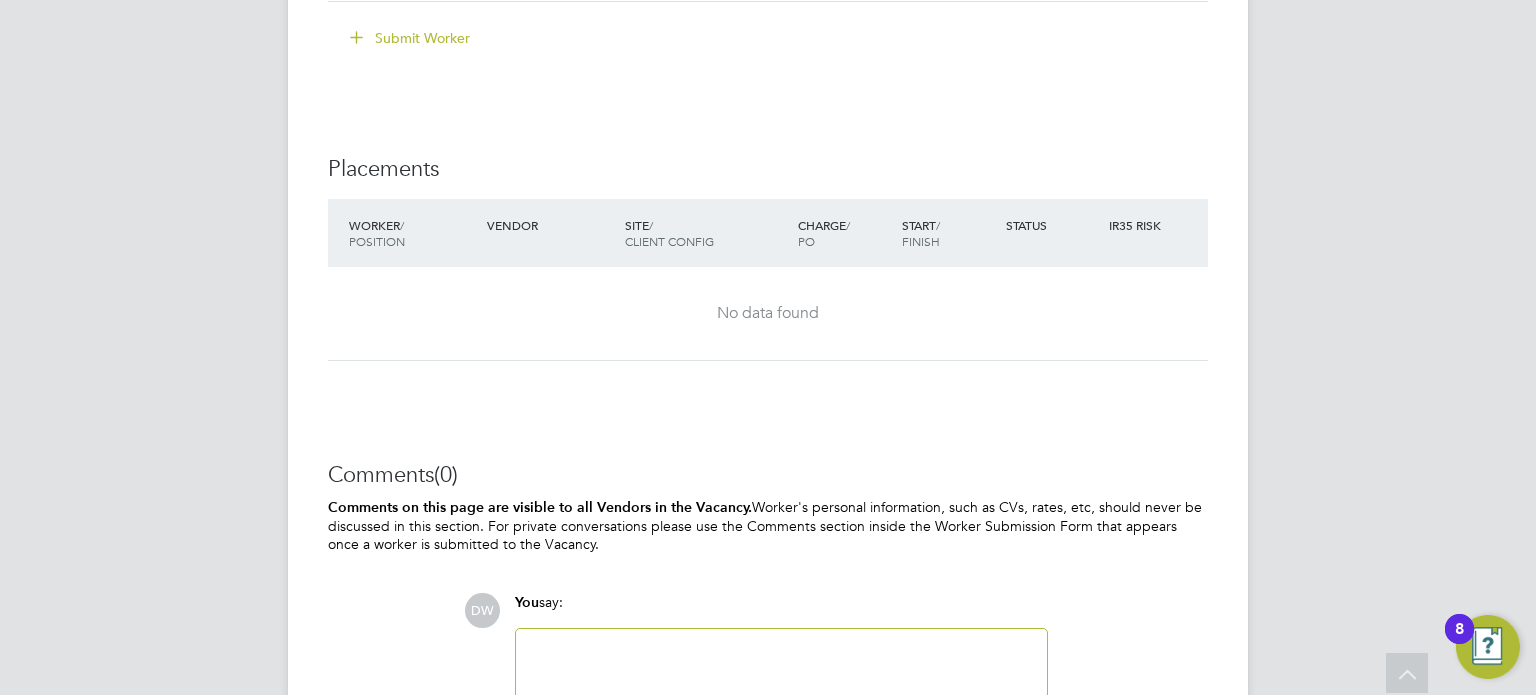 click on "Placements" 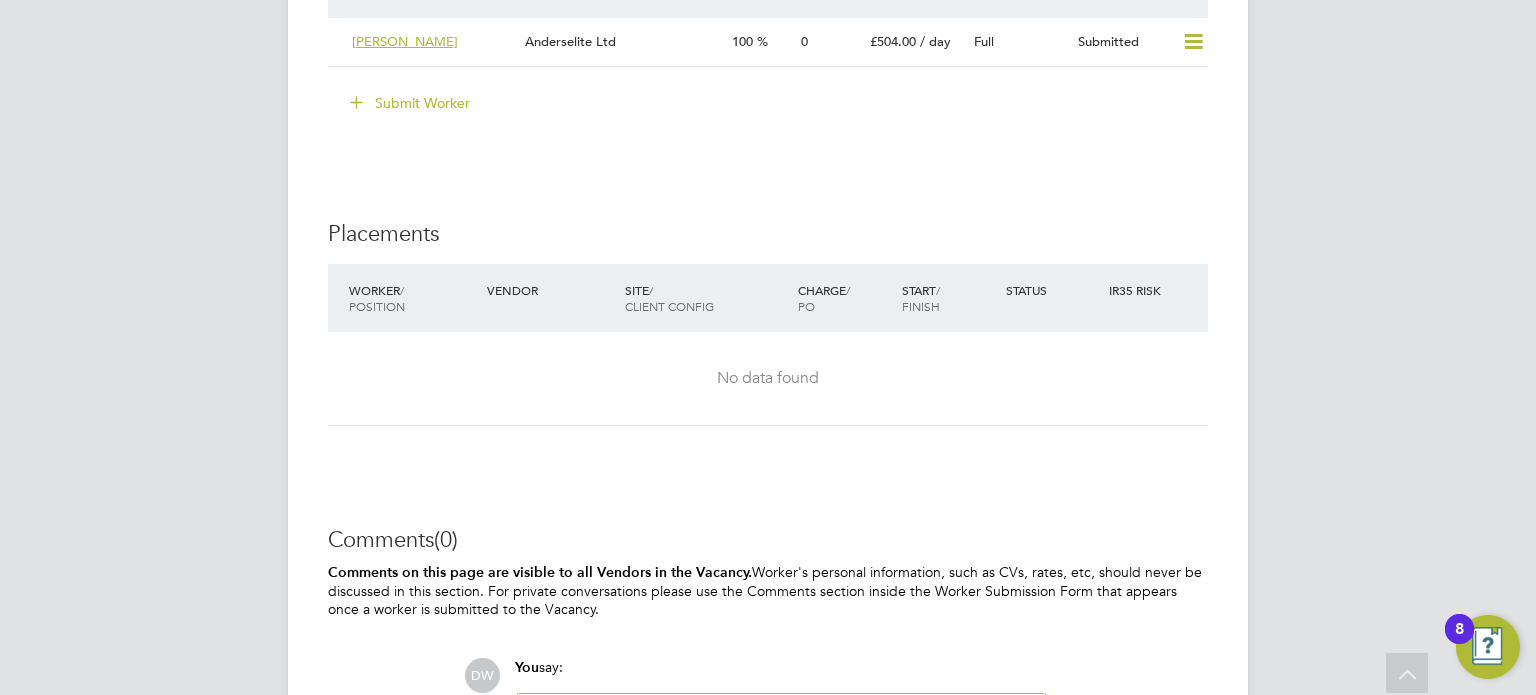 scroll, scrollTop: 3493, scrollLeft: 0, axis: vertical 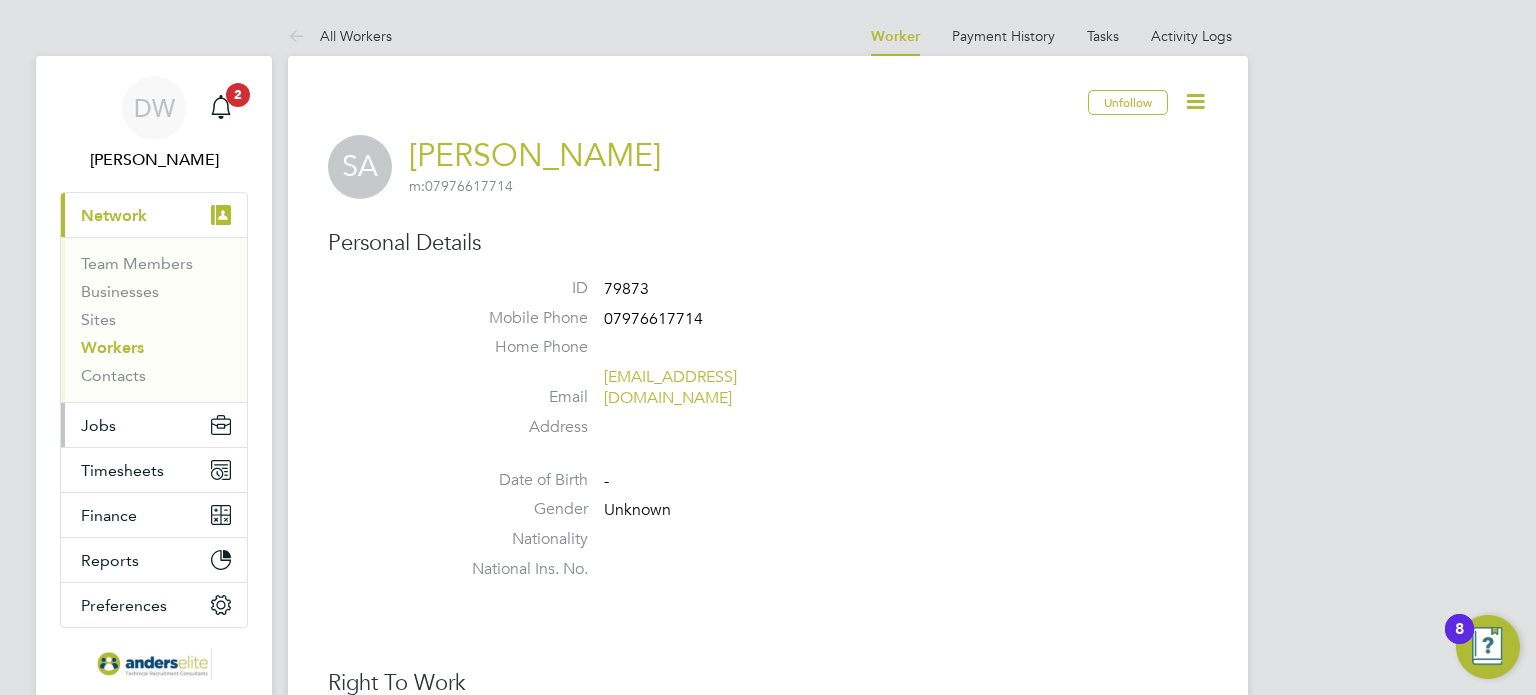 click on "Jobs" at bounding box center [154, 425] 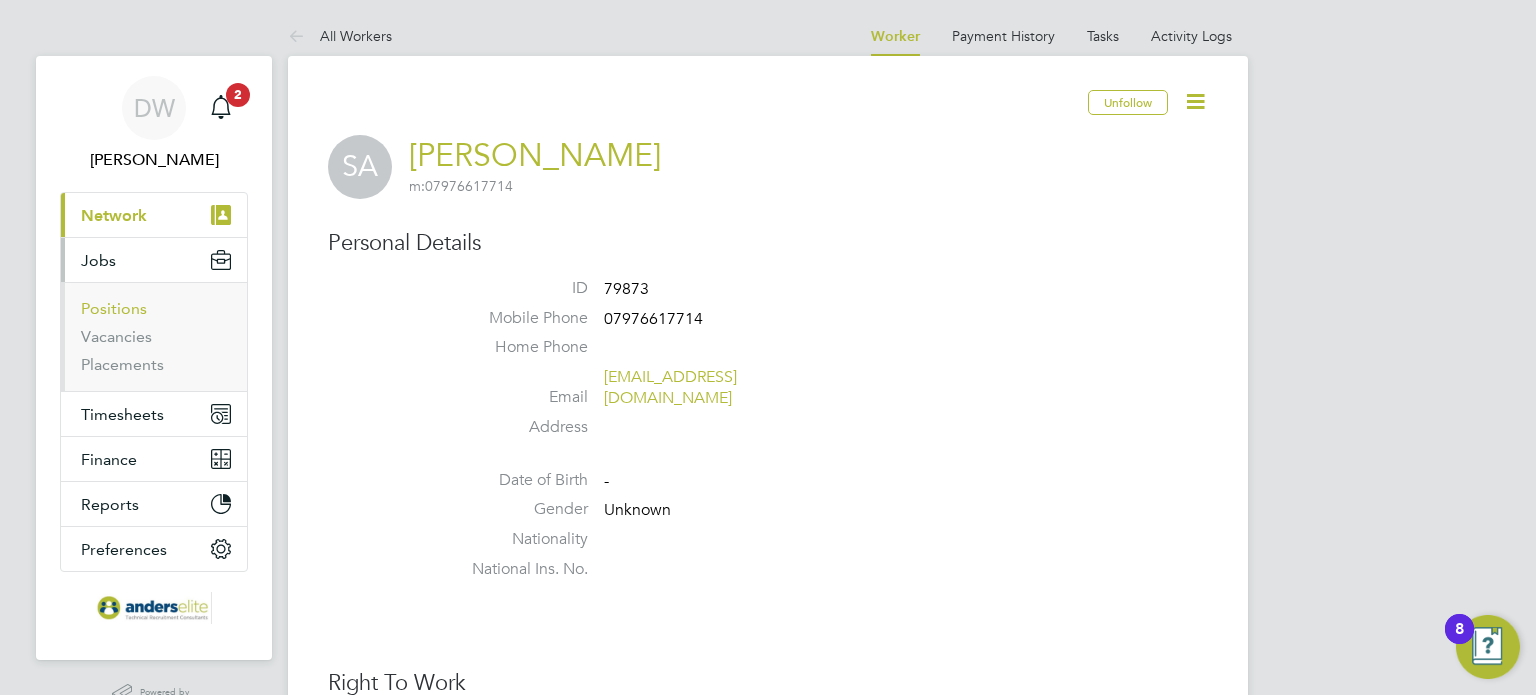click on "Positions" at bounding box center (114, 308) 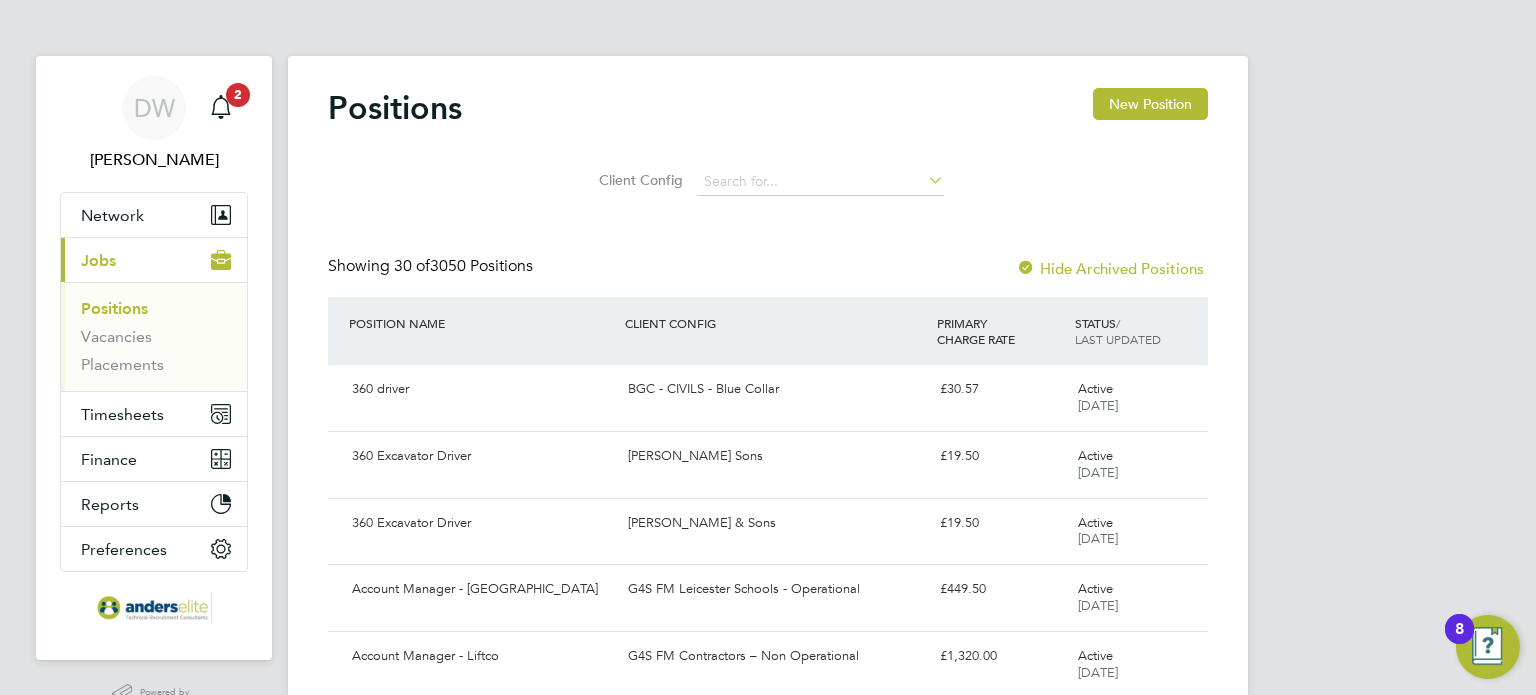 click 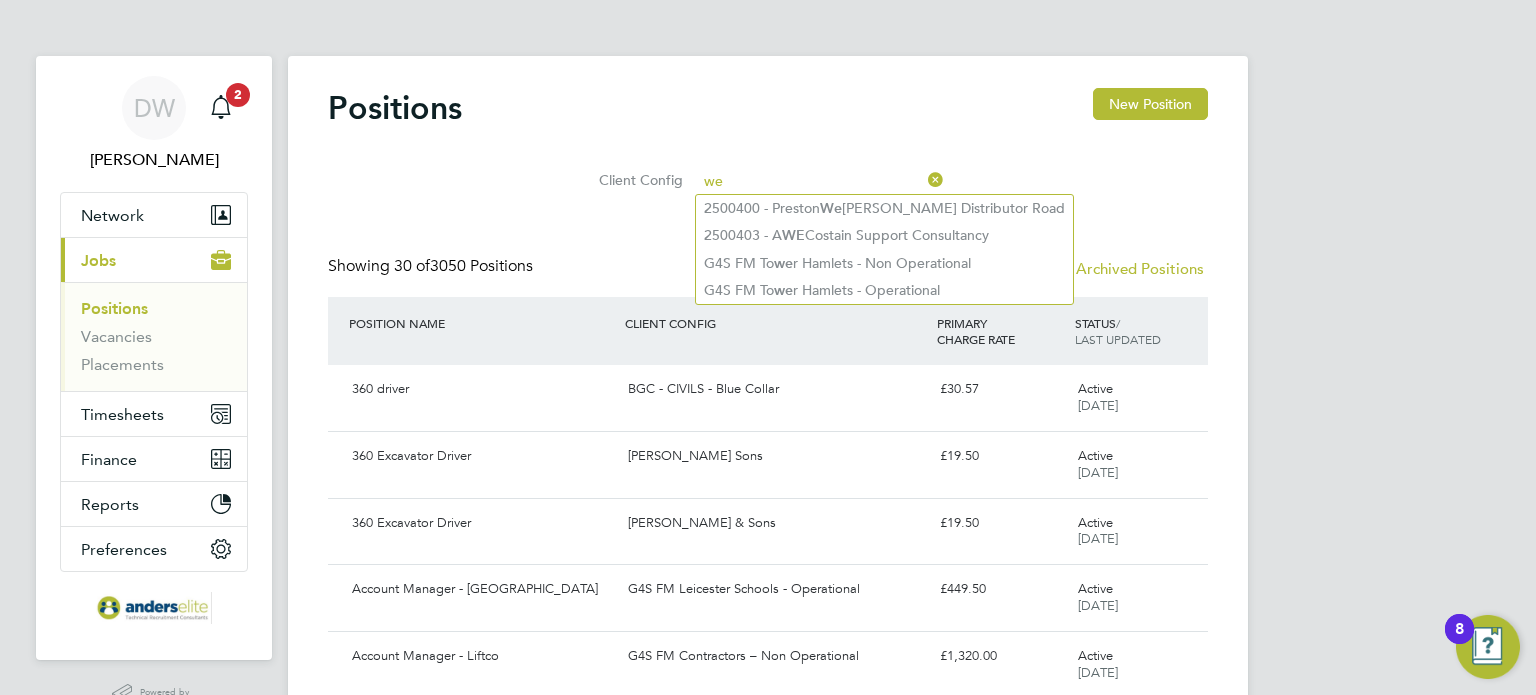 type on "w" 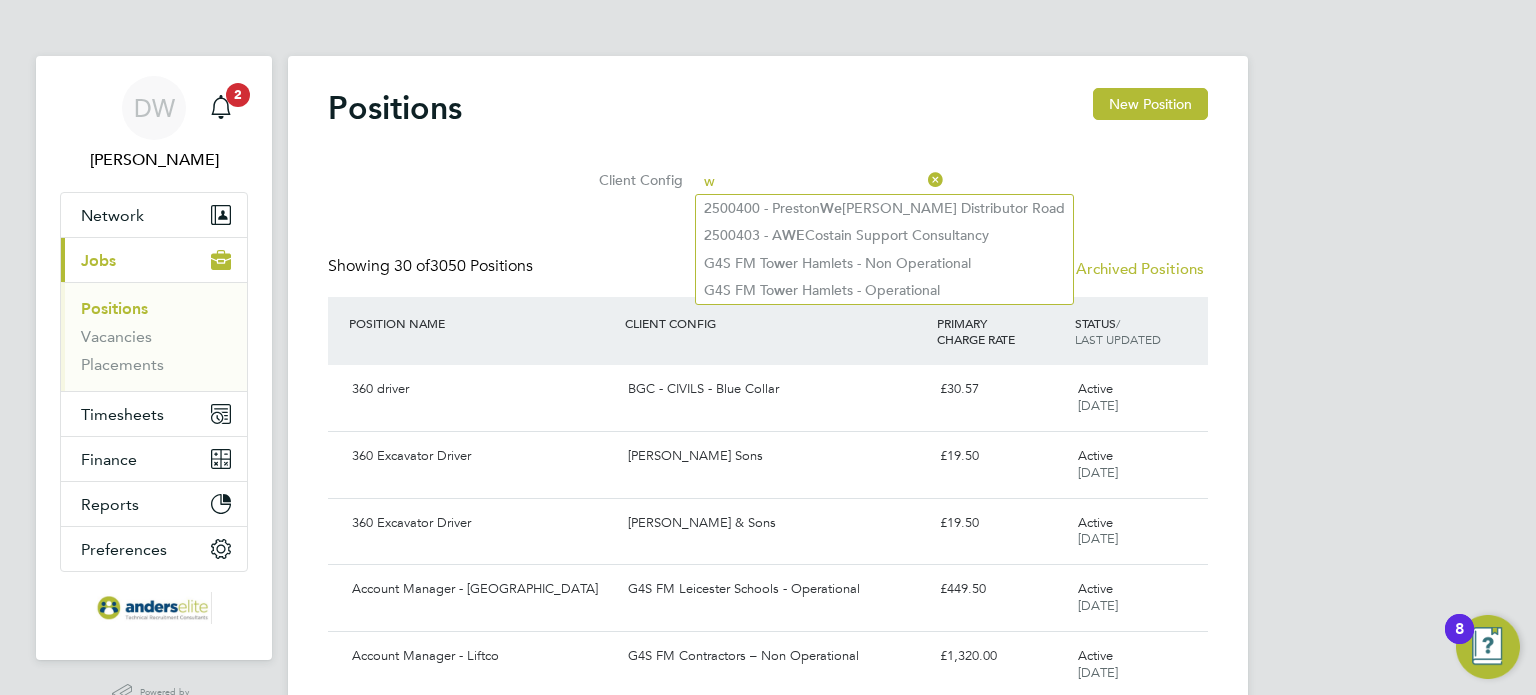 type 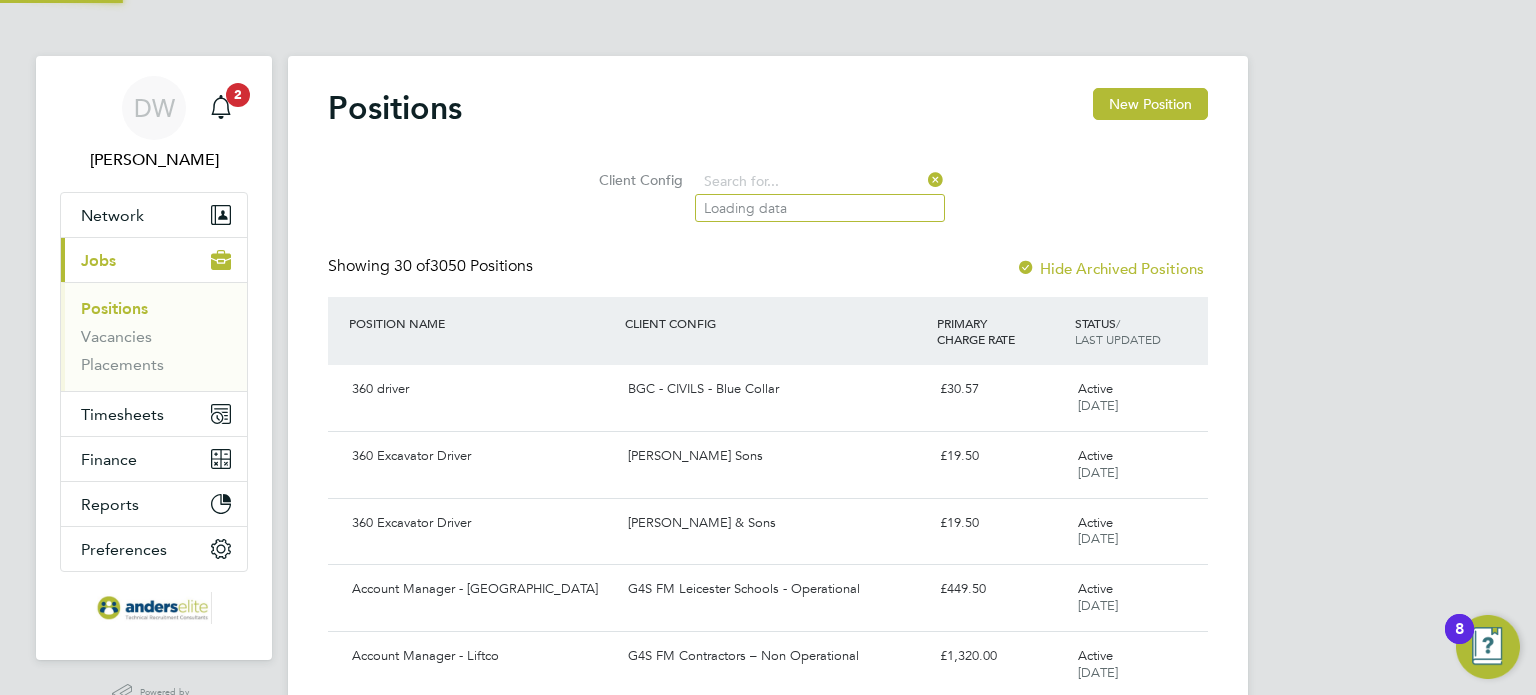 click on "Positions New Position" 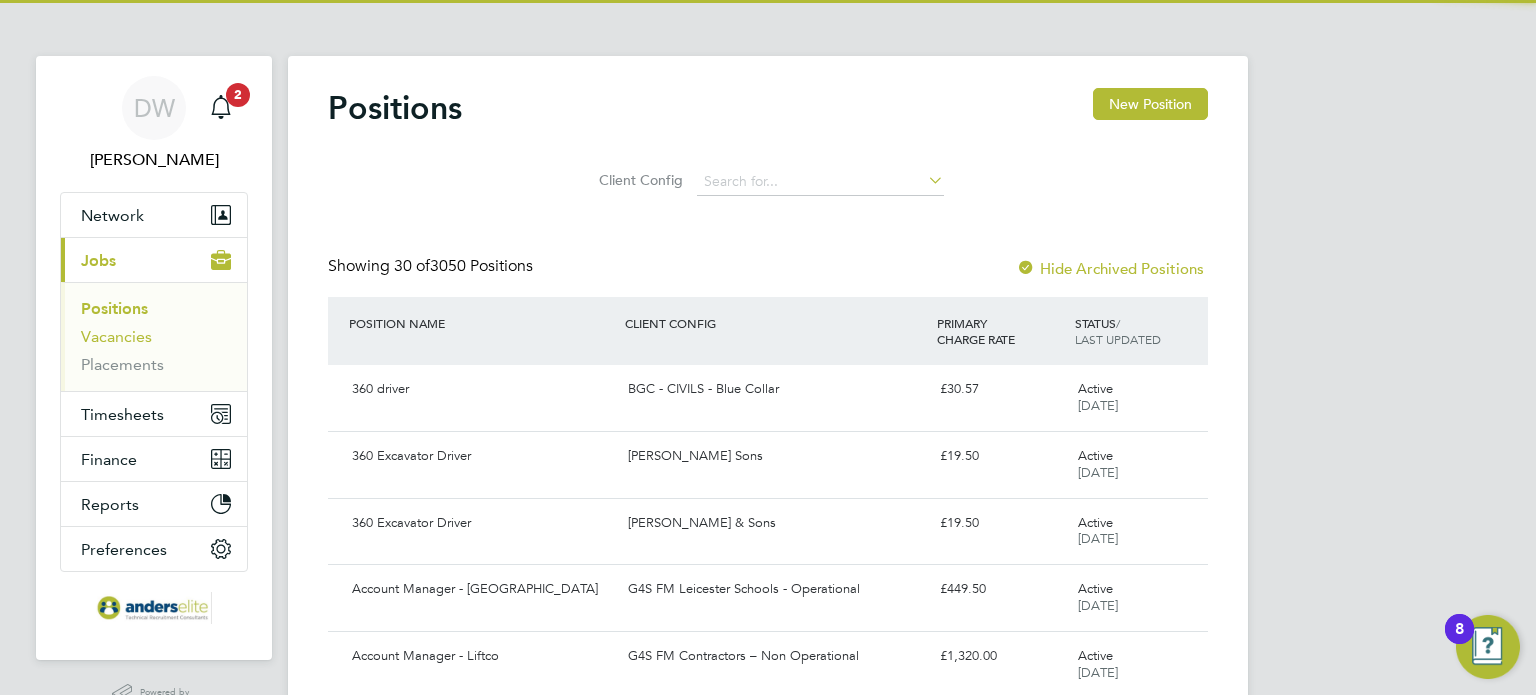click on "Vacancies" at bounding box center (116, 336) 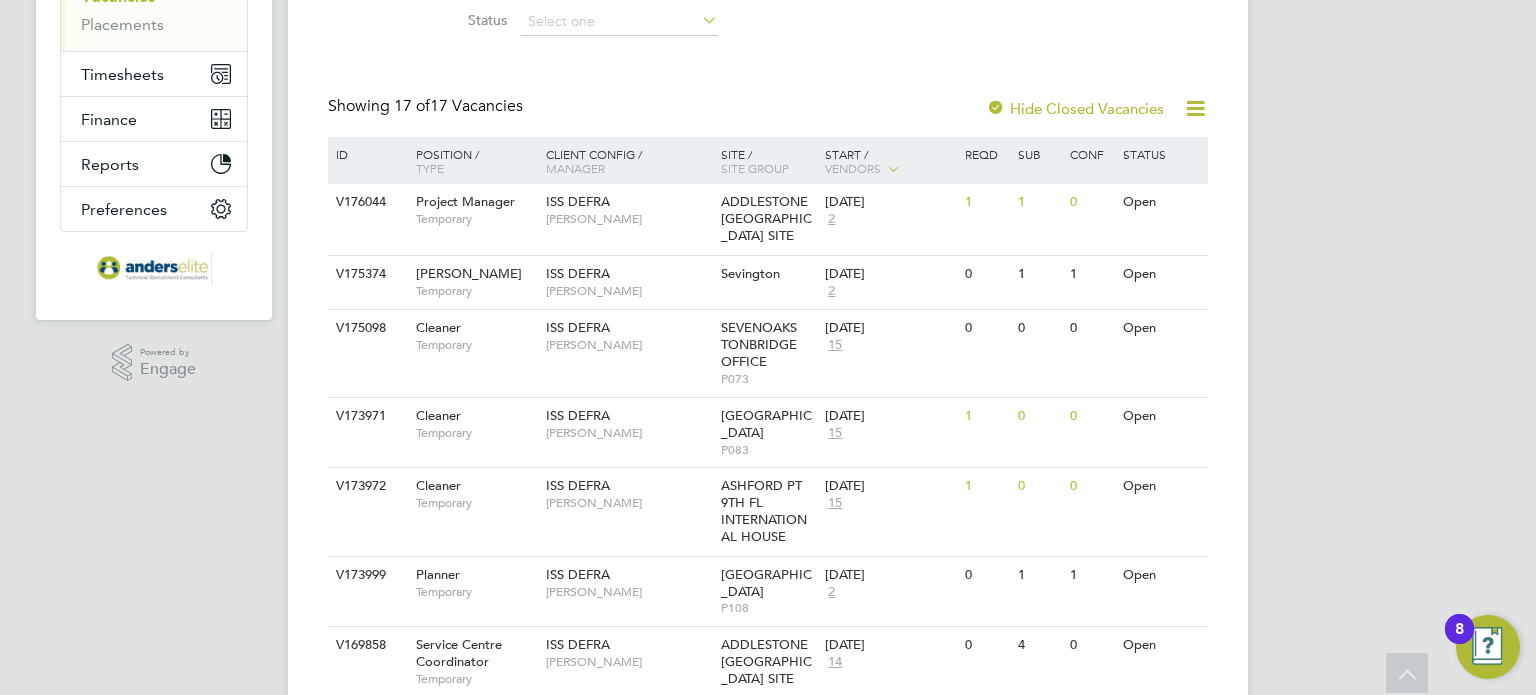 scroll, scrollTop: 296, scrollLeft: 0, axis: vertical 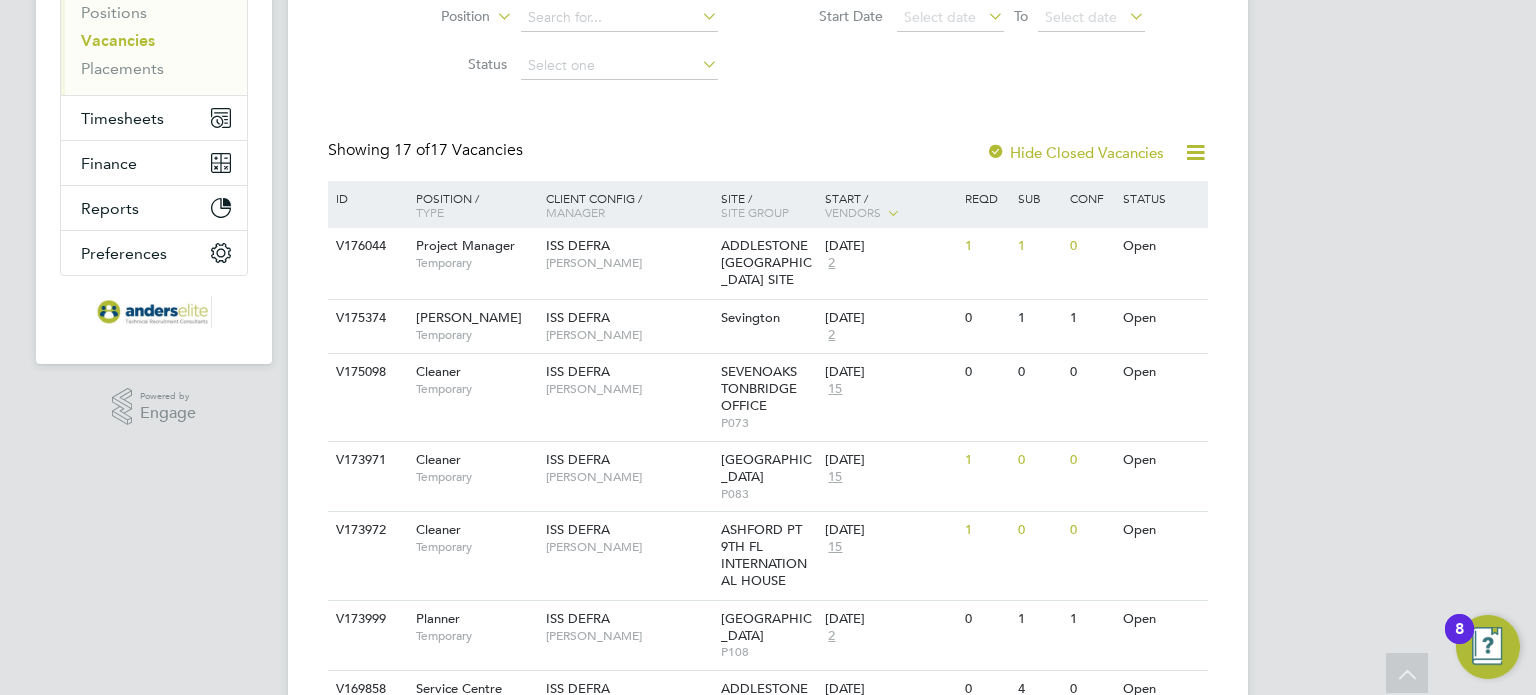 click on "Status" 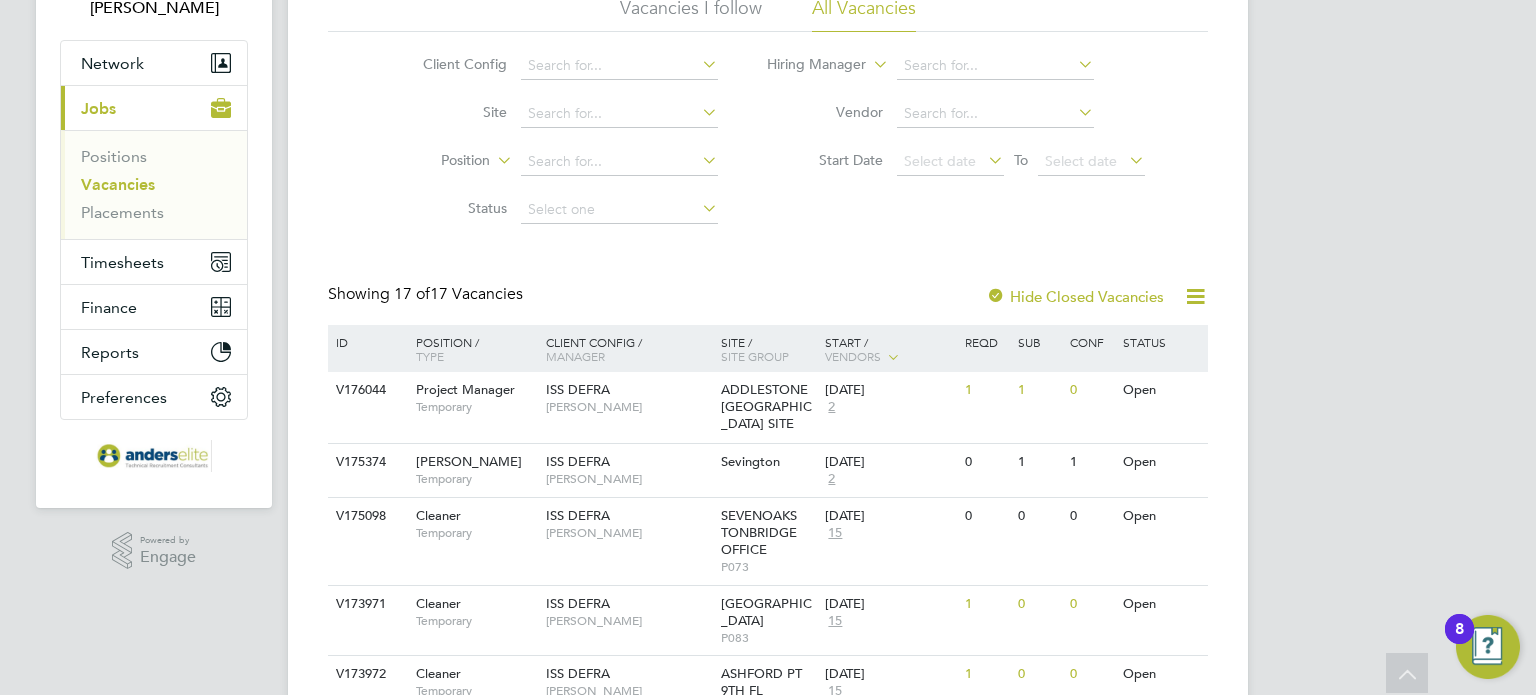 scroll, scrollTop: 0, scrollLeft: 0, axis: both 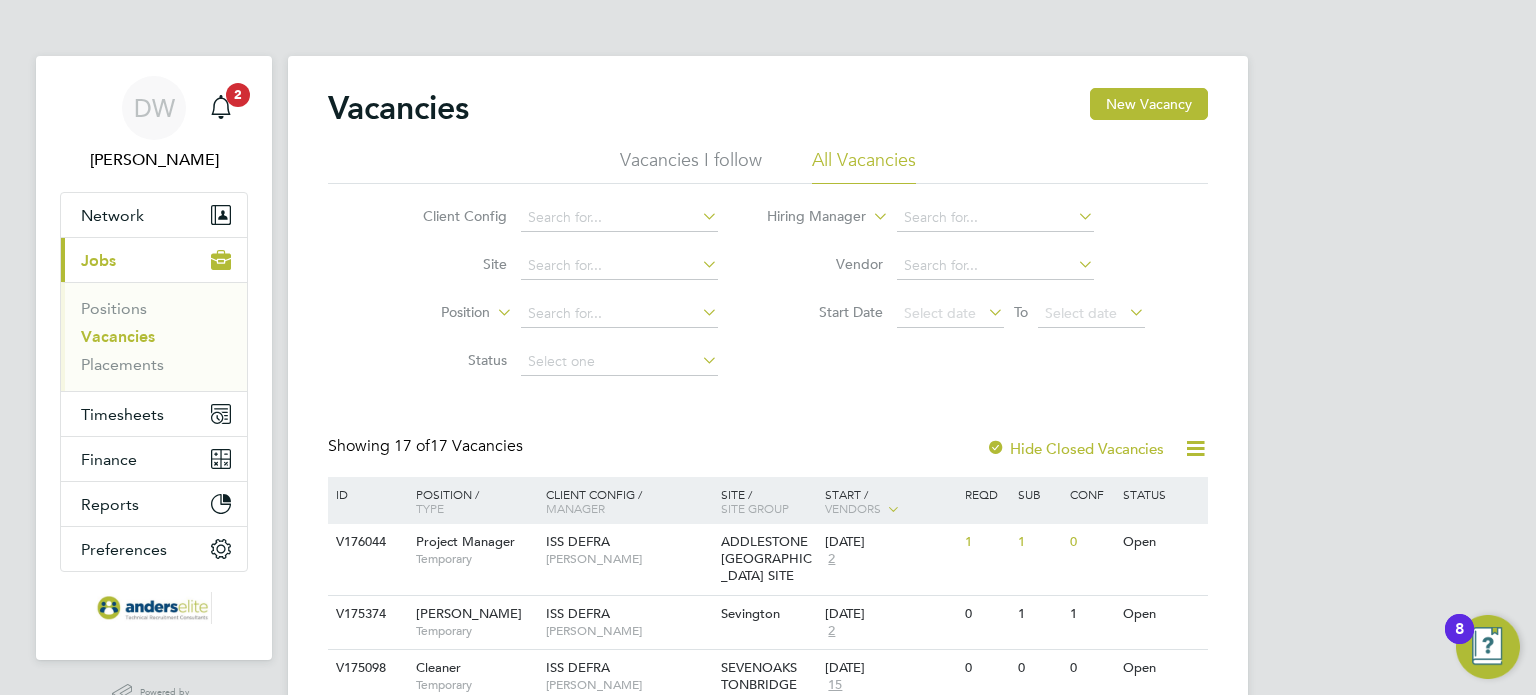 click 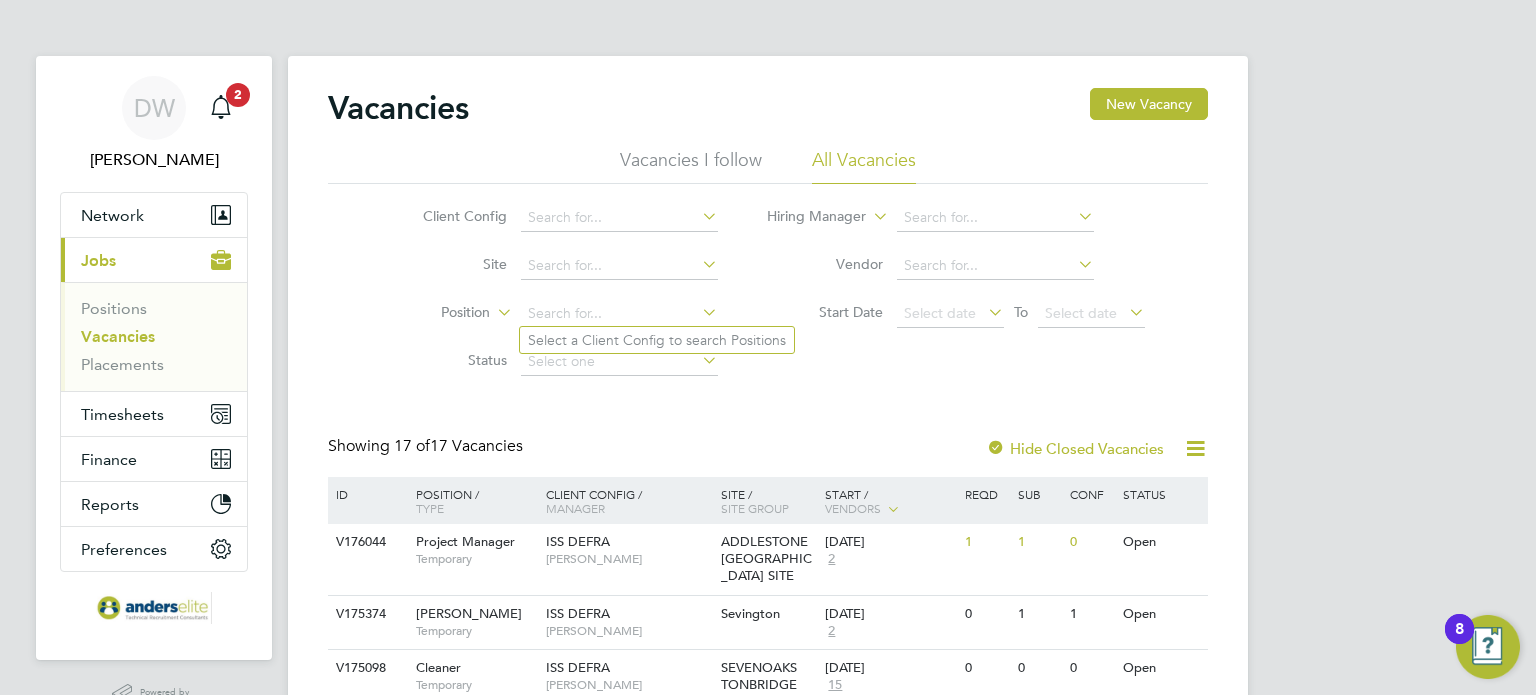 click 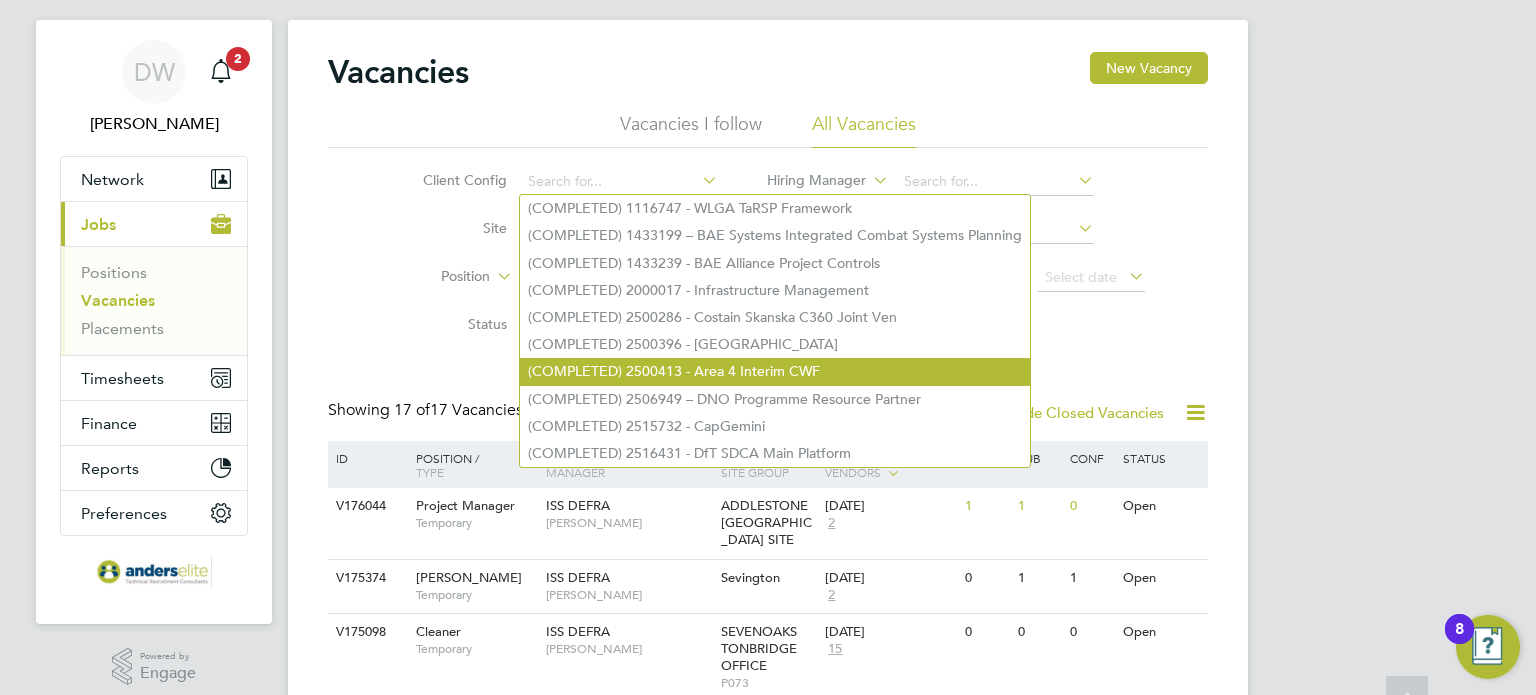 scroll, scrollTop: 0, scrollLeft: 0, axis: both 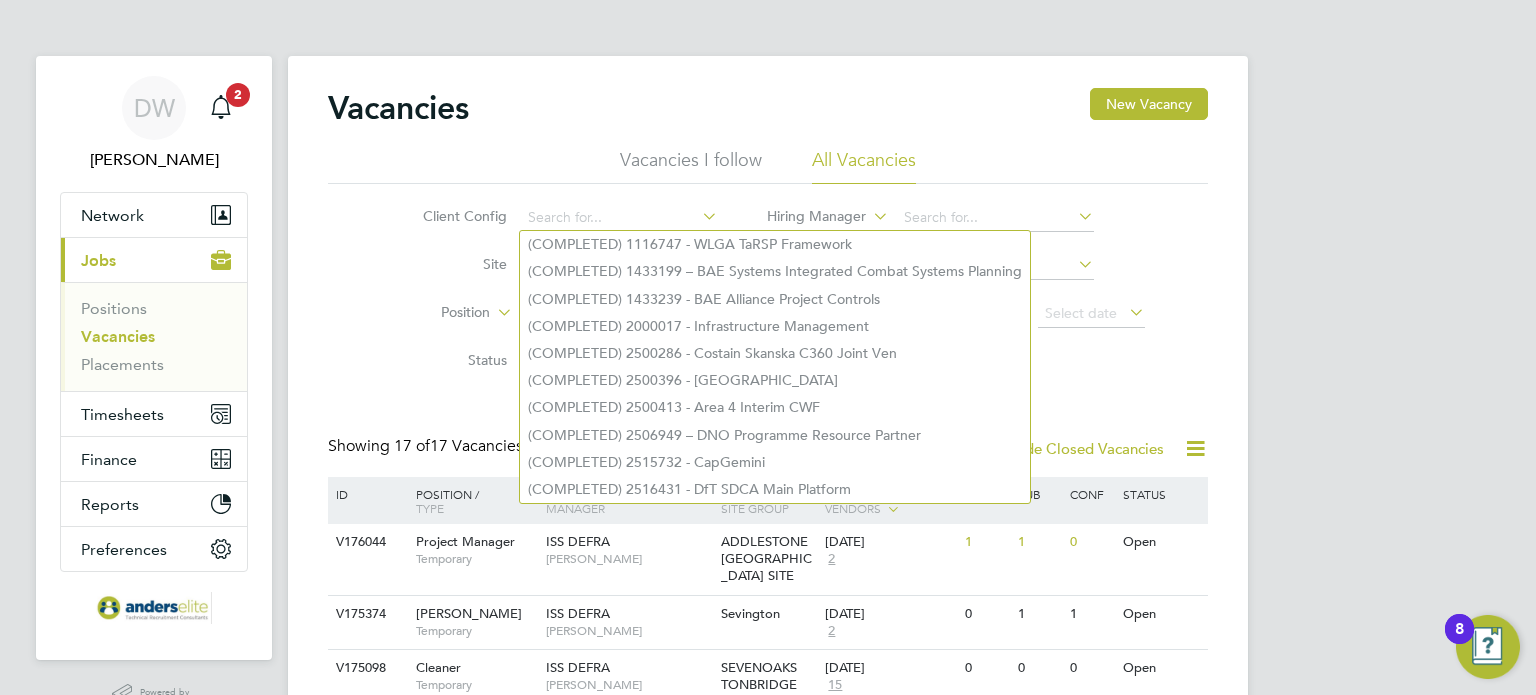click on "Position" 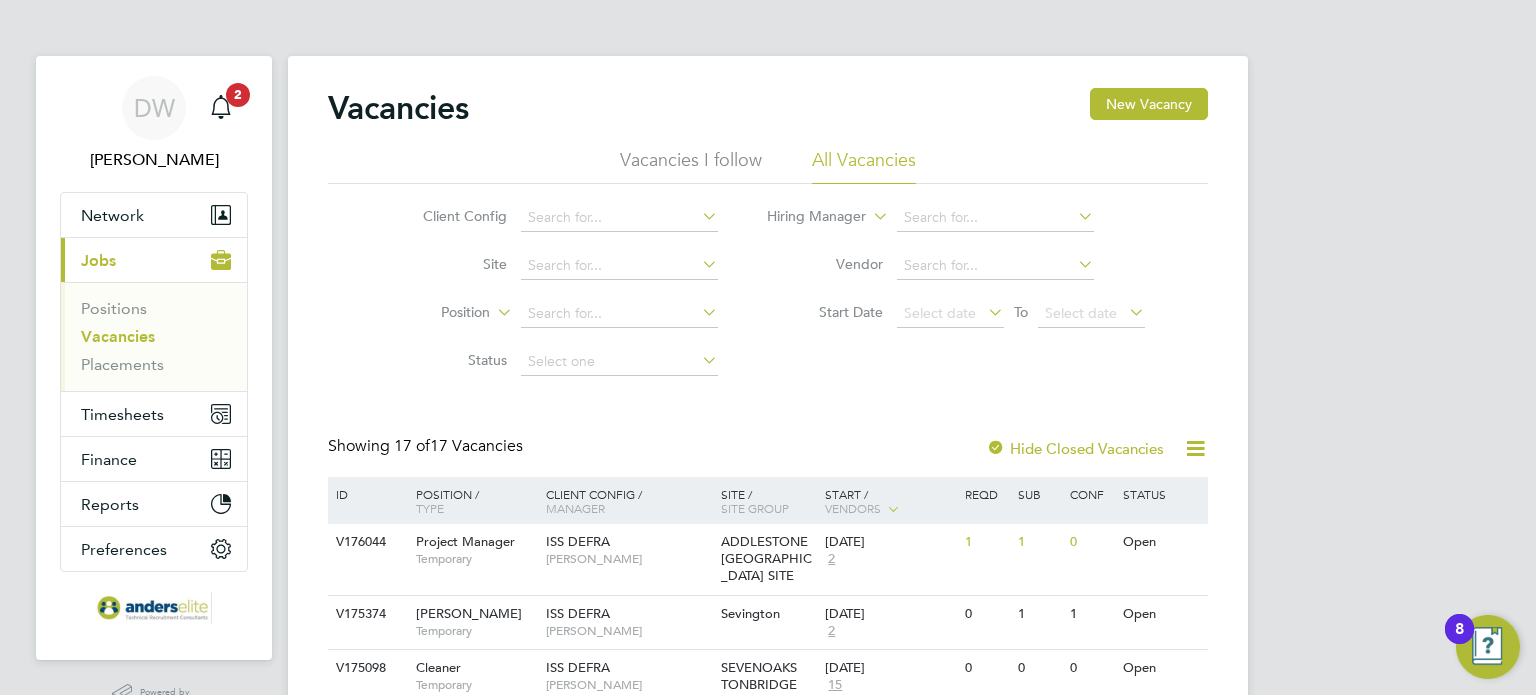 click on "Placements" at bounding box center [156, 365] 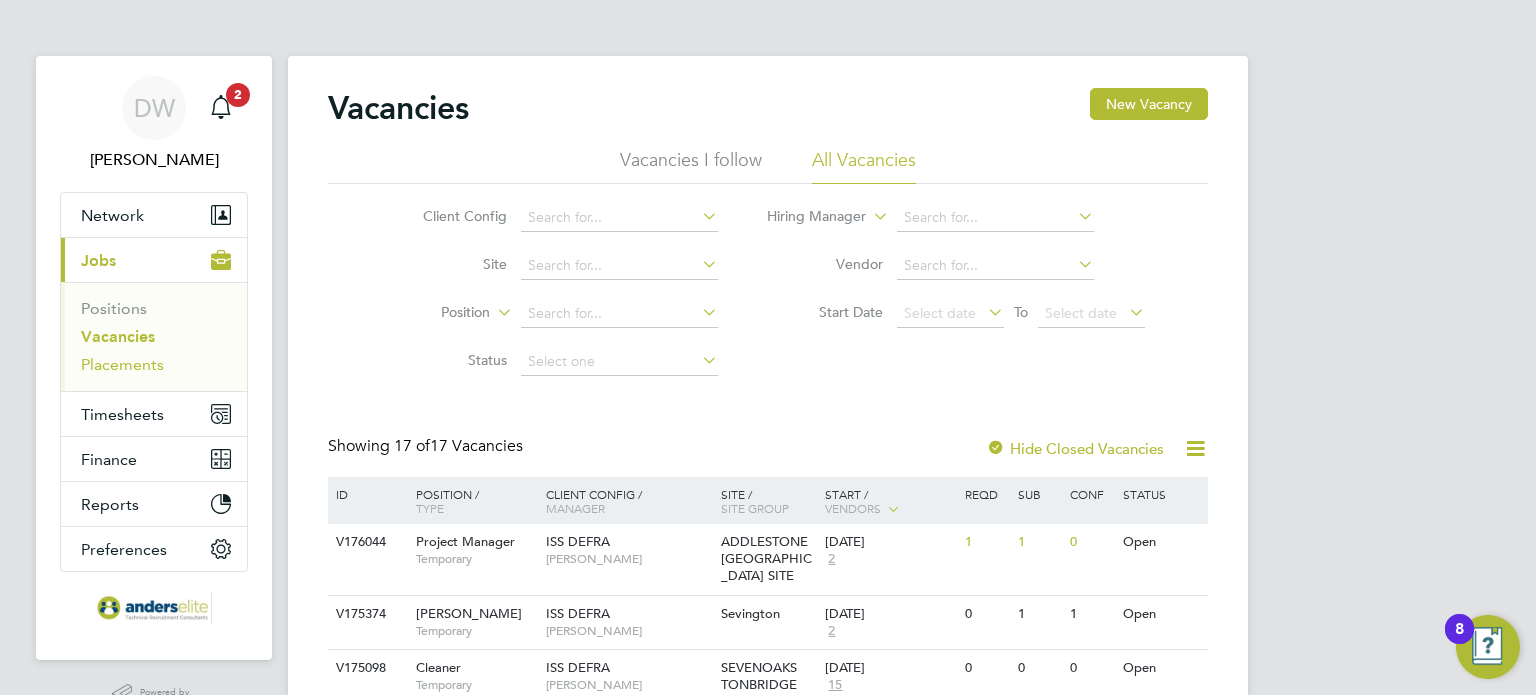 click on "Placements" at bounding box center (122, 364) 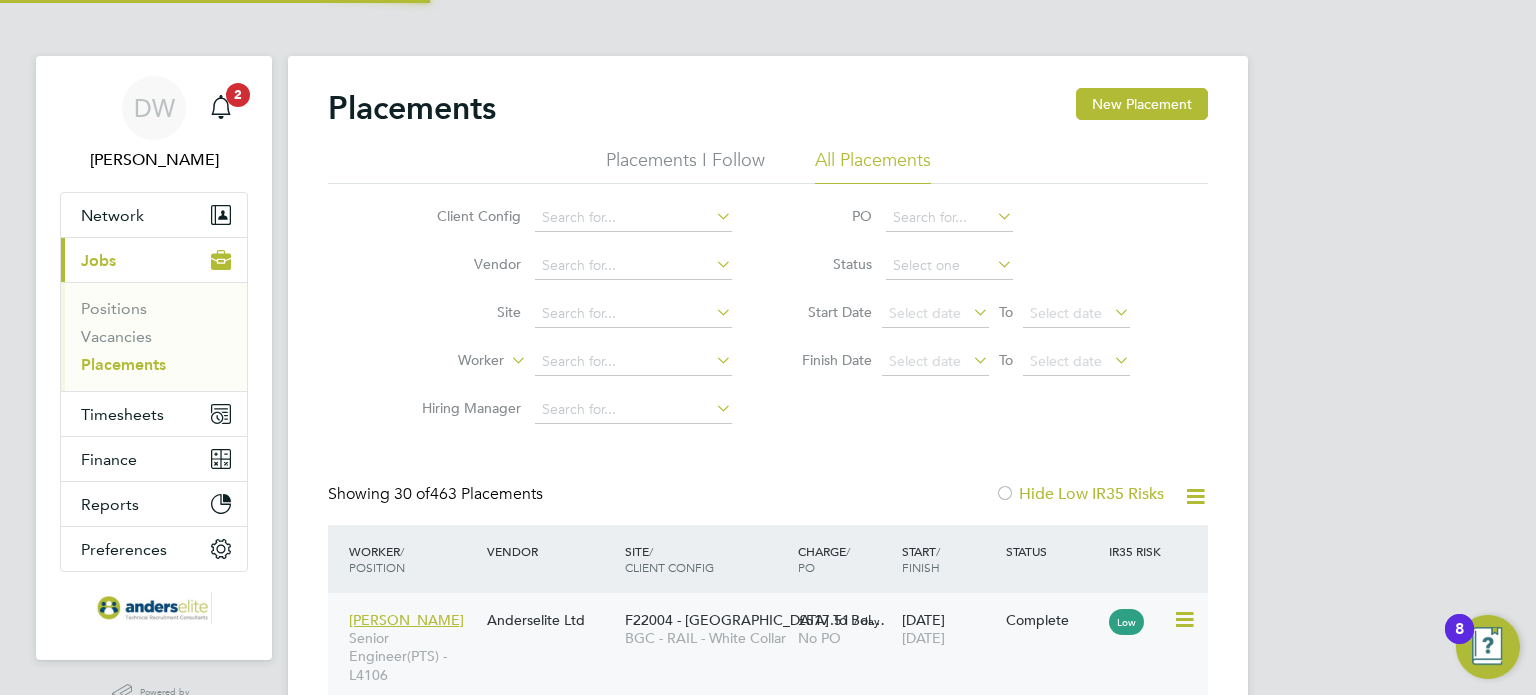 scroll, scrollTop: 282, scrollLeft: 0, axis: vertical 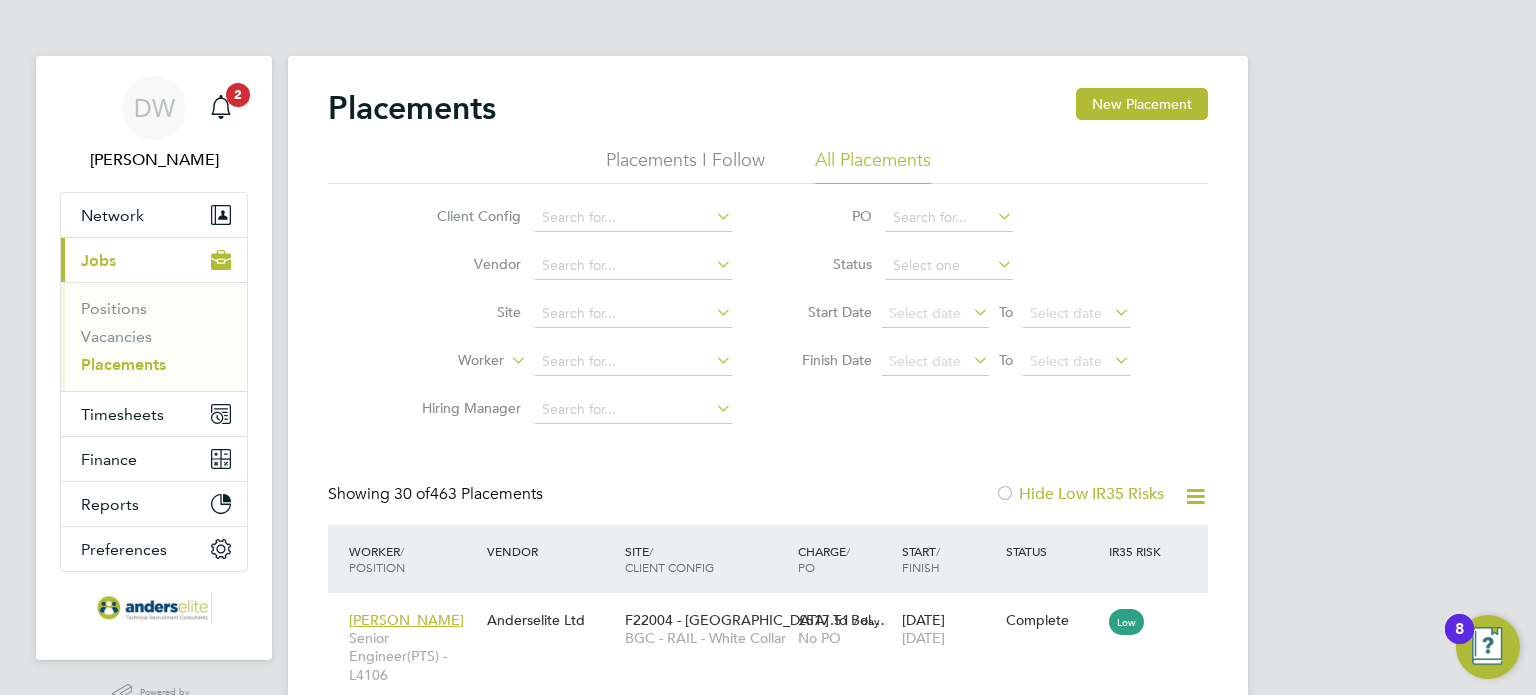 click on "Placements New Placement Placements I Follow All Placements Client Config   Vendor     Site     Worker     Hiring Manager   PO   Status   Start Date
Select date
To
Select date
Finish Date
Select date
To
Select date
Showing   30 of  463 Placements Hide Low IR35 Risks Worker  / Position Vendor Site / Client Config Charge  / PO Start  / Finish Status IR35 Risk James Kennedy Senior Engineer(PTS) - L4106 Anderselite Ltd F22004 - Wigan To Bol… BGC - RAIL - White Collar £517.51   / day No PO 24 Apr 2023 09 Aug 2023 Complete Low Billy Travis Site Engineer - L1452 Anderselite Ltd Calvert North Main Wo… BGC - Major Projects - EKFB N.Calvert Main Works - White Collar £38.76   / hr No PO 03 May 2023 20 Dec 2024 Abandoned High Neway Yigezu Senior Engineer - L1451 Anderselite Ltd Calvert North Main Wo… BGC - Major Projects - EKFB N.Calvert Main Works - White Collar £440.00   / hr No PO 17 May 2023 07 Sep 2023 Complete Low Naaz Suleman Administration Assistant - H3114" 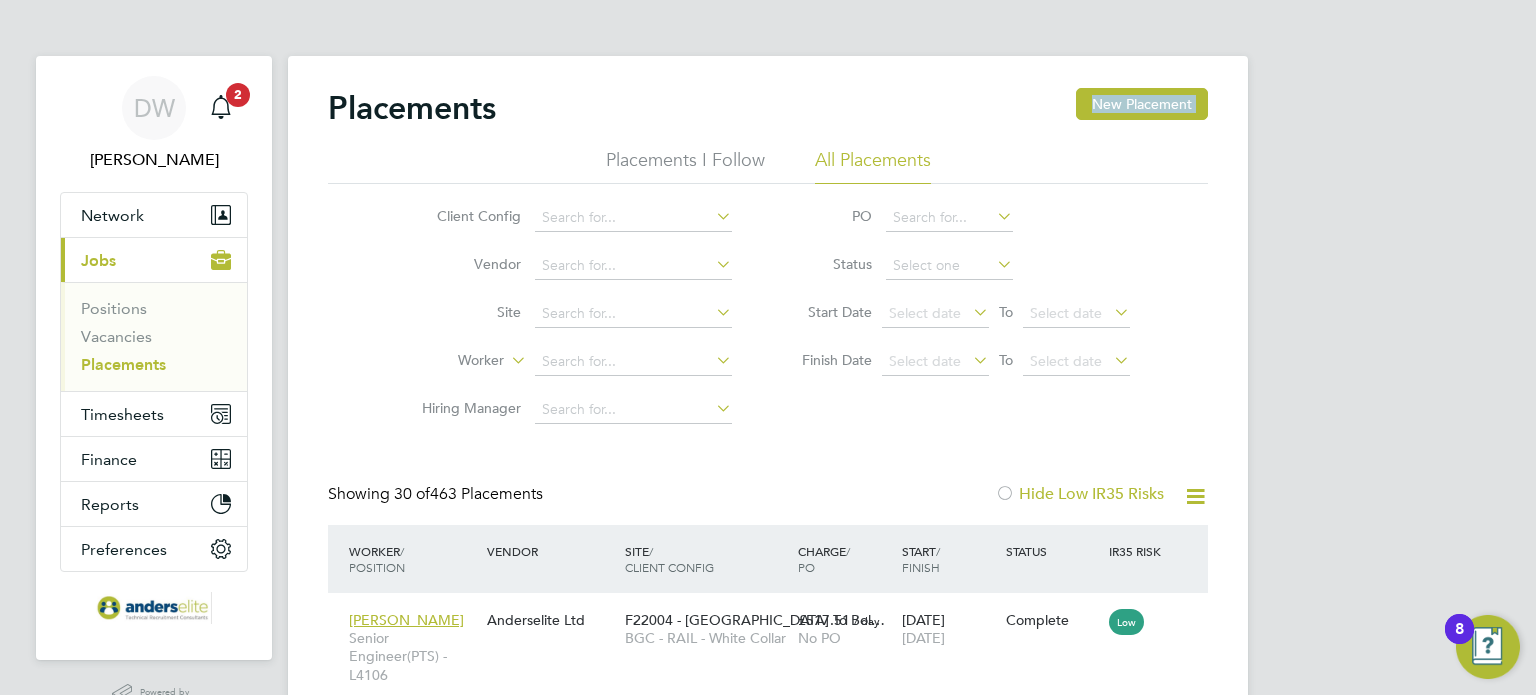 click on "Placements I Follow" 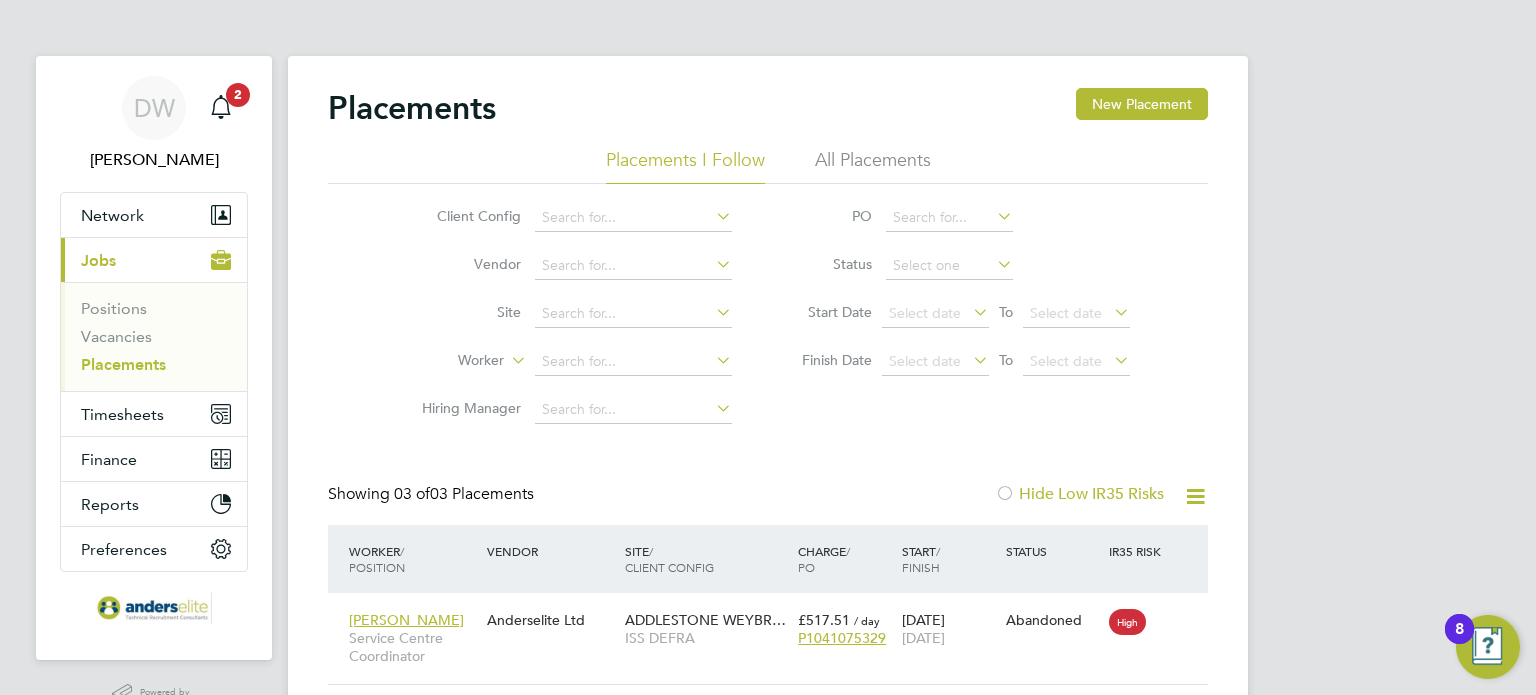 click on "DW   Doug Wright   Notifications
2   Applications:   Network
Team Members   Businesses   Sites   Workers   Contacts   Current page:   Jobs
Positions   Vacancies   Placements   Timesheets
Timesheets   Expenses   Finance
Invoices & Credit Notes   Statements   Payments   Reports
Margin Report   CIS Reports   Report Downloads   Preferences
My Business   Doc. Requirements   Notifications   VMS Configurations   Activity Logs
.st0{fill:#C0C1C2;}
Powered by Engage Placements New Placement Placements I Follow All Placements Client Config   Vendor     Site     Worker     Hiring Manager   PO   Status   Start Date
Select date
To
Select date
Finish Date
Select date
To
Select date
Showing   03 of  / Site" at bounding box center [768, 471] 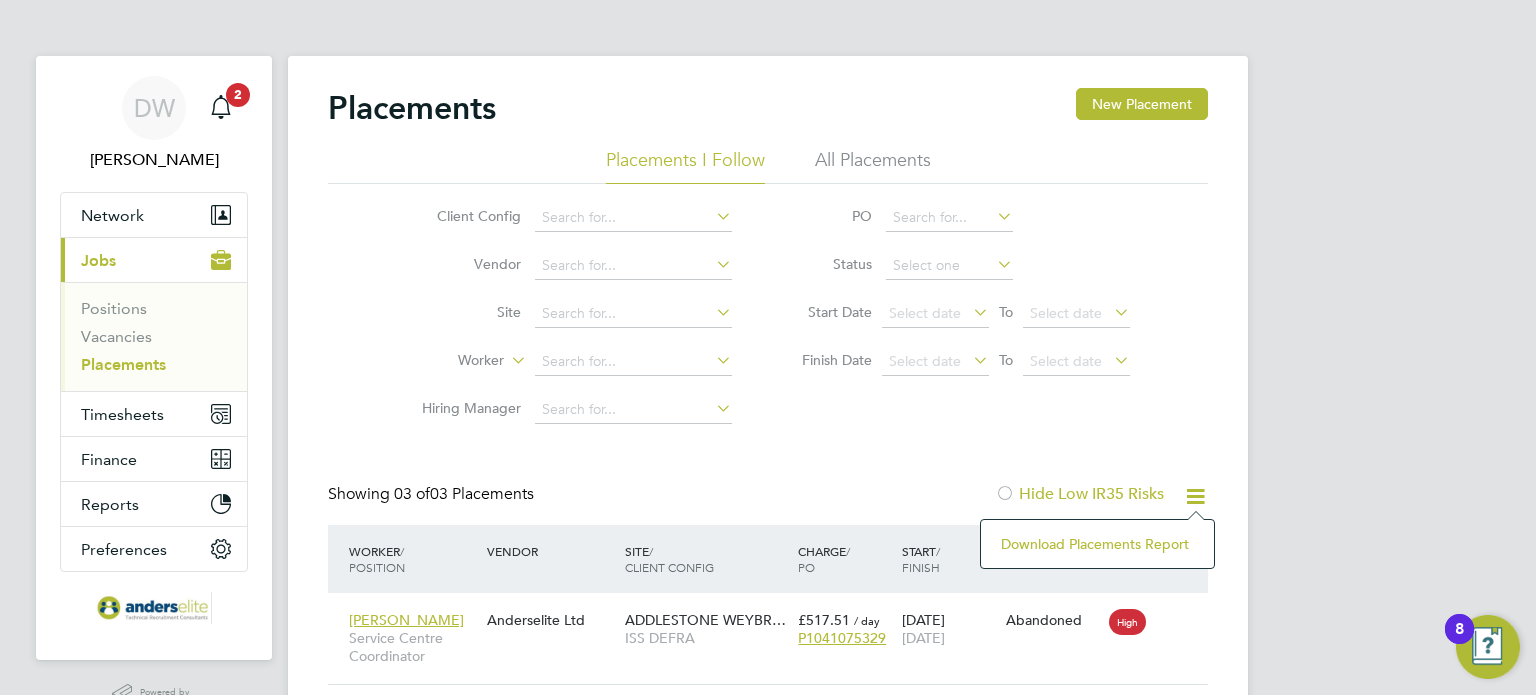 click on "Placements New Placement Placements I Follow All Placements Client Config   Vendor     Site     Worker     Hiring Manager   PO   Status   Start Date
Select date
To
Select date
Finish Date
Select date
To
Select date
Showing   03 of  03 Placements Hide Low IR35 Risks Worker  / Position Vendor Site / Client Config Charge  / PO Start  / Finish Status IR35 Risk Simona Thompson Service Centre Coordinator Anderselite Ltd ADDLESTONE WEYBR… ISS DEFRA £517.51   / day P1041075329 27 May 2025 28 Nov 2025 Abandoned High Fortunata (julia) Z… Service Centre Coordinator Anderselite Ltd ADDLESTONE WEYBR… ISS DEFRA £38.76   / hr P1041075329 26 May 2025 28 Nov 2025 Abandoned High Scott Adams Project Manager Anderselite Ltd ADDLESTONE WEYBR… ISS DEFRA £440.00   / hr P1041038115 01 Jul 2025 01 Oct 2025 In Progress Low Show  30  more" 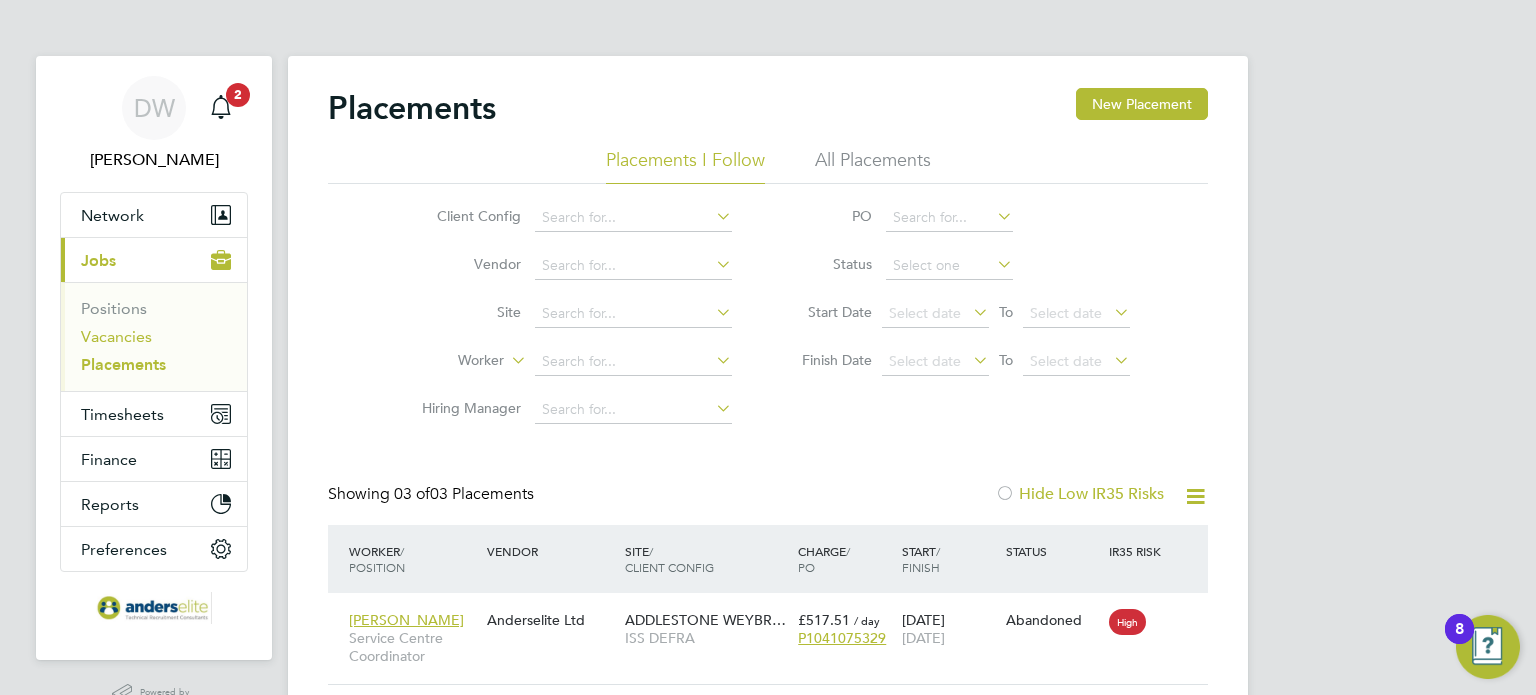 click on "Vacancies" at bounding box center [116, 336] 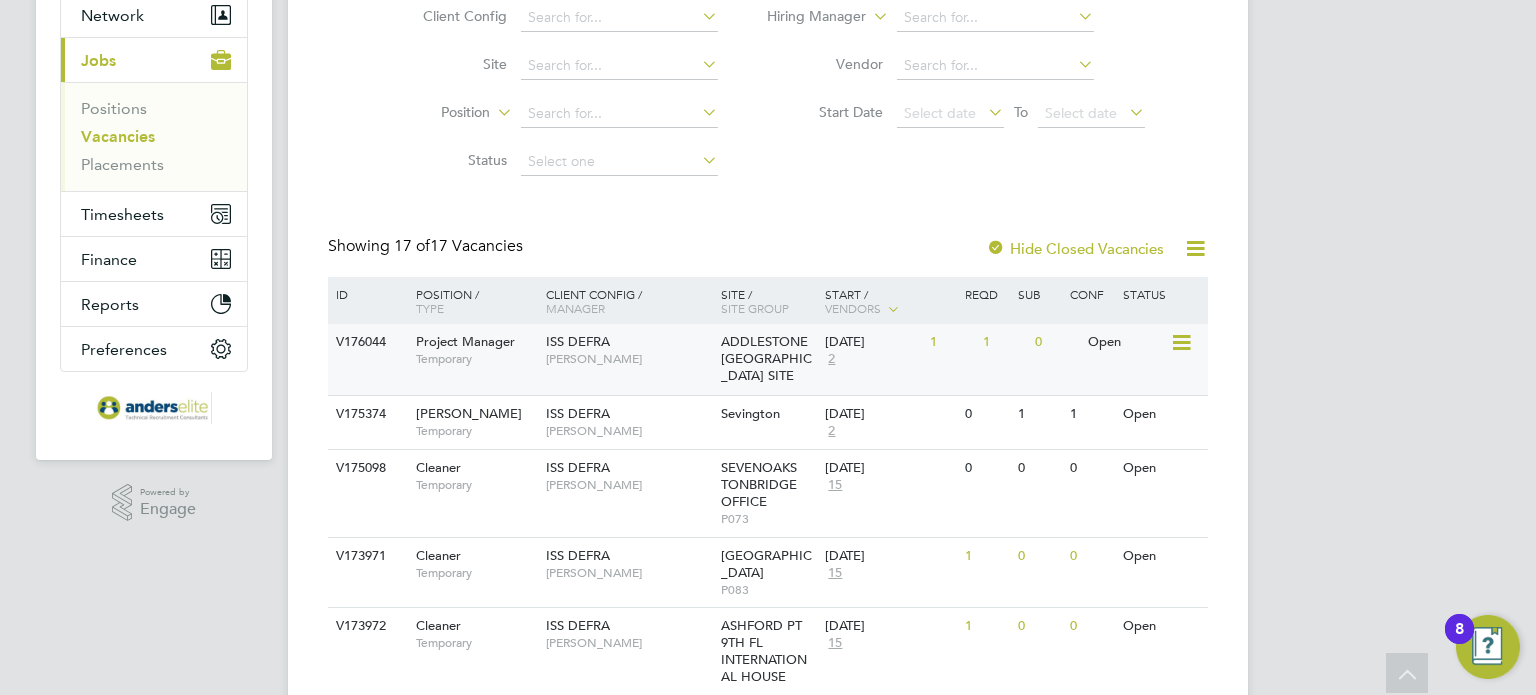 click 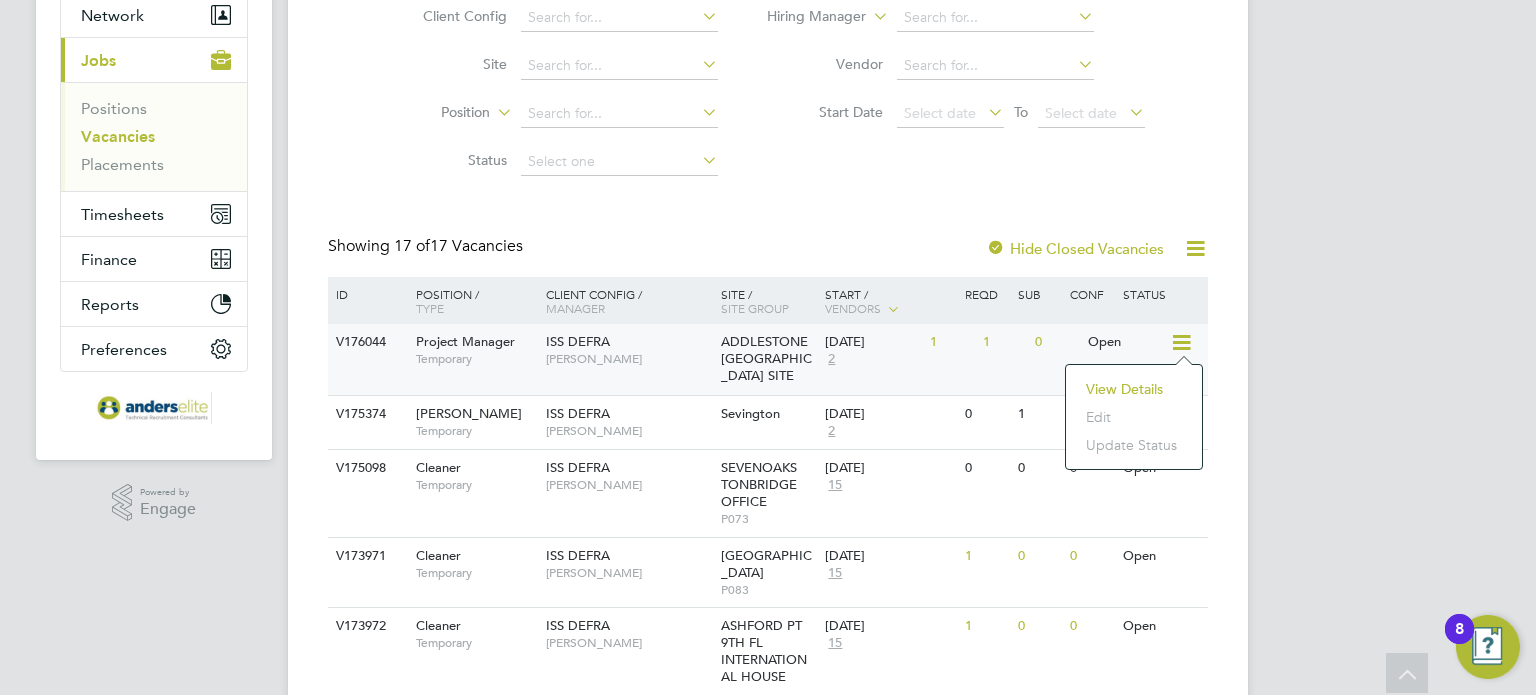 click on "View Details" 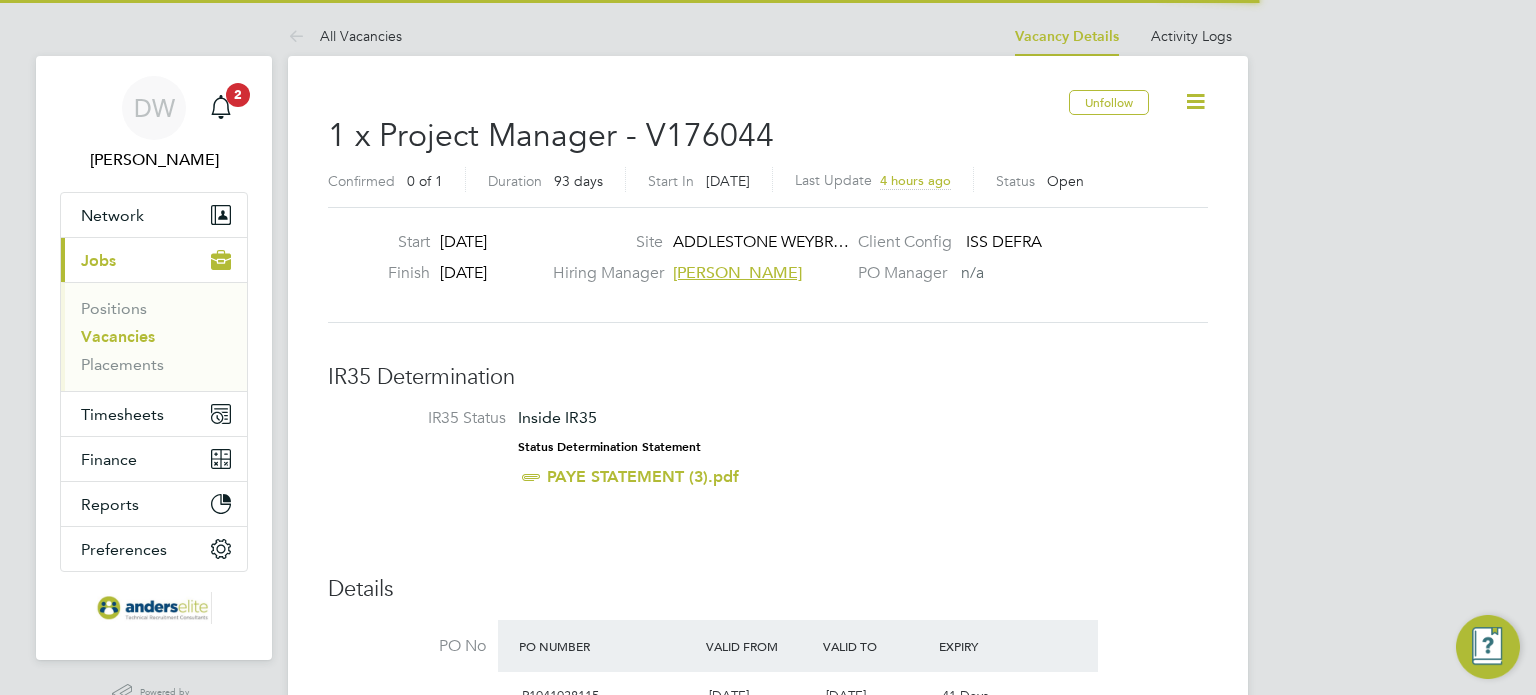 scroll, scrollTop: 0, scrollLeft: 0, axis: both 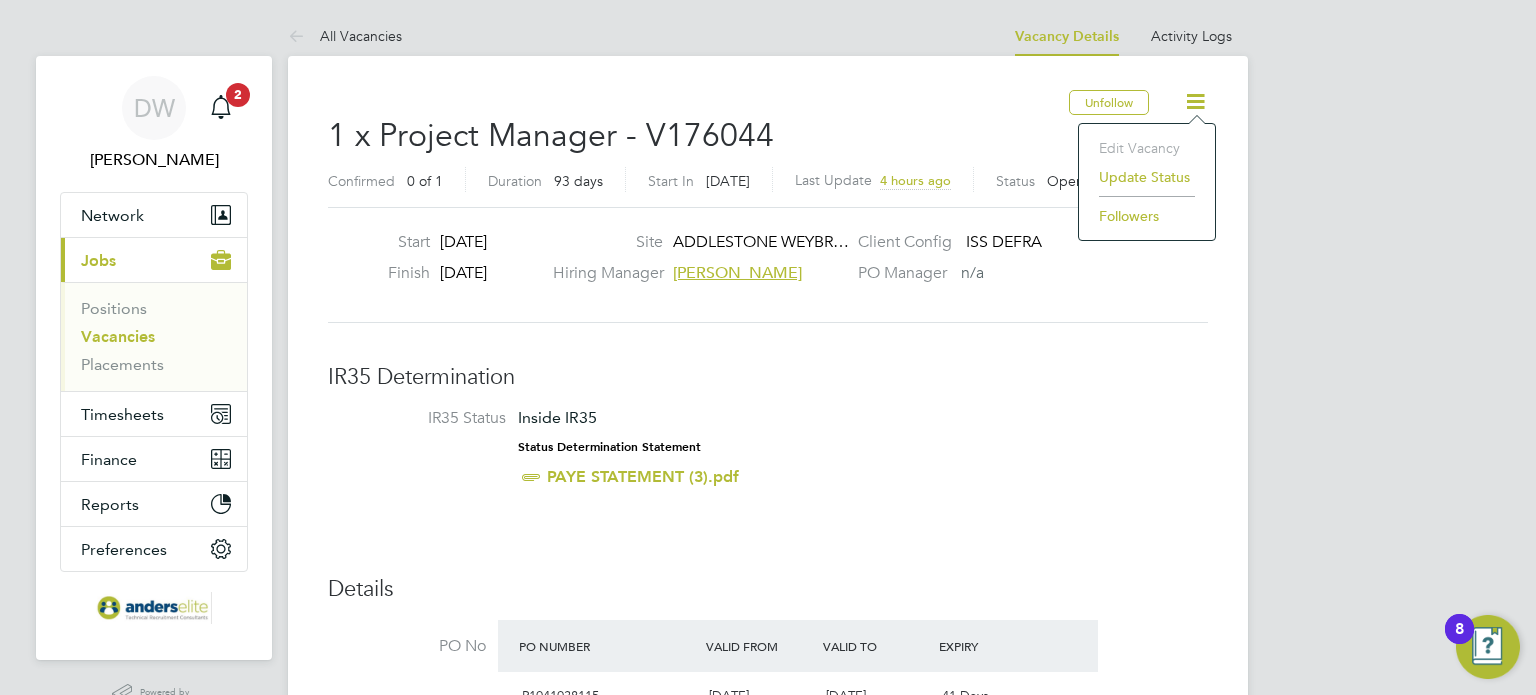 click on "IR35 Determination" 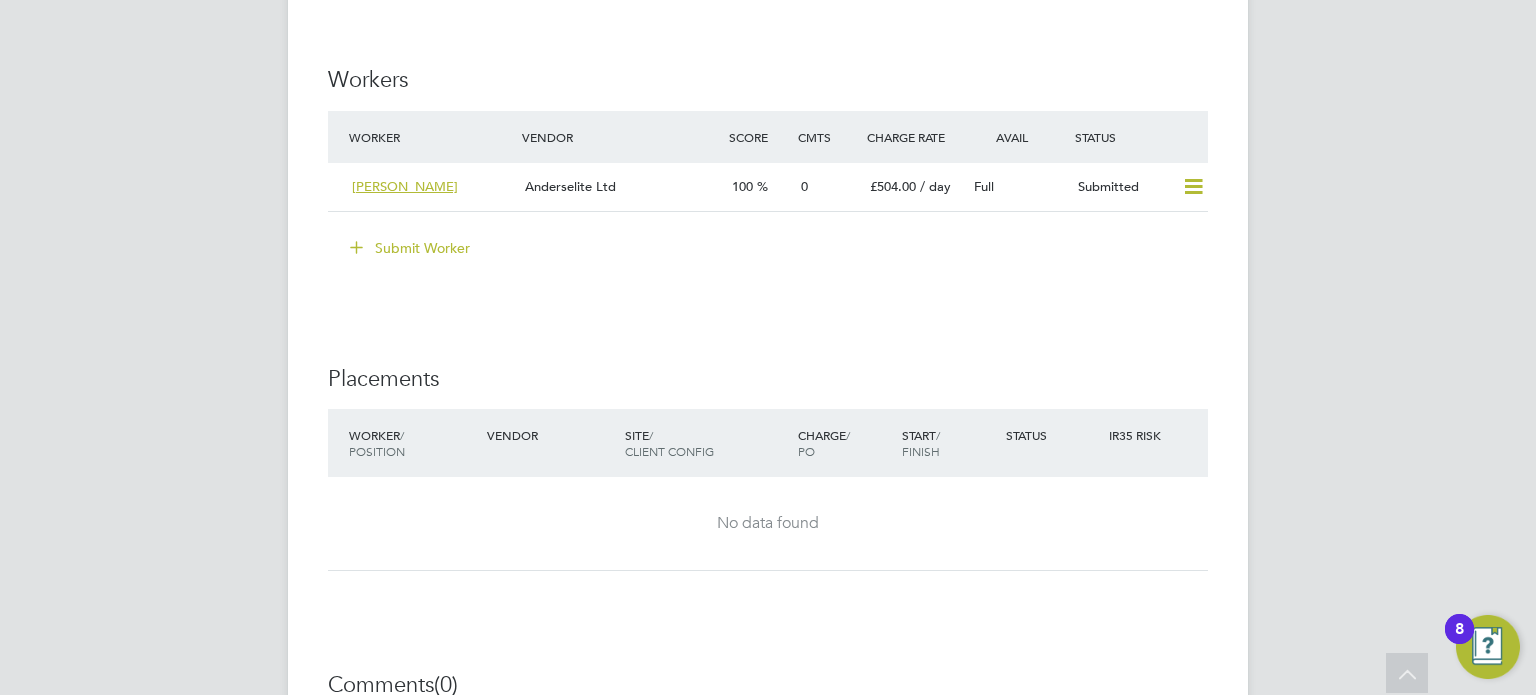scroll, scrollTop: 3400, scrollLeft: 0, axis: vertical 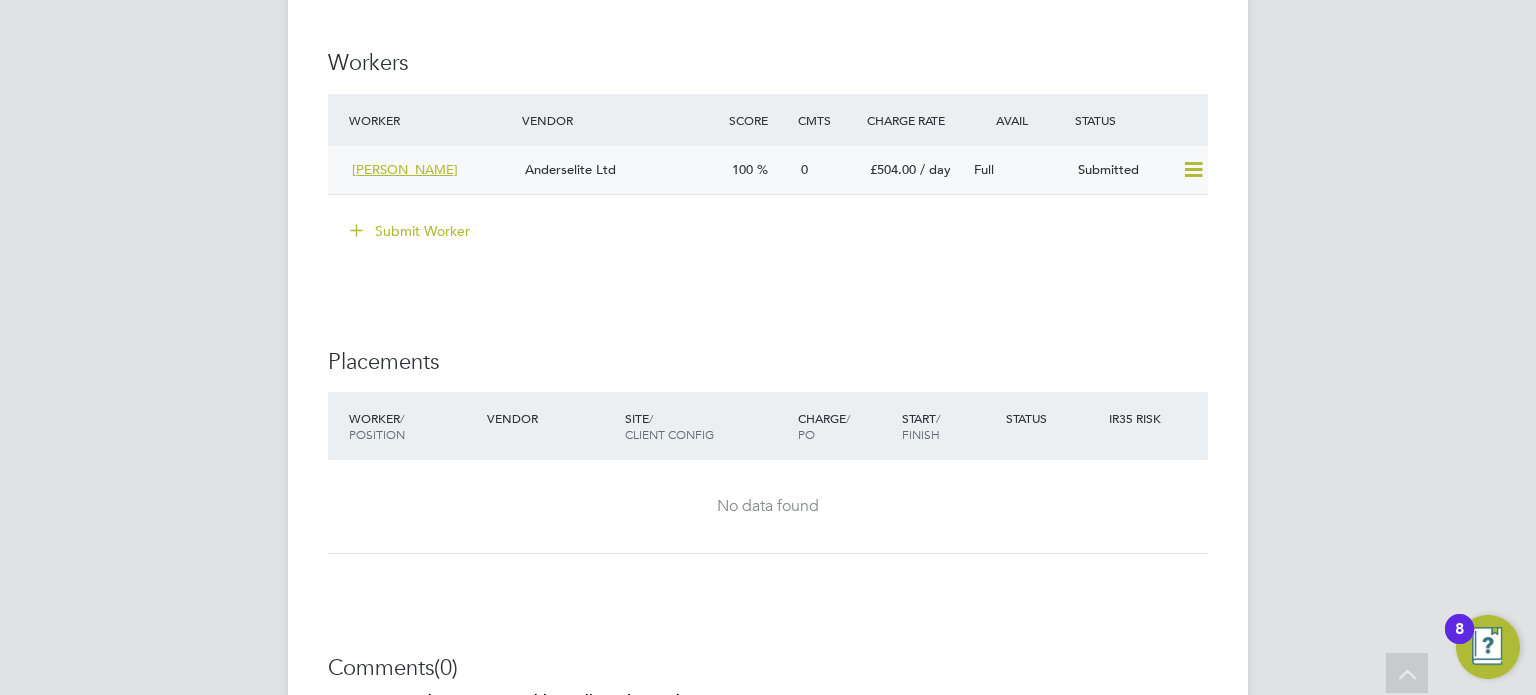 click 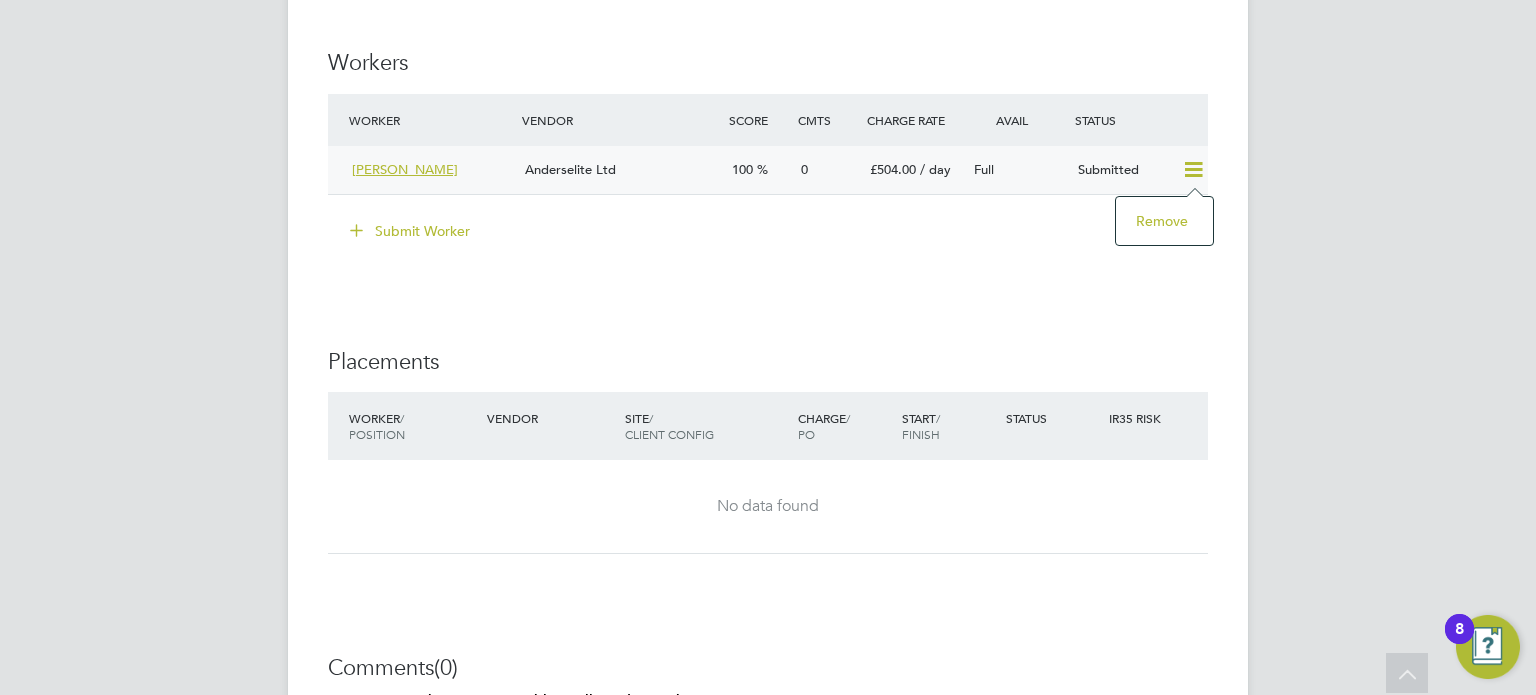 click on "IR35 Determination IR35 Status Inside IR35 Status Determination Statement   PAYE STATEMENT (3).pdf Details PO No PO Number Valid From Valid To Expiry   P1041038115   [DATE]   [DATE] 41 Days Reason   Extra work Description Electrical Project Manager – DEFRA Contract
Reporting to: Head of Projects - [GEOGRAPHIC_DATA]
Location: [GEOGRAPHIC_DATA] (with travel as required)
Overview:
ISS is a global leader in workplace experience and facility management, dedicated to creating spaces that work, think, and give. We are seeking an experienced and motivated Project Manager to join our team on the DEFRA (Department for Environment, Food and Rural Affairs) contract. This position is pivotal in delivering construction and refurbishment projects, ensuring they meet quality, cost, and time objectives, while maintaining compliance with contractual obligations and relevant regulations.
Key Responsibilities:
•       Project Planning and Delivery:
•       Client and Stakeholder Engagement:" 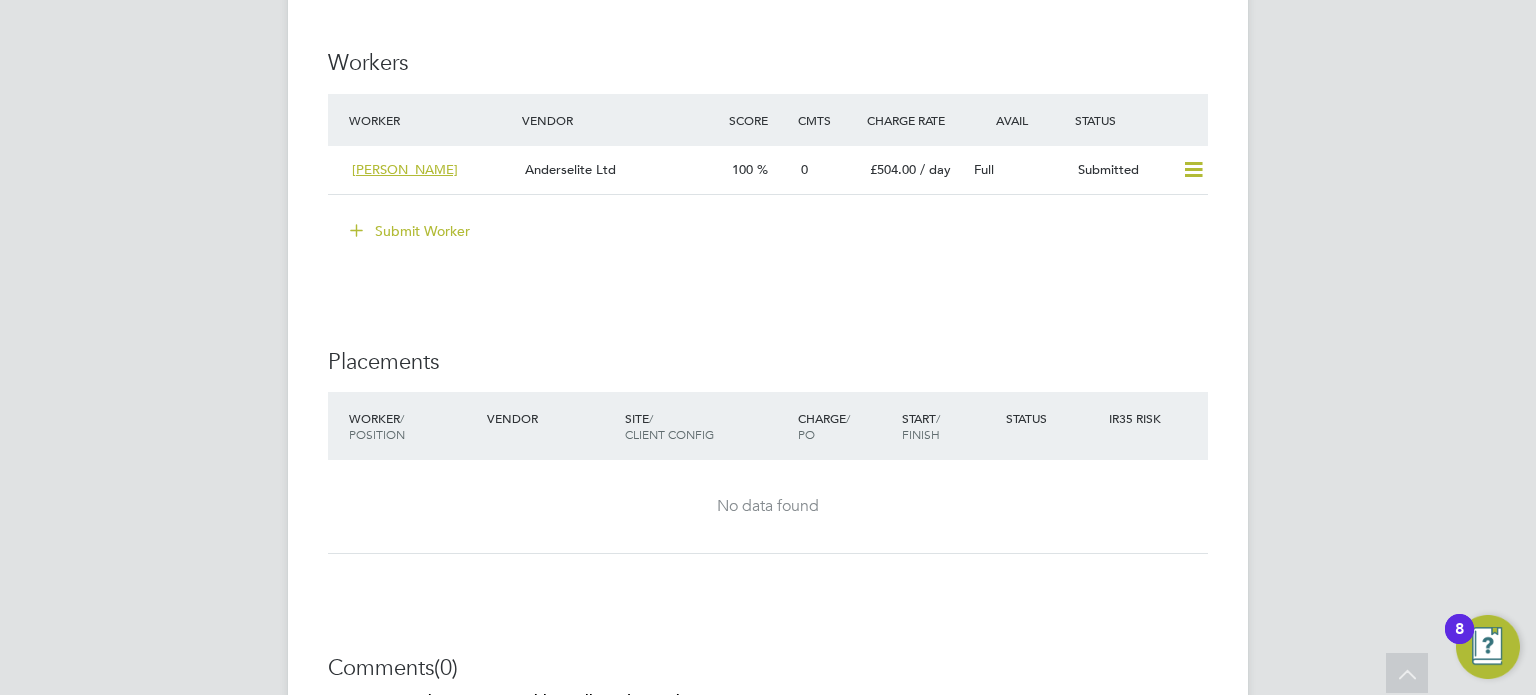 drag, startPoint x: 380, startPoint y: 175, endPoint x: 227, endPoint y: 203, distance: 155.54099 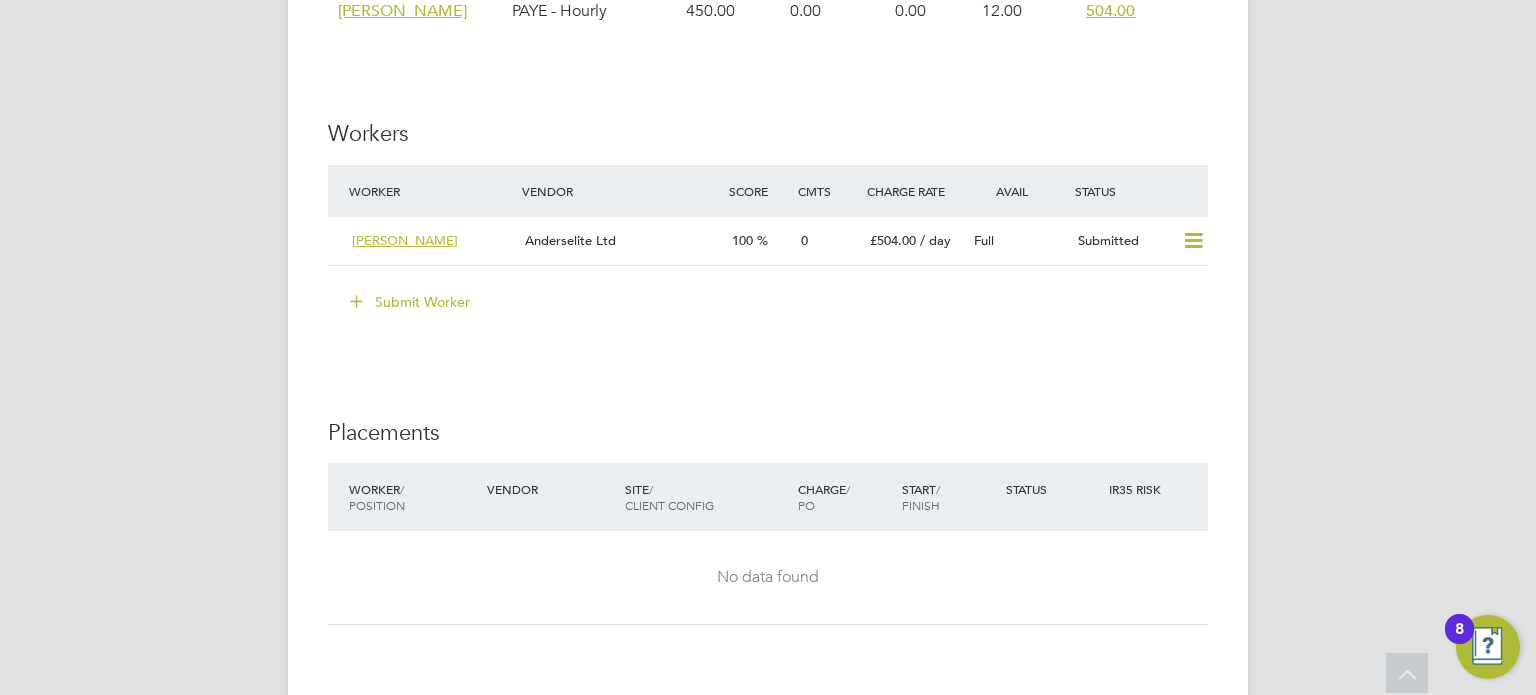 scroll, scrollTop: 3293, scrollLeft: 0, axis: vertical 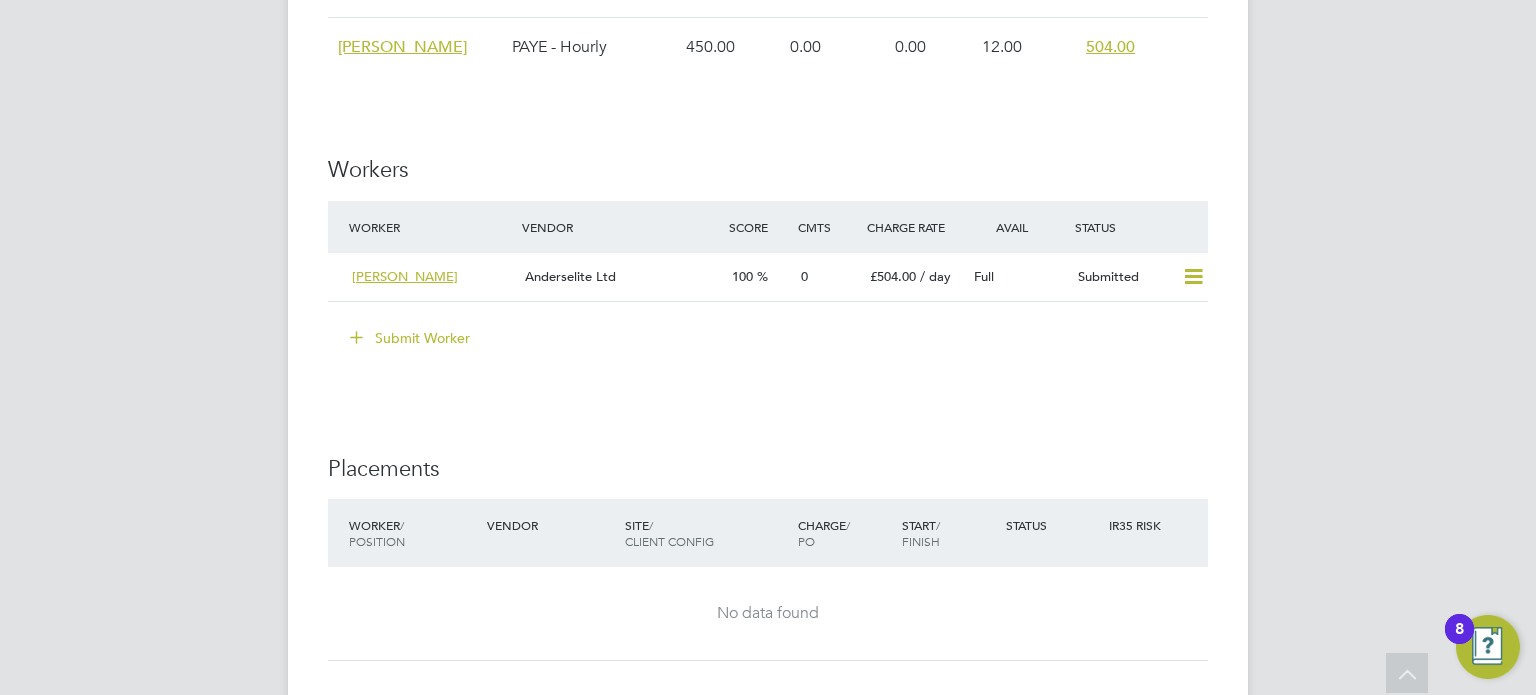 click on "IR35 Determination IR35 Status Inside IR35 Status Determination Statement   PAYE STATEMENT (3).pdf Details PO No PO Number Valid From Valid To Expiry   P1041038115   17 Feb 2025   20 Aug 2025 41 Days Reason   Extra work Description Electrical Project Manager – DEFRA Contract
Reporting to: Head of Projects - Weybridge
Location: UK (with travel as required)
Overview:
ISS is a global leader in workplace experience and facility management, dedicated to creating spaces that work, think, and give. We are seeking an experienced and motivated Project Manager to join our team on the DEFRA (Department for Environment, Food and Rural Affairs) contract. This position is pivotal in delivering construction and refurbishment projects, ensuring they meet quality, cost, and time objectives, while maintaining compliance with contractual obligations and relevant regulations.
Key Responsibilities:
•       Project Planning and Delivery:
•       Client and Stakeholder Engagement:" 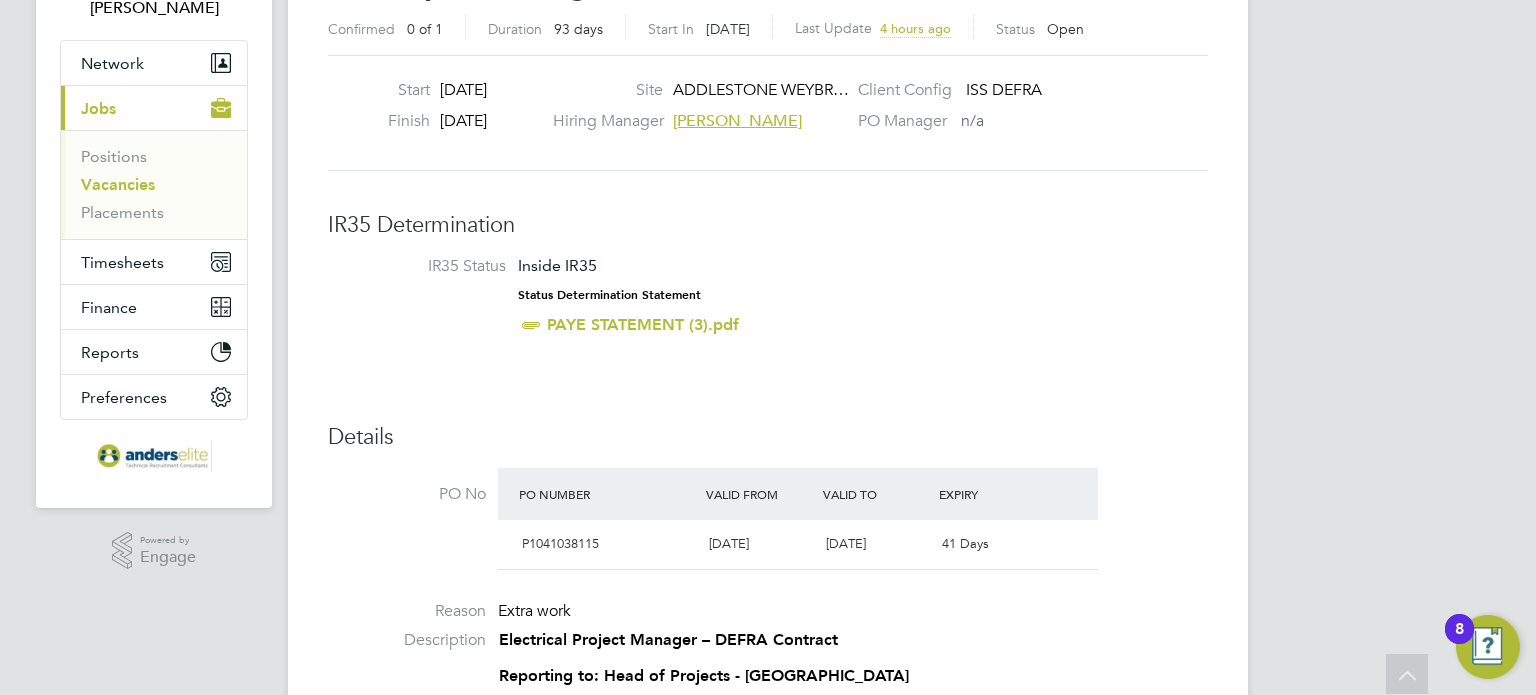 scroll, scrollTop: 0, scrollLeft: 0, axis: both 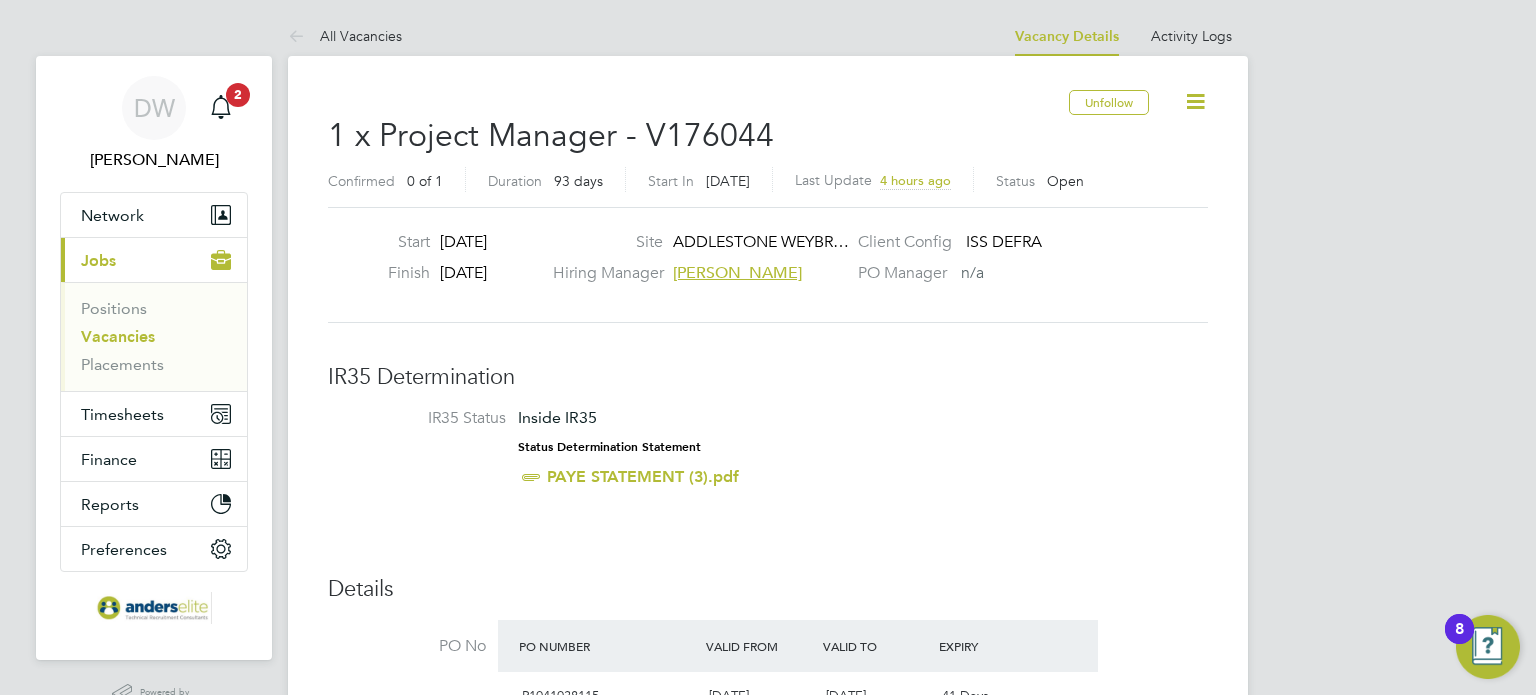 click 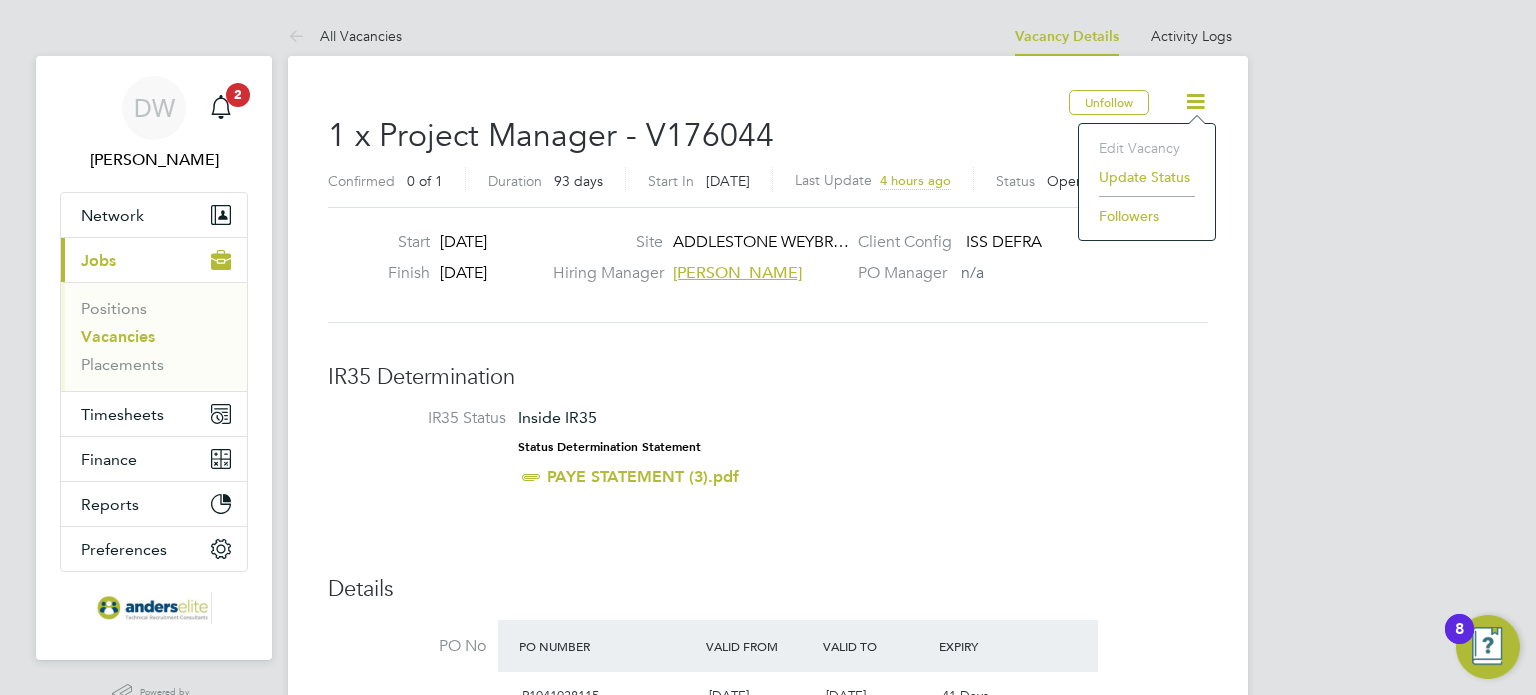 click on "Unfollow" 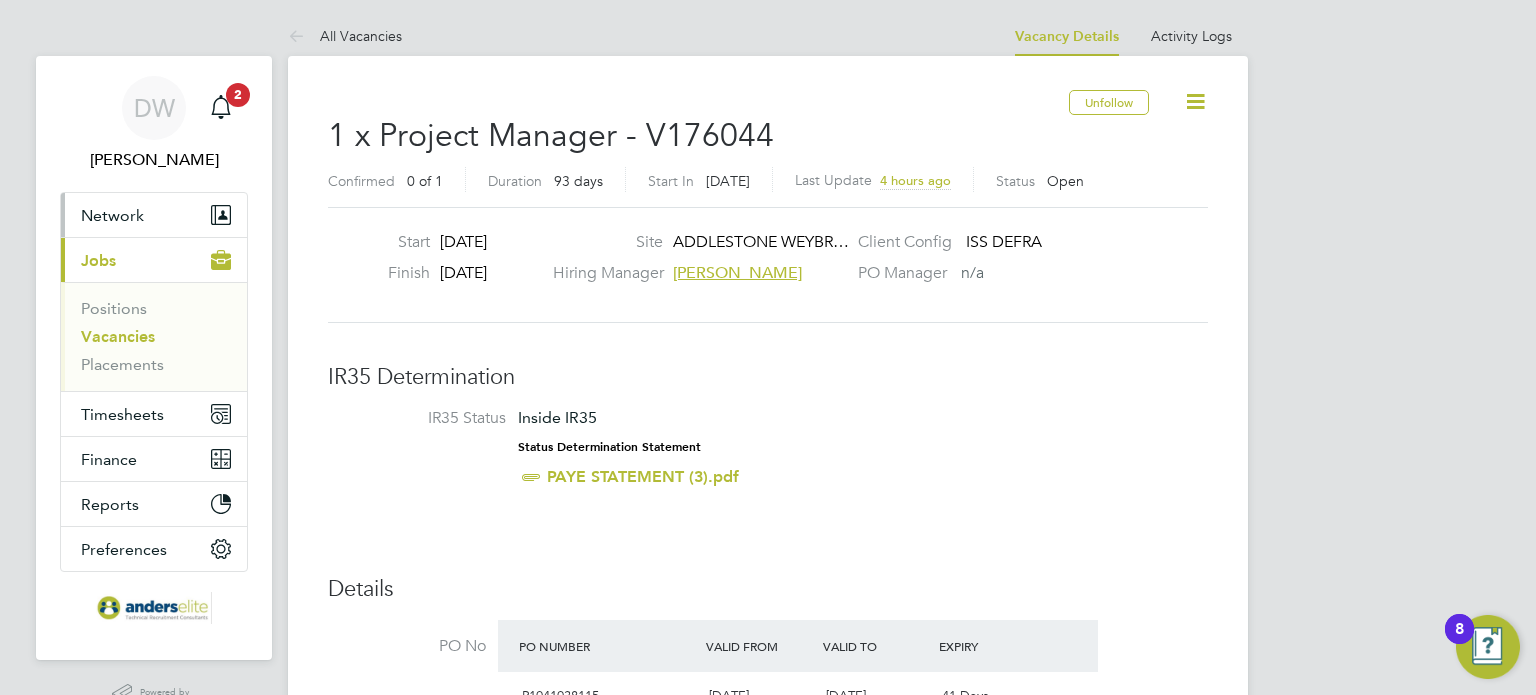 click on "Network" at bounding box center [154, 215] 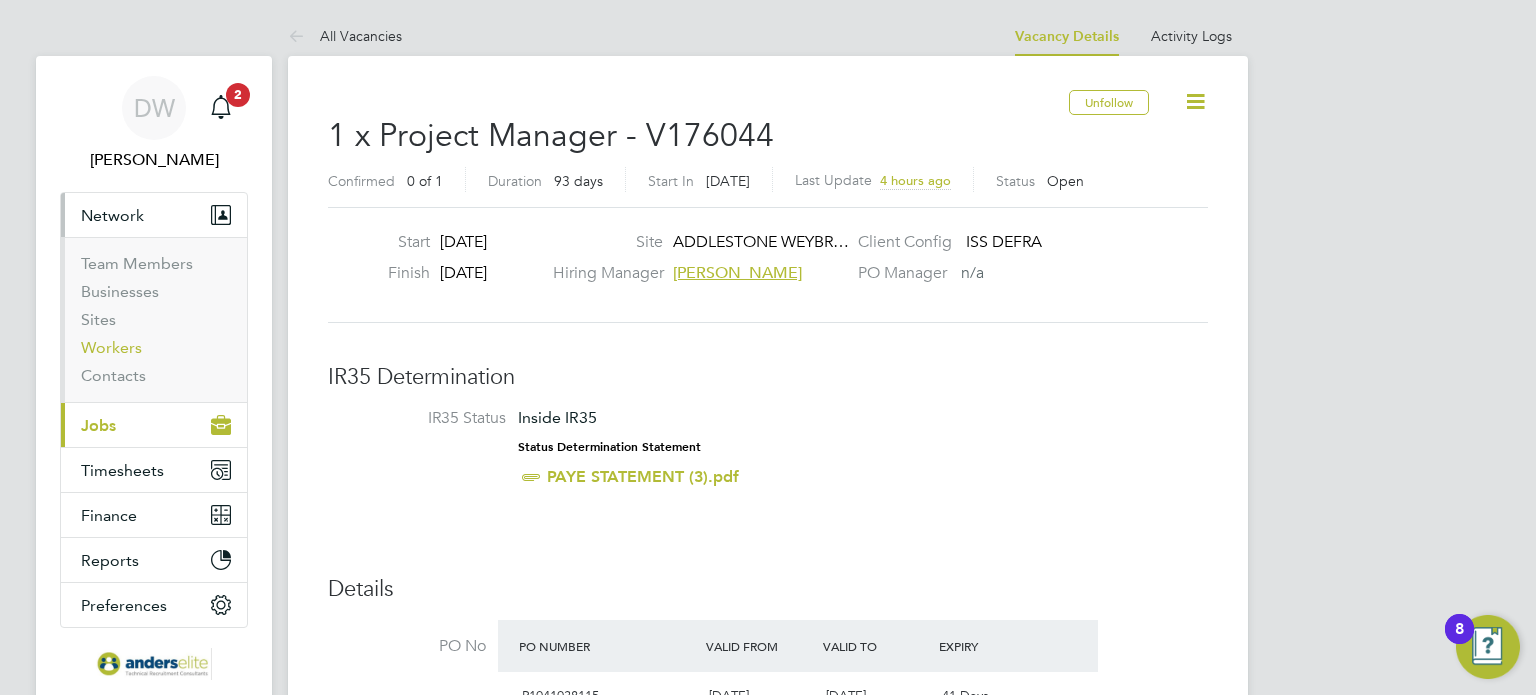 click on "Workers" at bounding box center [111, 347] 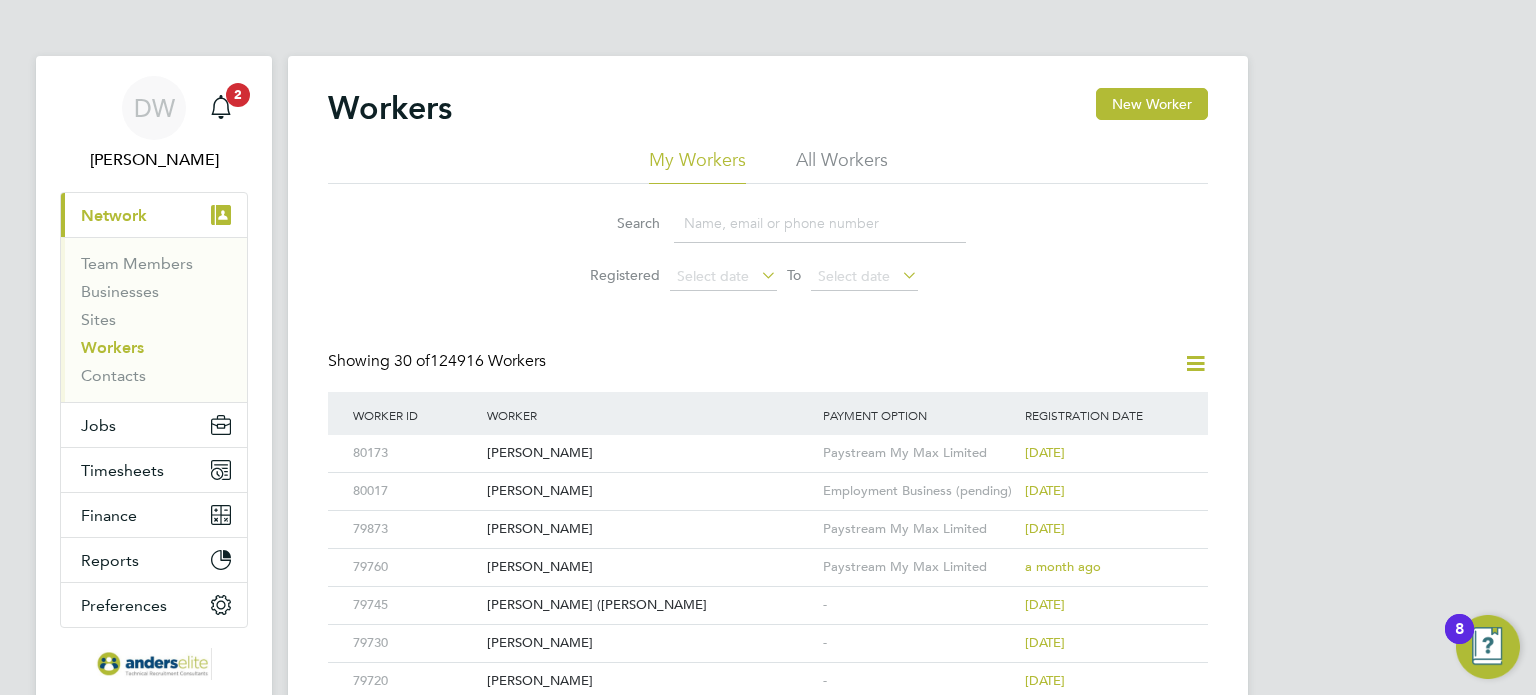 click 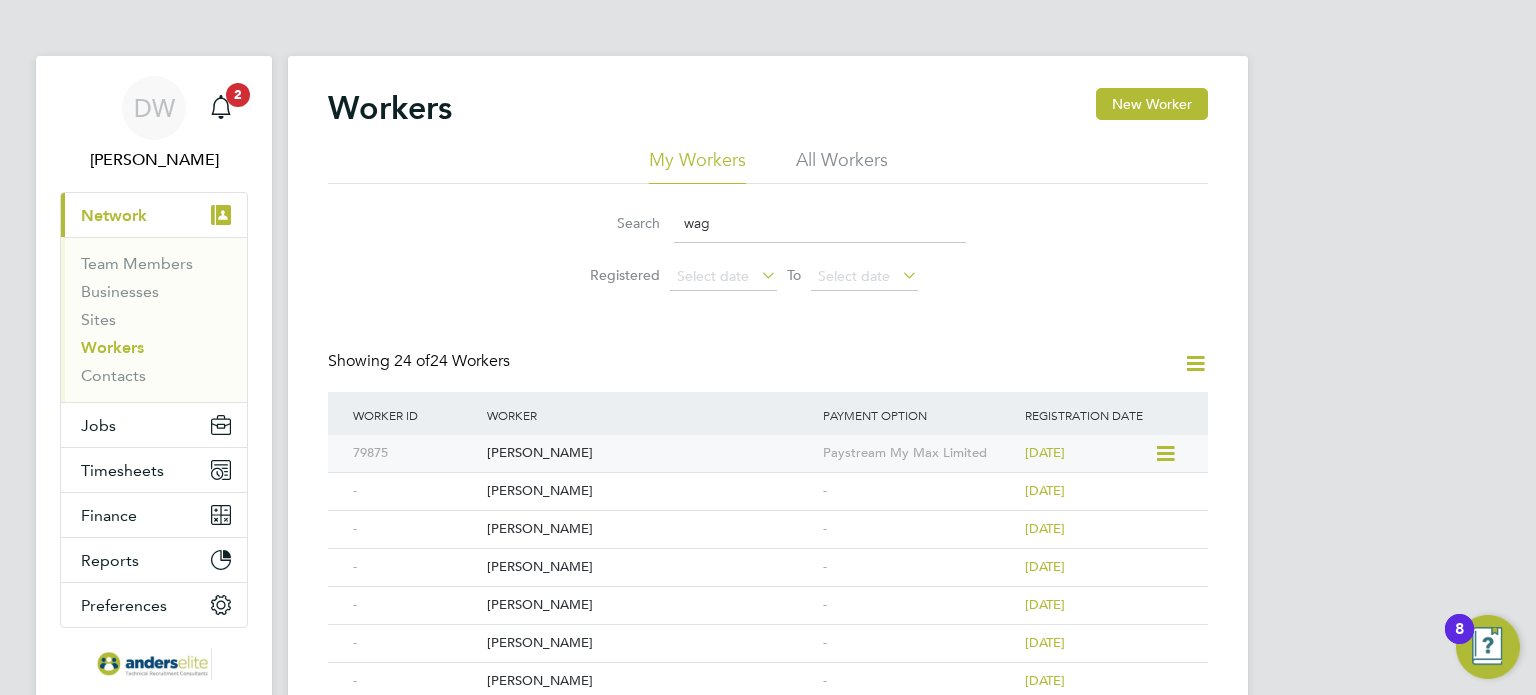 type on "wag" 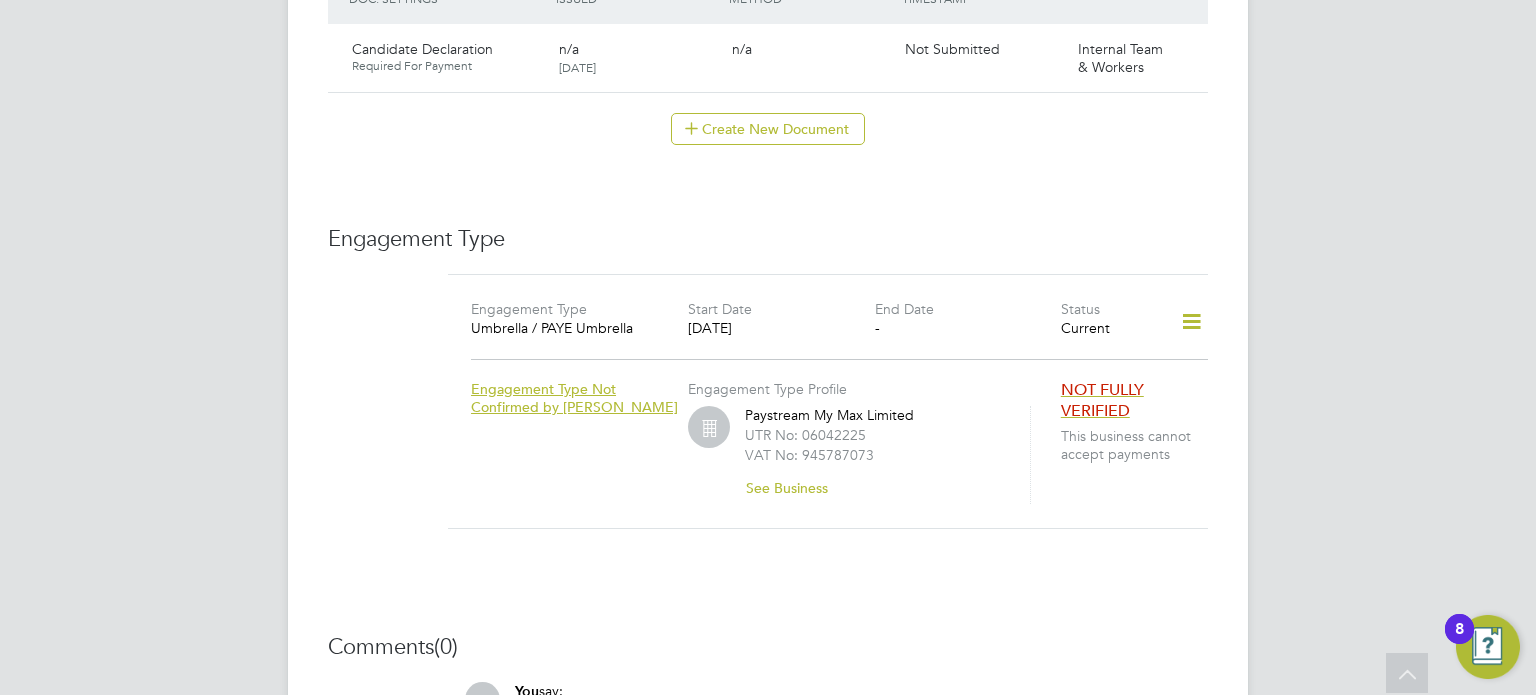 scroll, scrollTop: 1300, scrollLeft: 0, axis: vertical 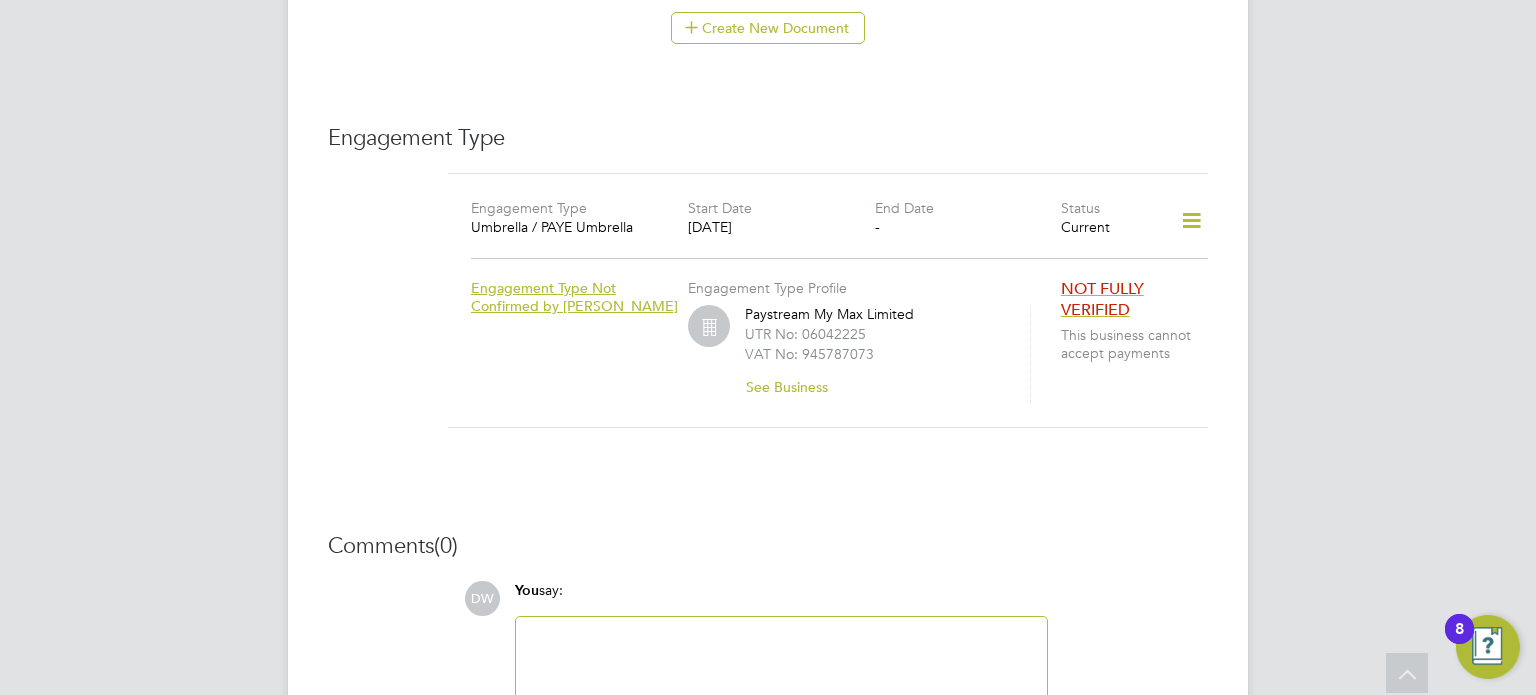 click on "Engagement Type Not Confirmed by [PERSON_NAME]" 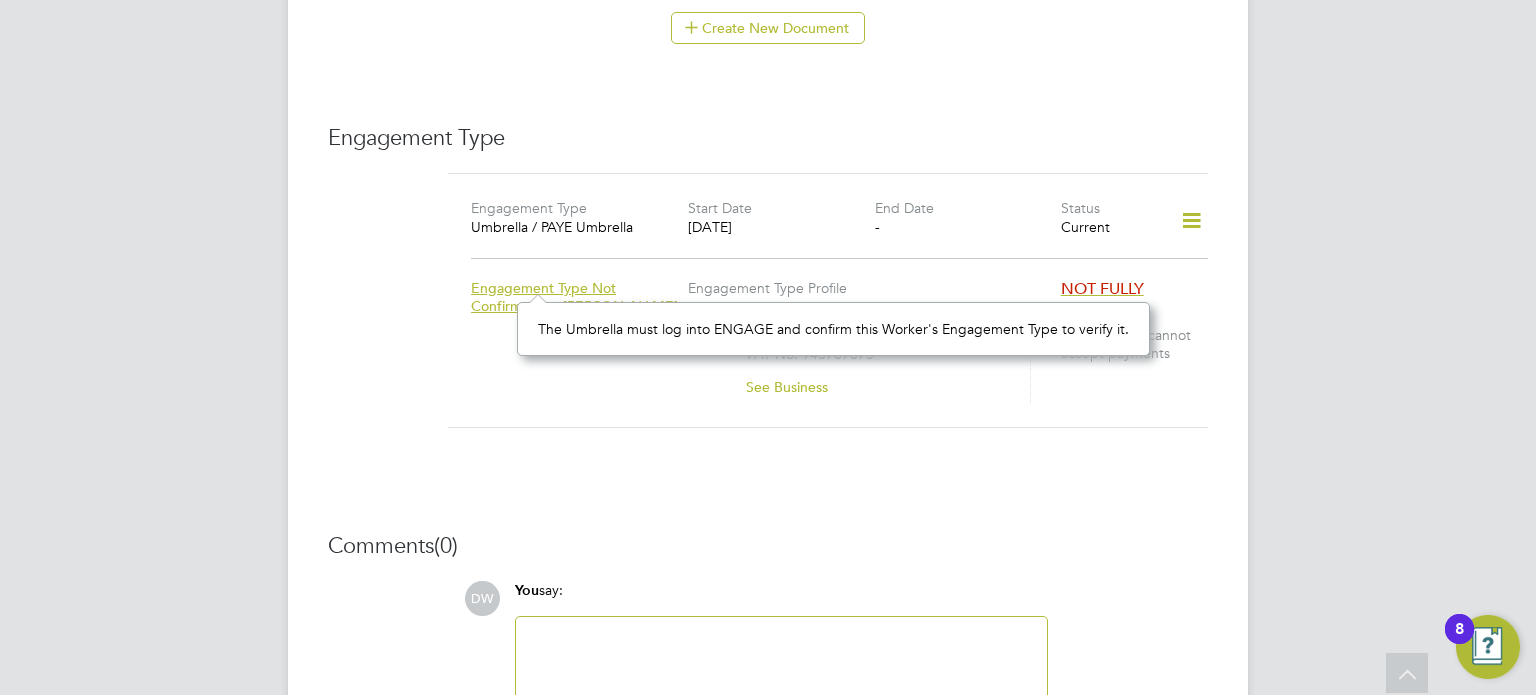 scroll, scrollTop: 11, scrollLeft: 12, axis: both 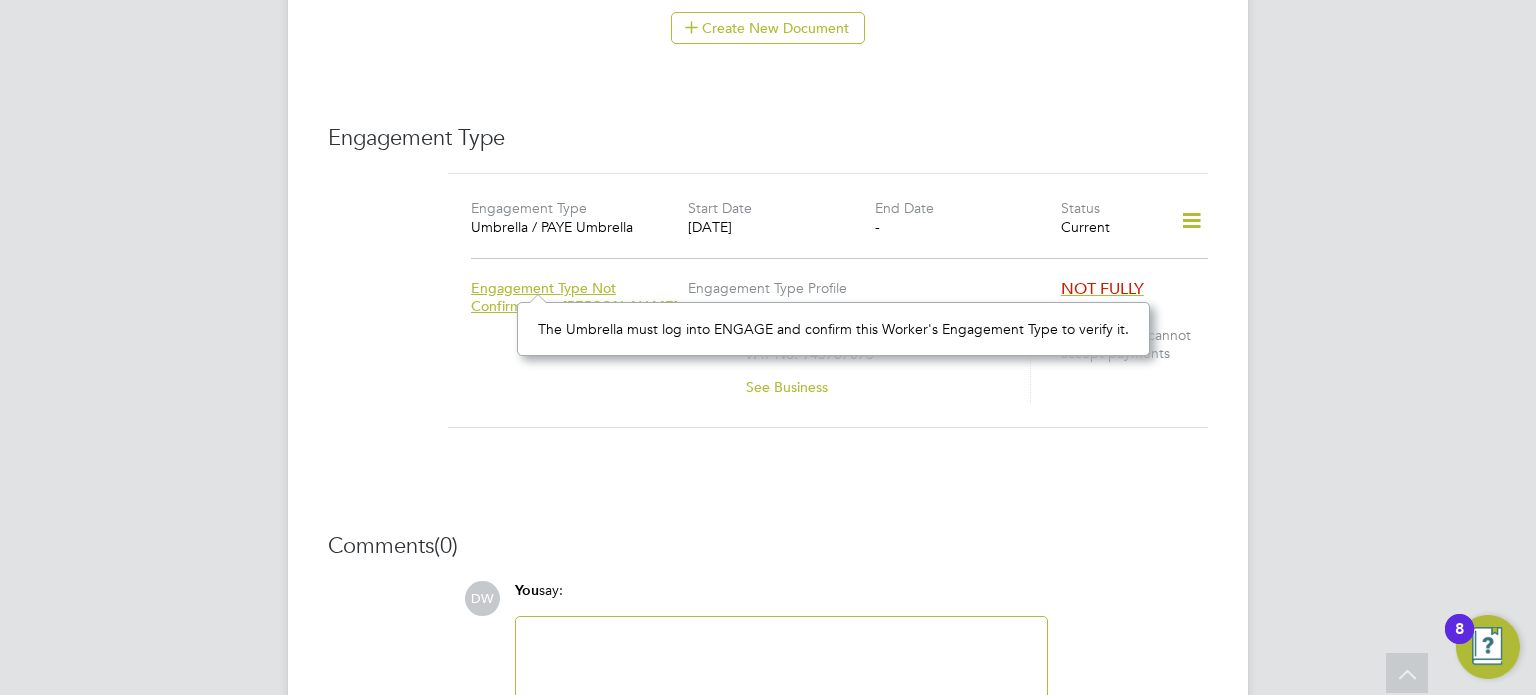 click on "Unfollow AW [PERSON_NAME]     m:  07545 261502   Personal Details ID     79875 Mobile Phone   [PHONE_NUMBER] Home Phone   Email   [EMAIL_ADDRESS][DOMAIN_NAME] Address [GEOGRAPHIC_DATA] [DEMOGRAPHIC_DATA] Date of Birth   [DEMOGRAPHIC_DATA] Gender   [DEMOGRAPHIC_DATA] Nationality   National Ins. No.   NH102937B Right To Work Showing   01 Documents DOCUMENT  / DOCUMENT NO. EXPIRY  / ISSUED SUBMITTED  / METHOD STATUS  / TIMESTAMP DOWNLOAD Passport [PASSPORT] [DATE] n/a [DATE]  Manual by [PERSON_NAME]. Verified [DATE] 17:04   by [PERSON_NAME].  Compliance Documents Showing   01 Documents DOCUMENT  / DOC. SETTINGS EXPIRY  / ISSUED SUBMITTED  / METHOD STATUS  / TIMESTAMP ACCESS Candidate Declaration Required For Payment n/a [DATE]  n/a Not Submitted Internal Team & Workers   Create New Document Engagement Type Engagement Type Umbrella / PAYE Umbrella Start Date [DATE] End Date - Status Current Engagement Type Not Confirmed by Umbrella Engagement Type Profile Paystream My Max Limited   Comments" 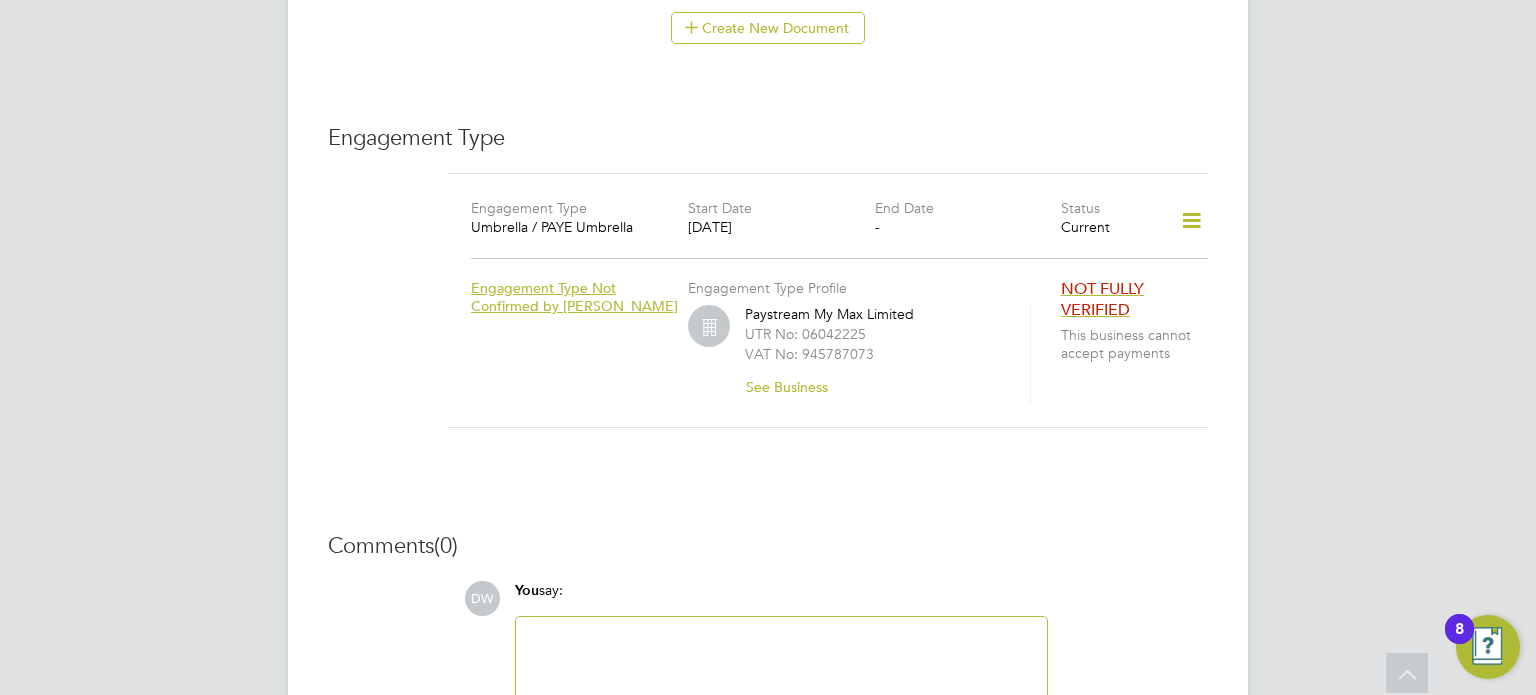 click on "Engagement Type Not Confirmed by [PERSON_NAME]" 